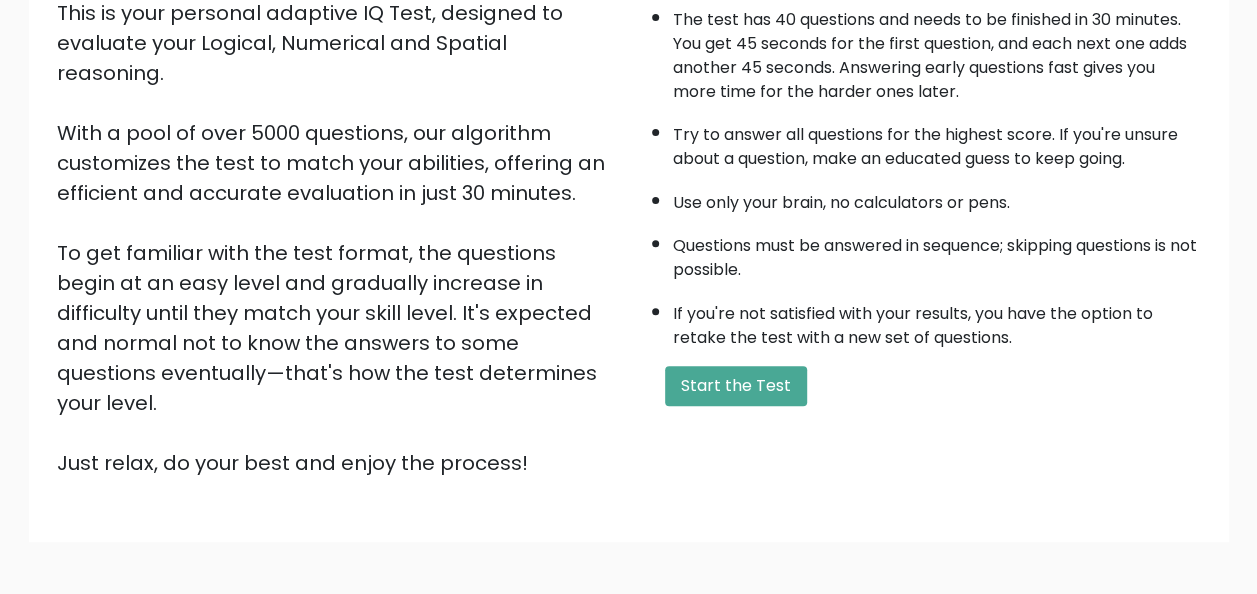 scroll, scrollTop: 222, scrollLeft: 0, axis: vertical 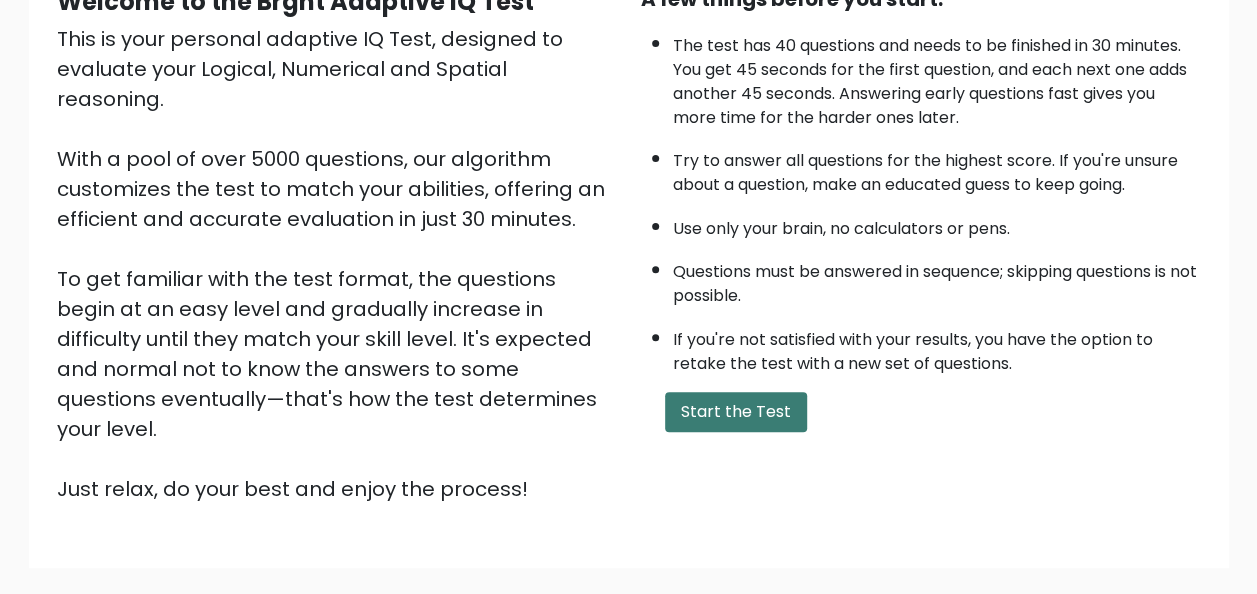 click on "Start the Test" at bounding box center [736, 412] 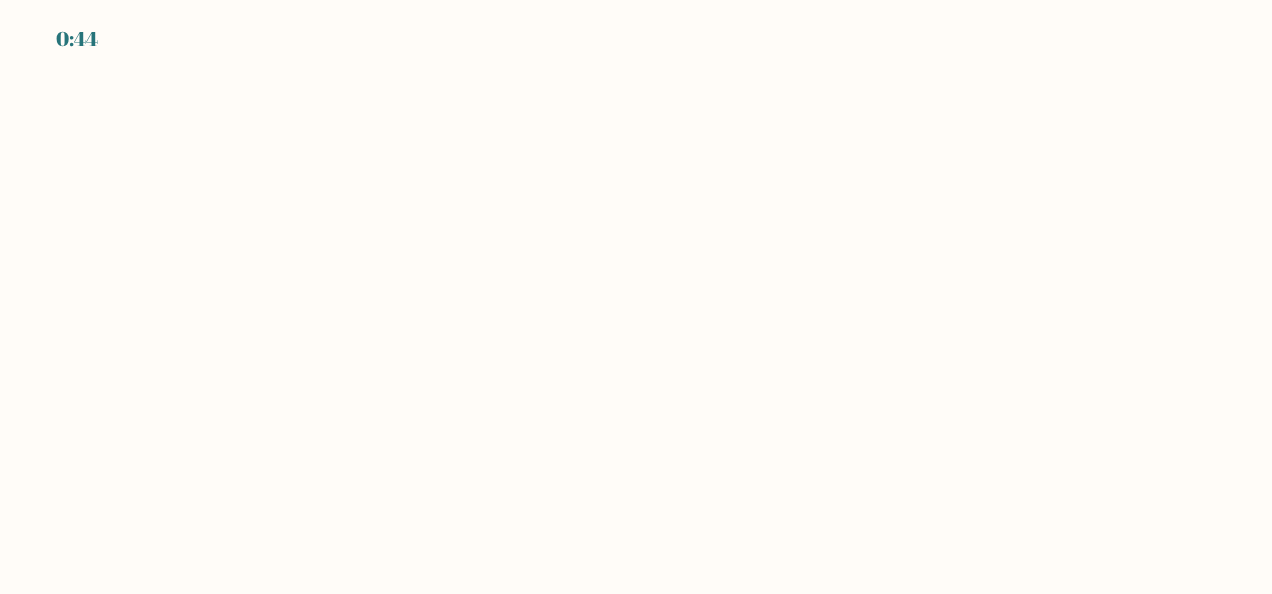 scroll, scrollTop: 0, scrollLeft: 0, axis: both 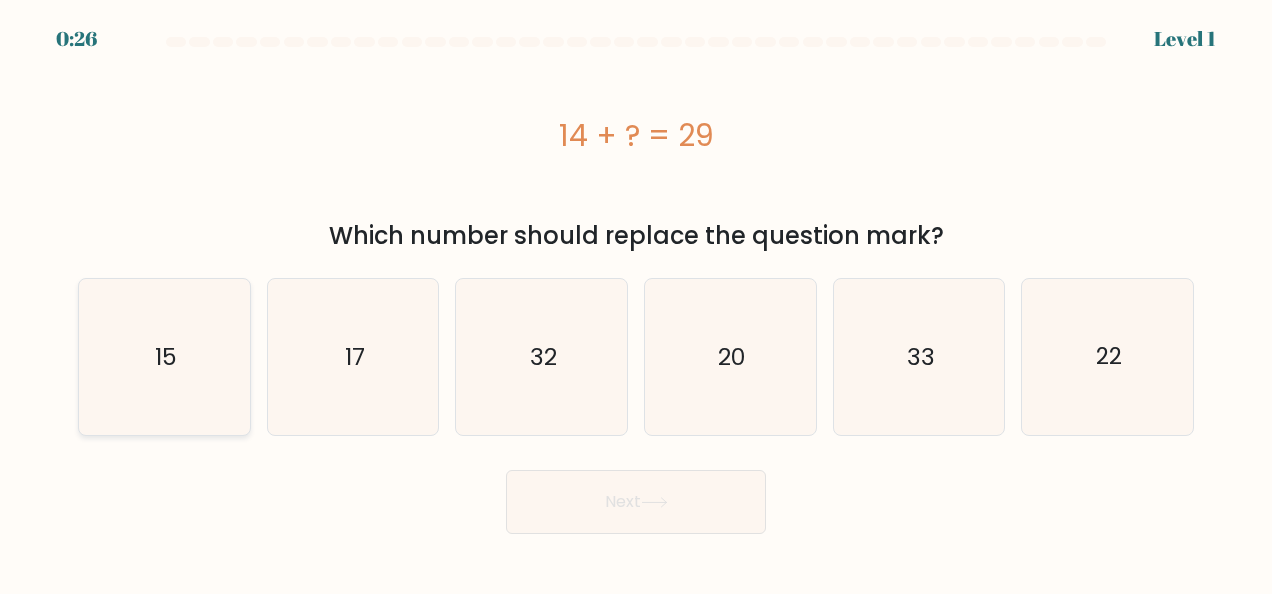 click on "15" 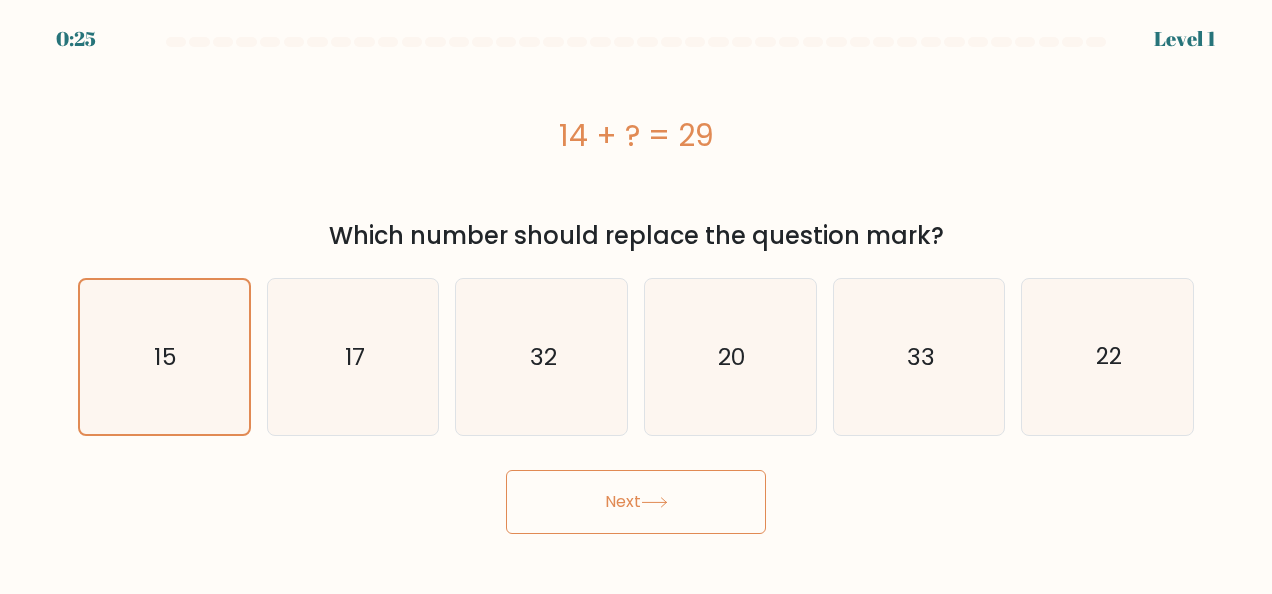 click 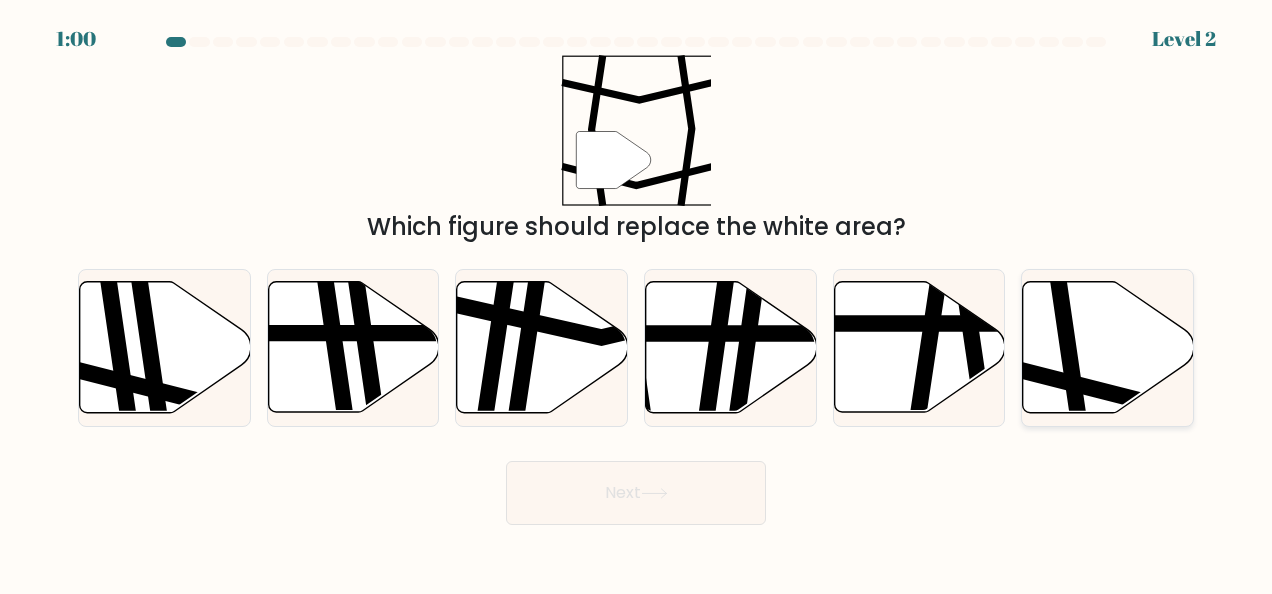 click 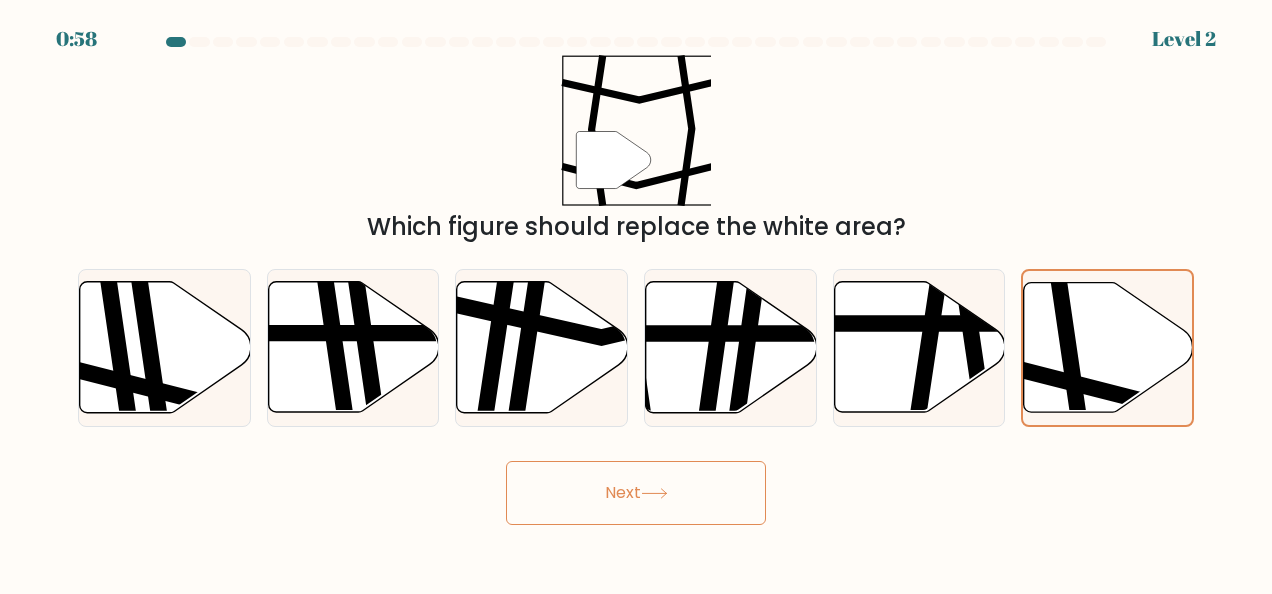 click on "Next" at bounding box center [636, 493] 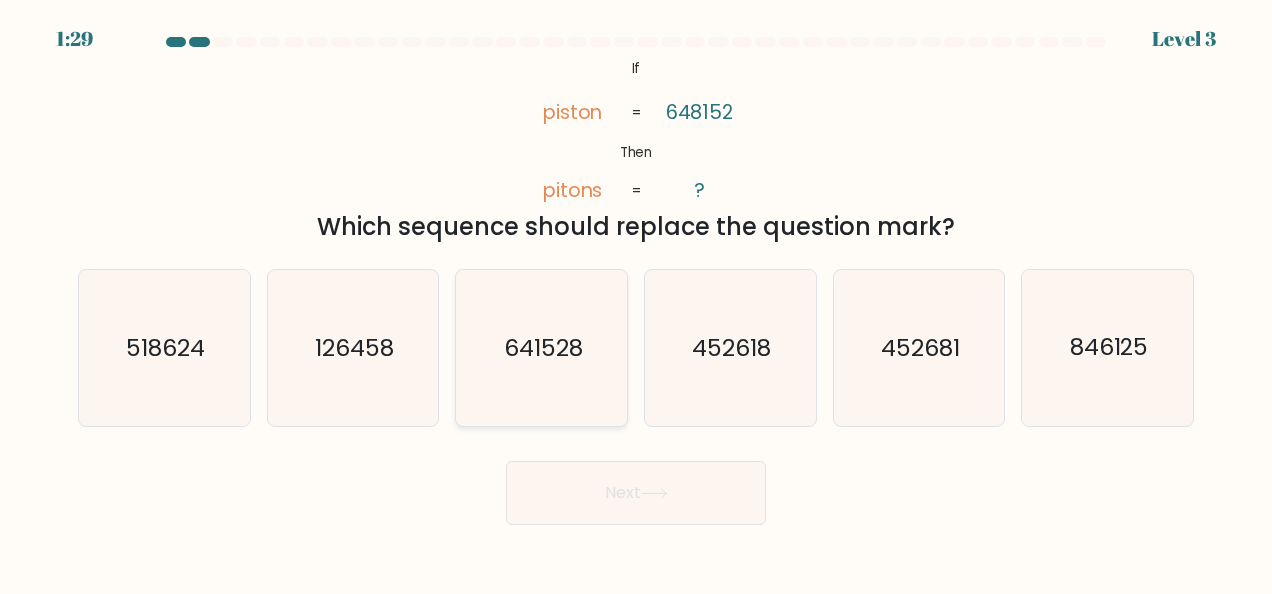 click on "641528" 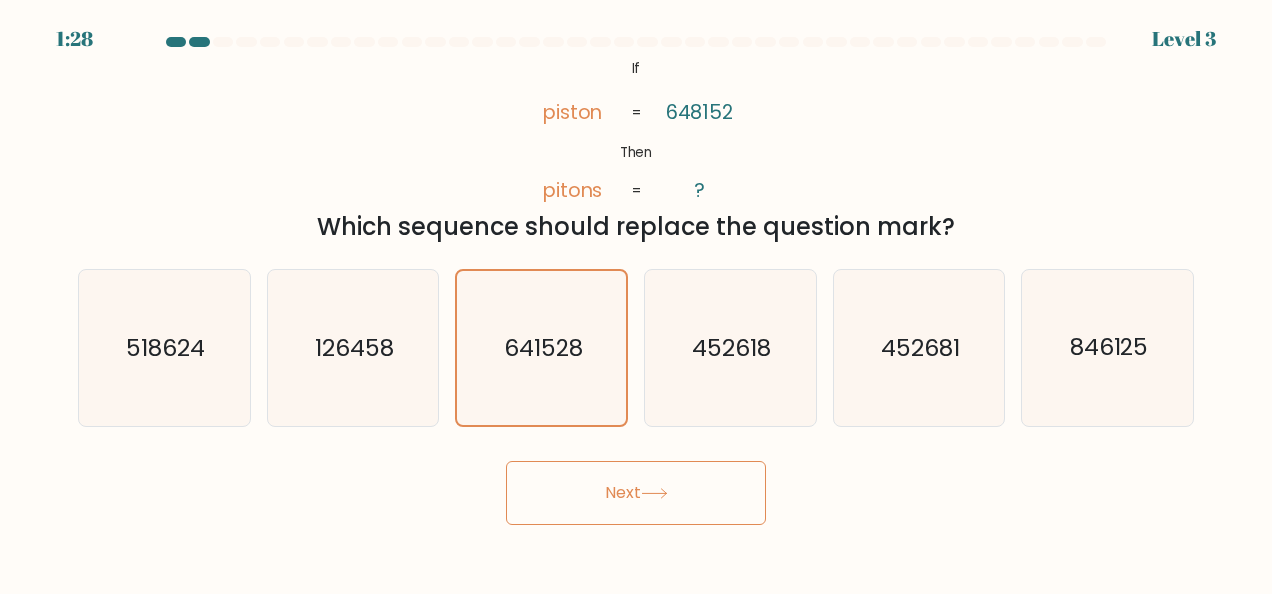 click on "Next" at bounding box center [636, 493] 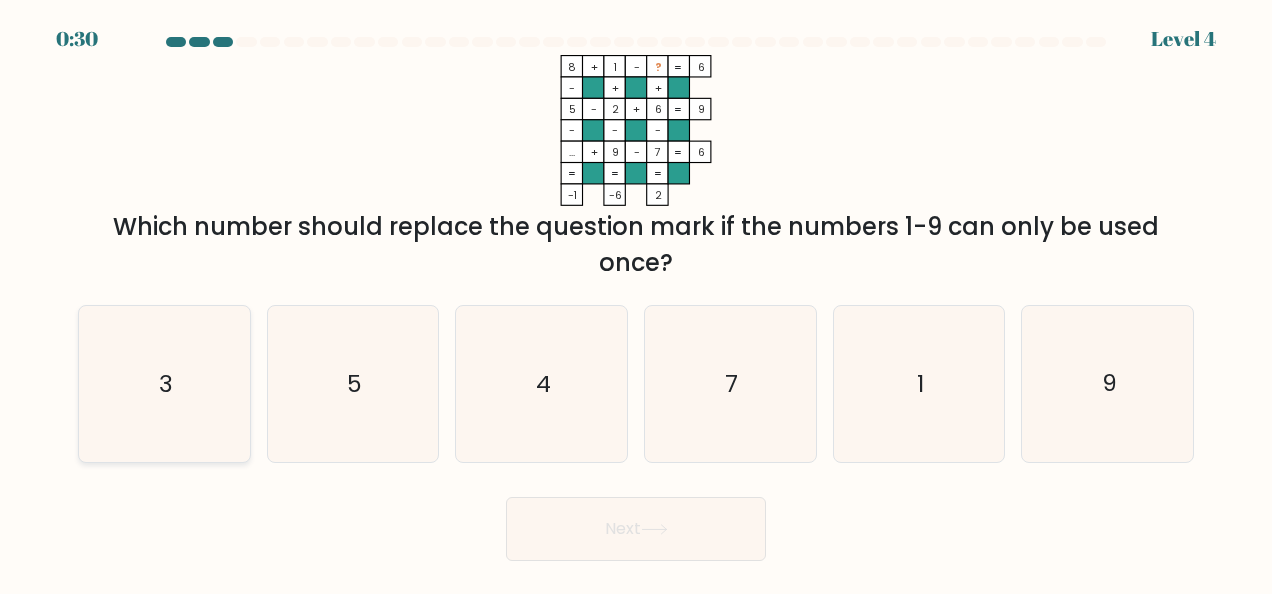 click on "3" 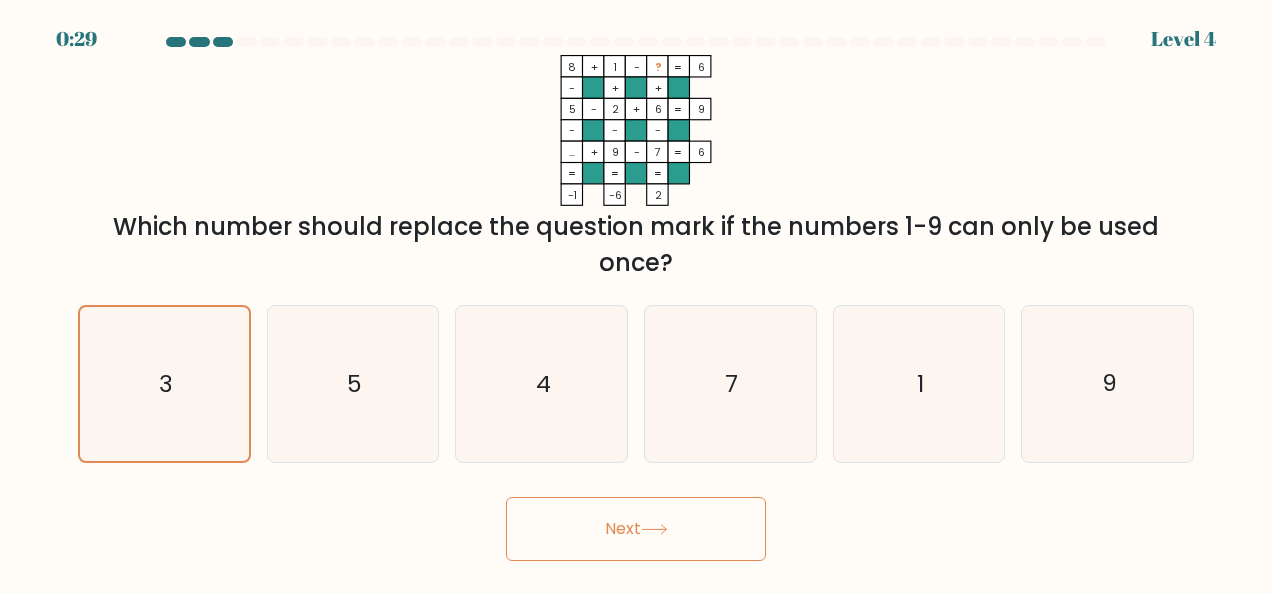 click on "Next" at bounding box center [636, 529] 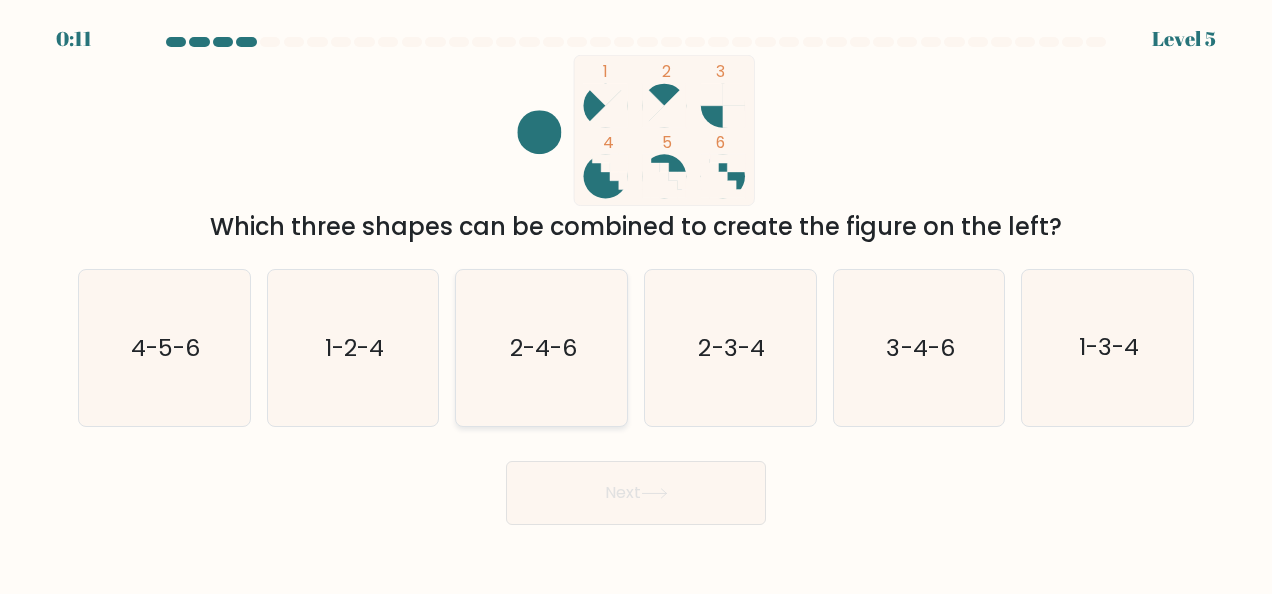 click on "2-4-6" 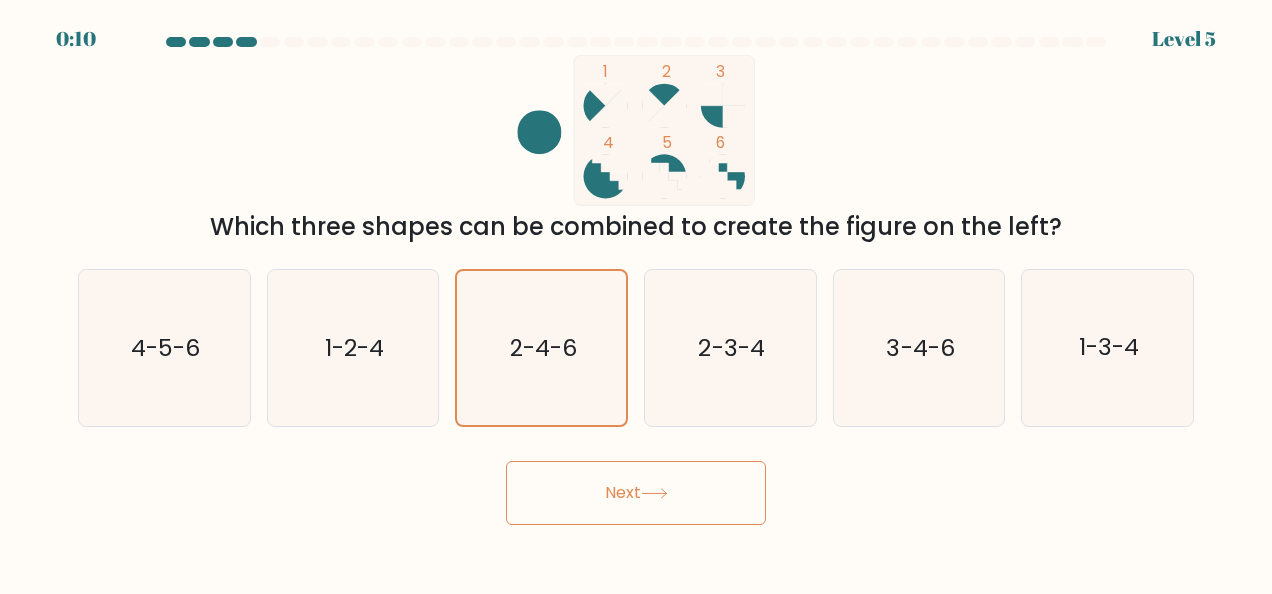 click on "Next" at bounding box center [636, 493] 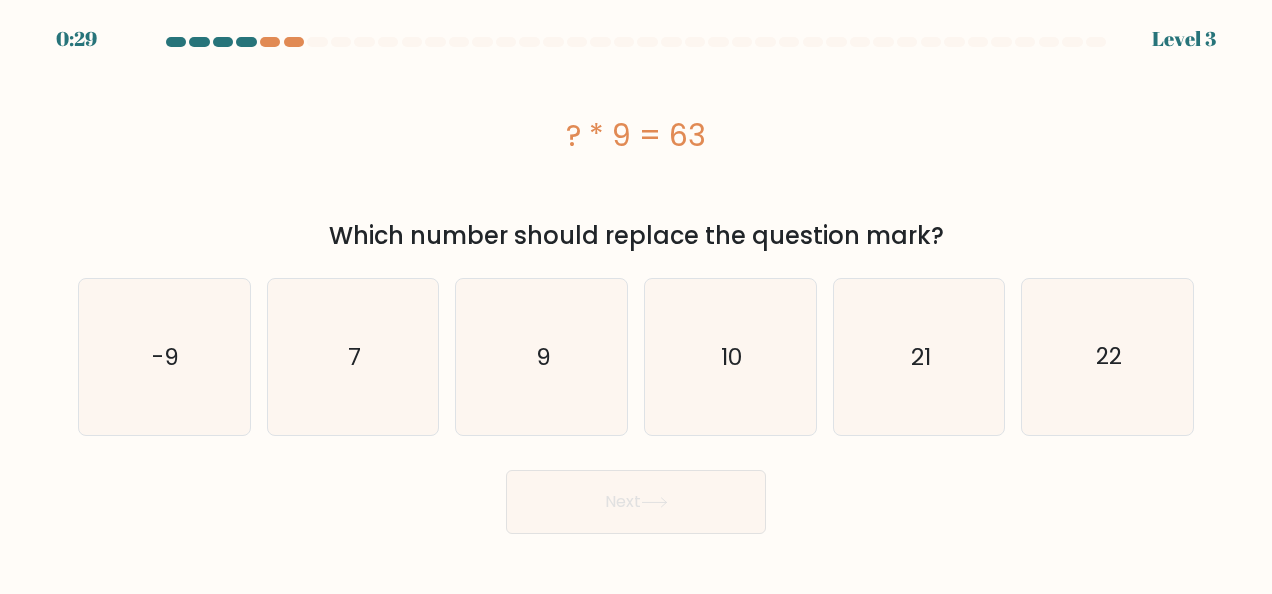 scroll, scrollTop: 0, scrollLeft: 0, axis: both 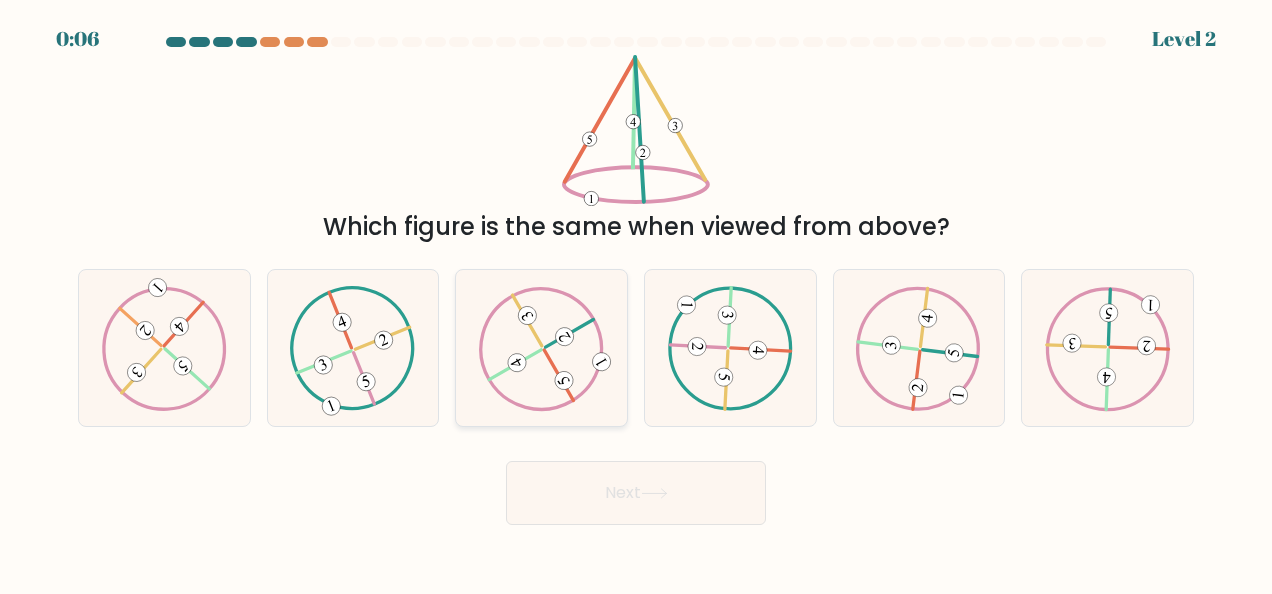 click 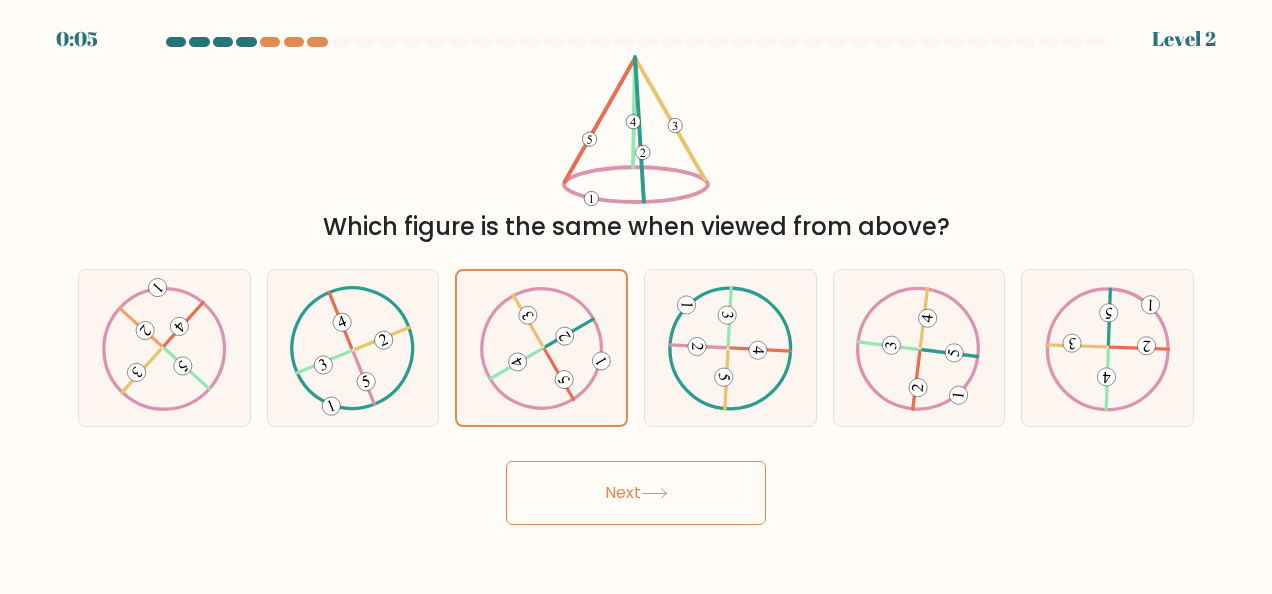 click on "Next" at bounding box center [636, 493] 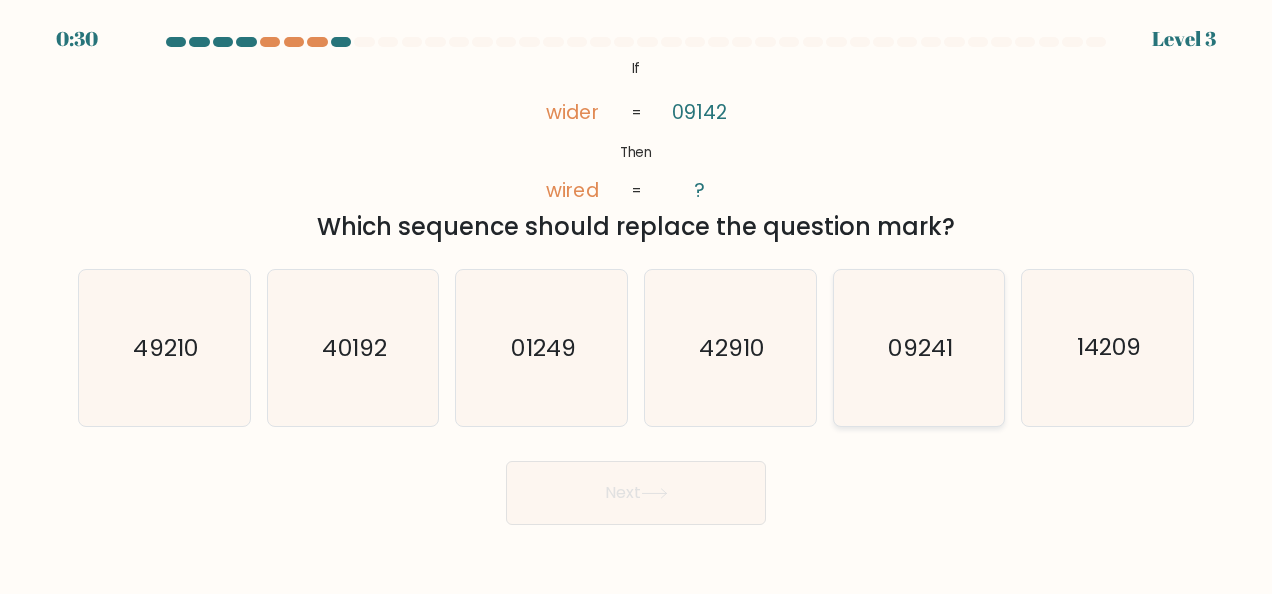 click on "09241" 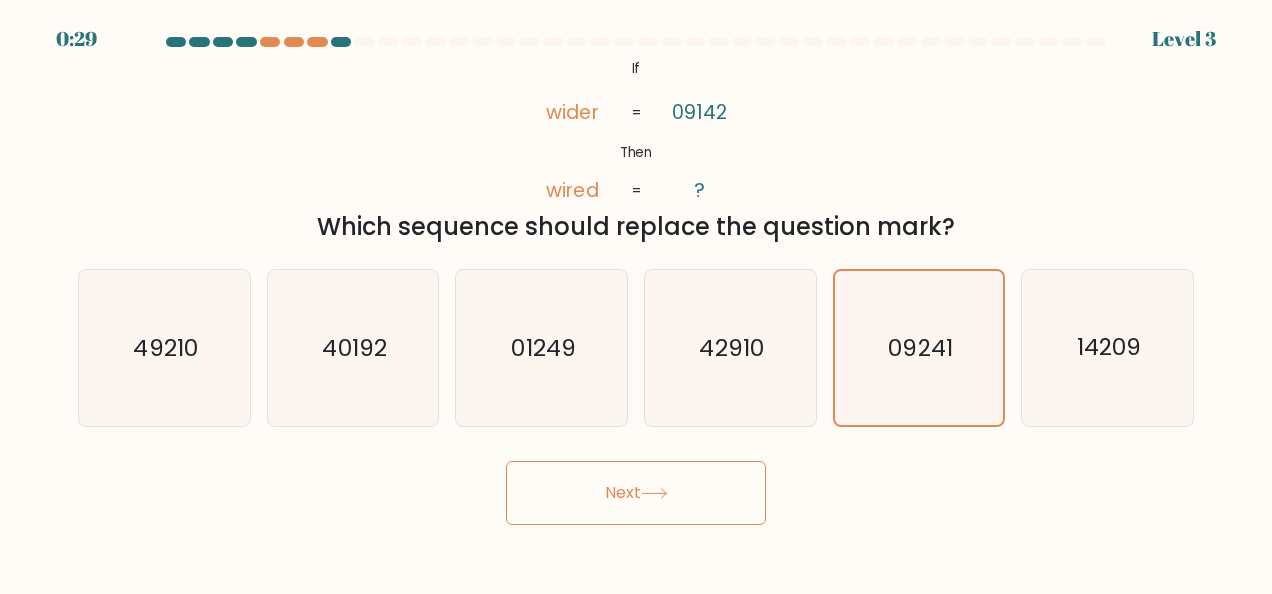 click on "Next" at bounding box center (636, 493) 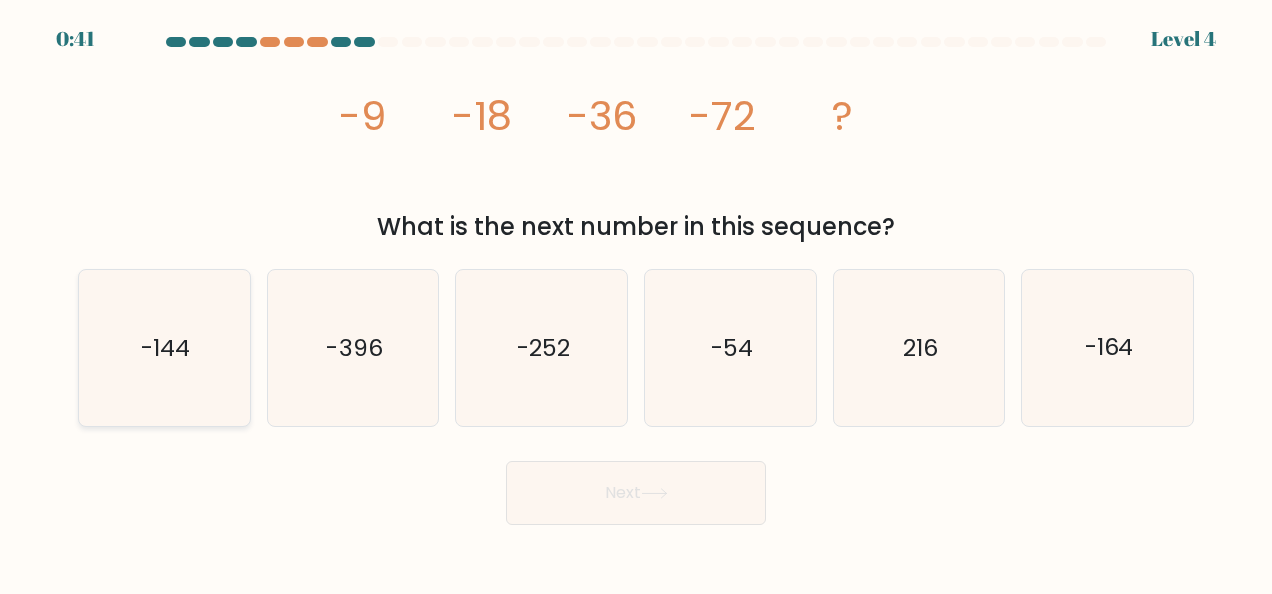 click on "-144" 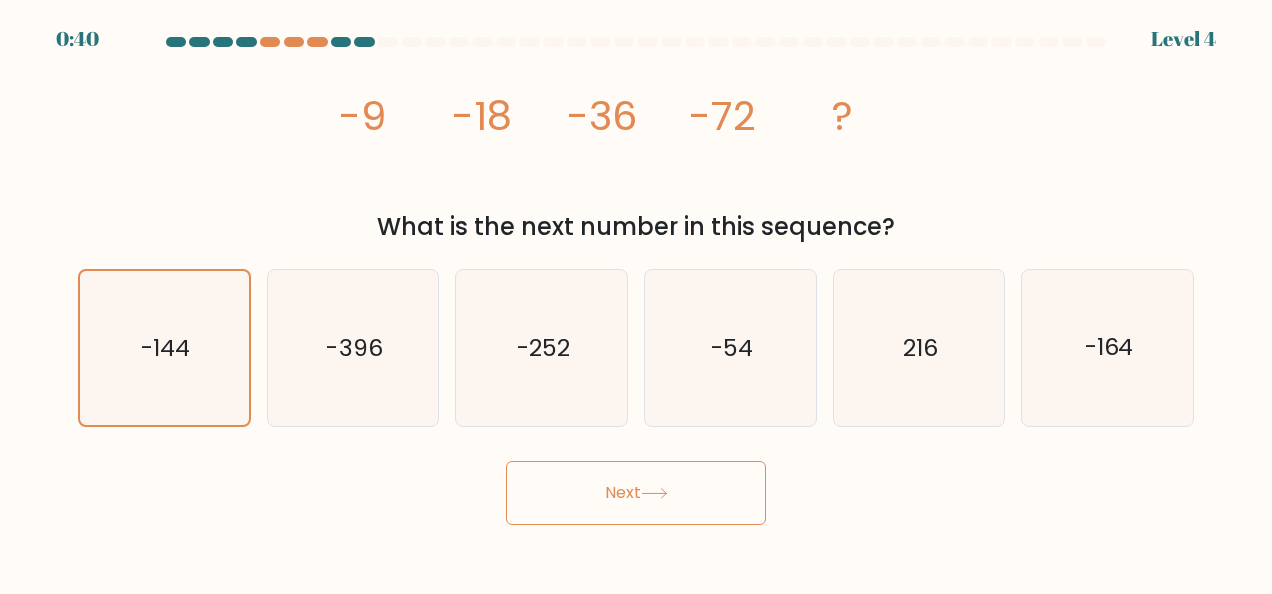 click on "Next" at bounding box center [636, 493] 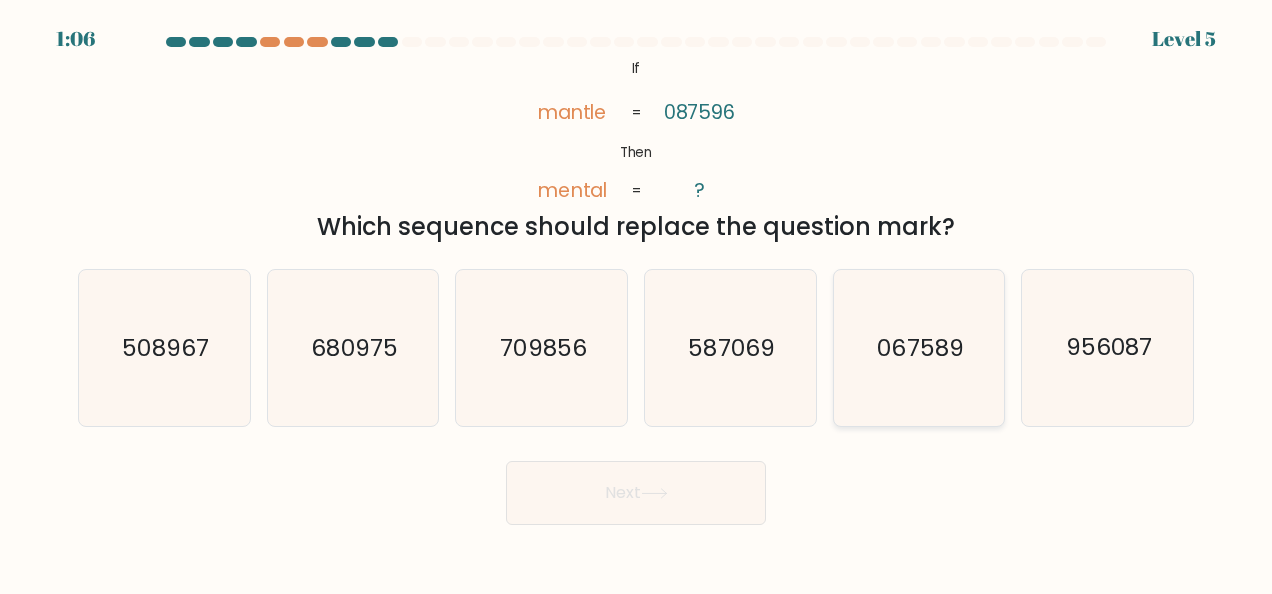 click on "067589" 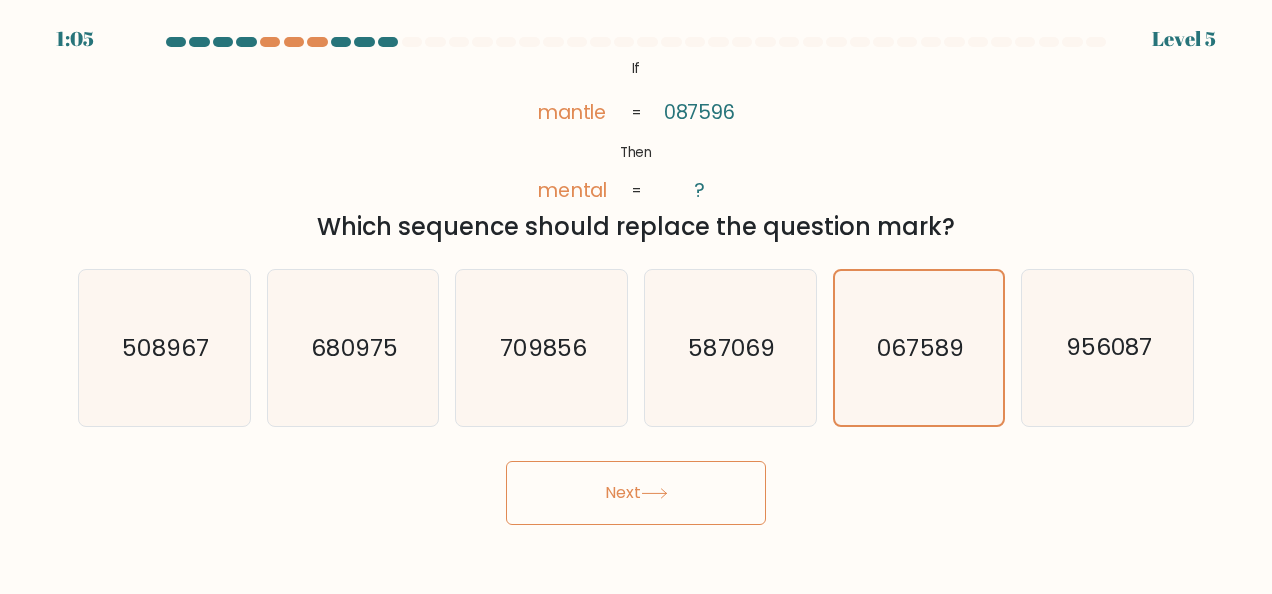 click on "Next" at bounding box center [636, 493] 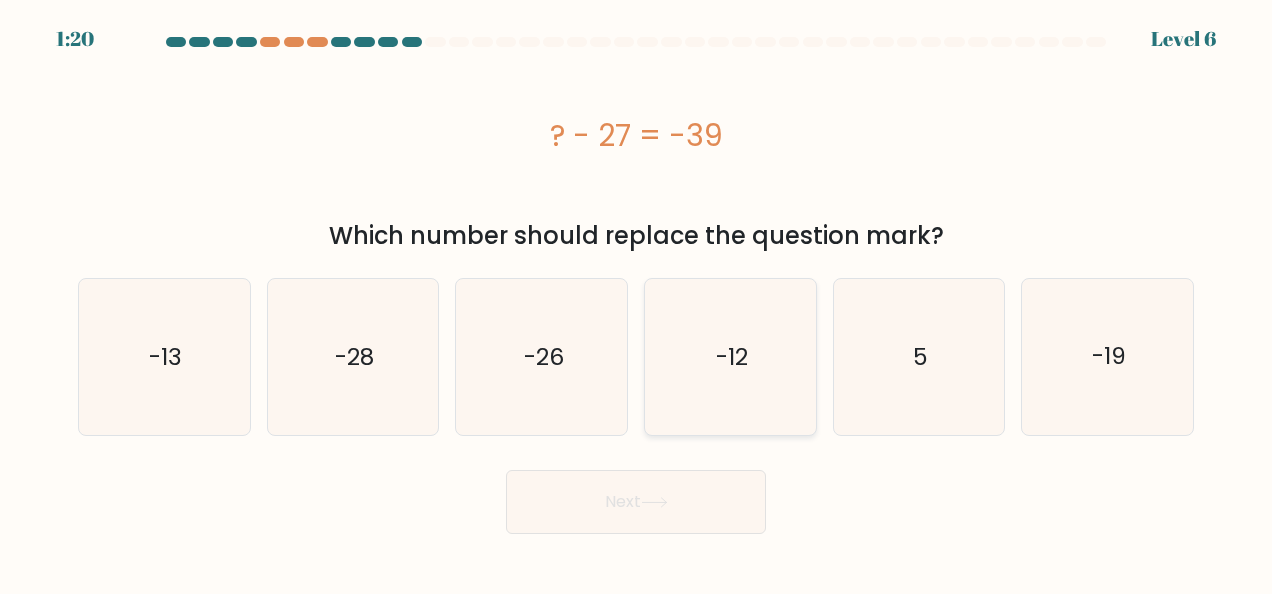click on "-12" 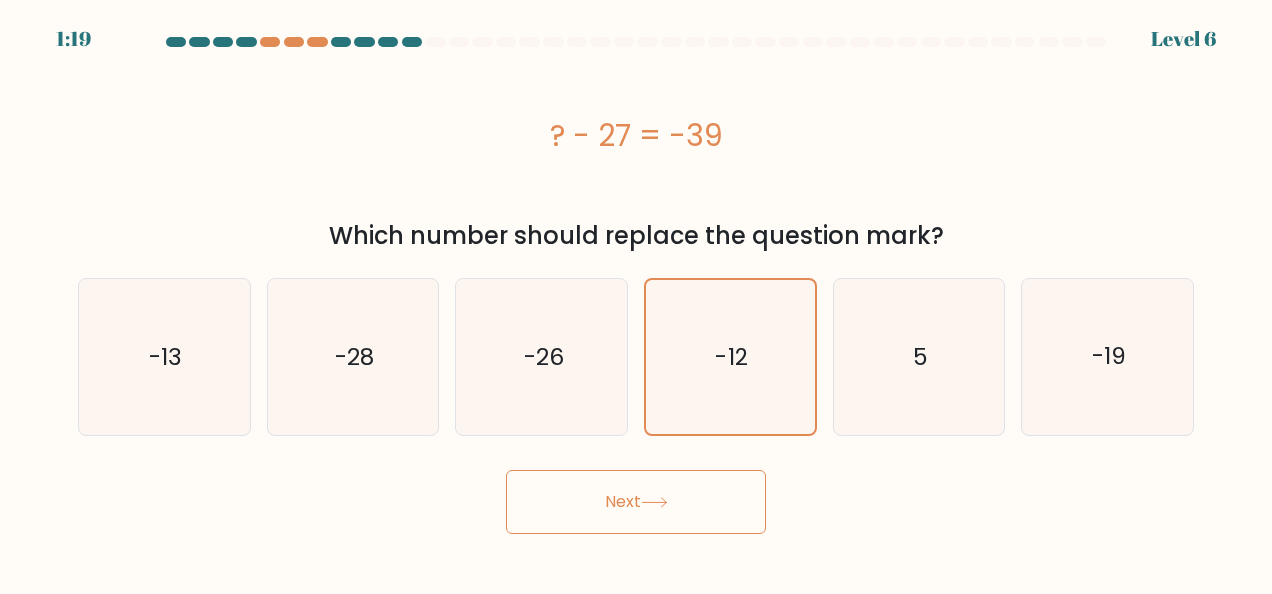 click on "Next" at bounding box center [636, 502] 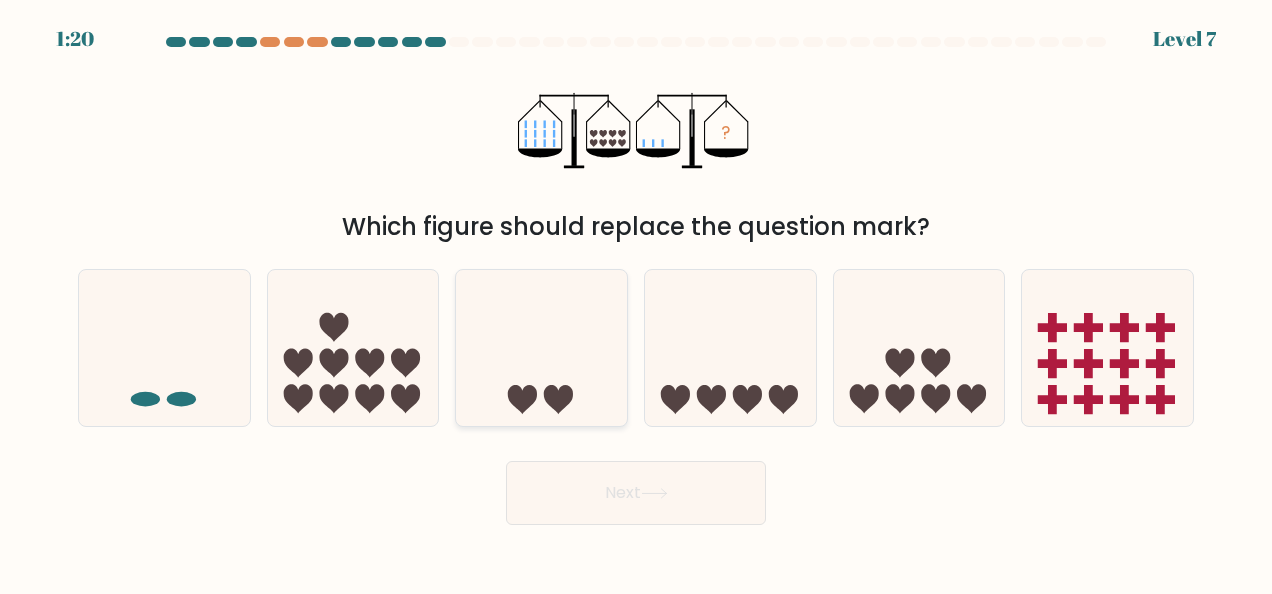 click 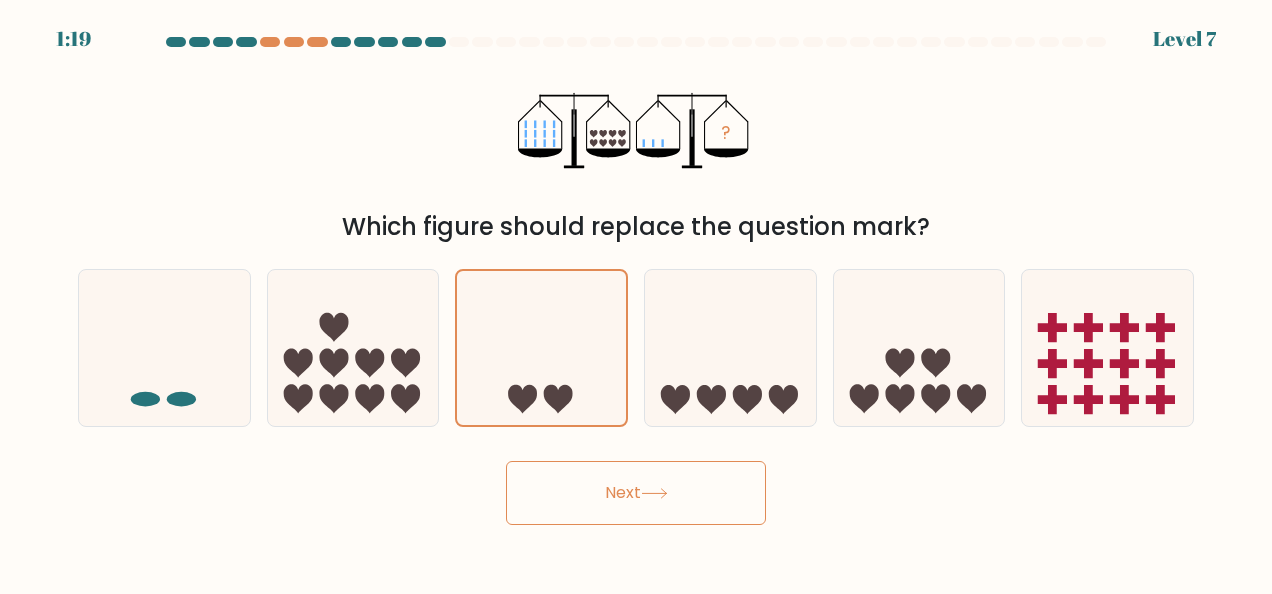 click on "Next" at bounding box center (636, 493) 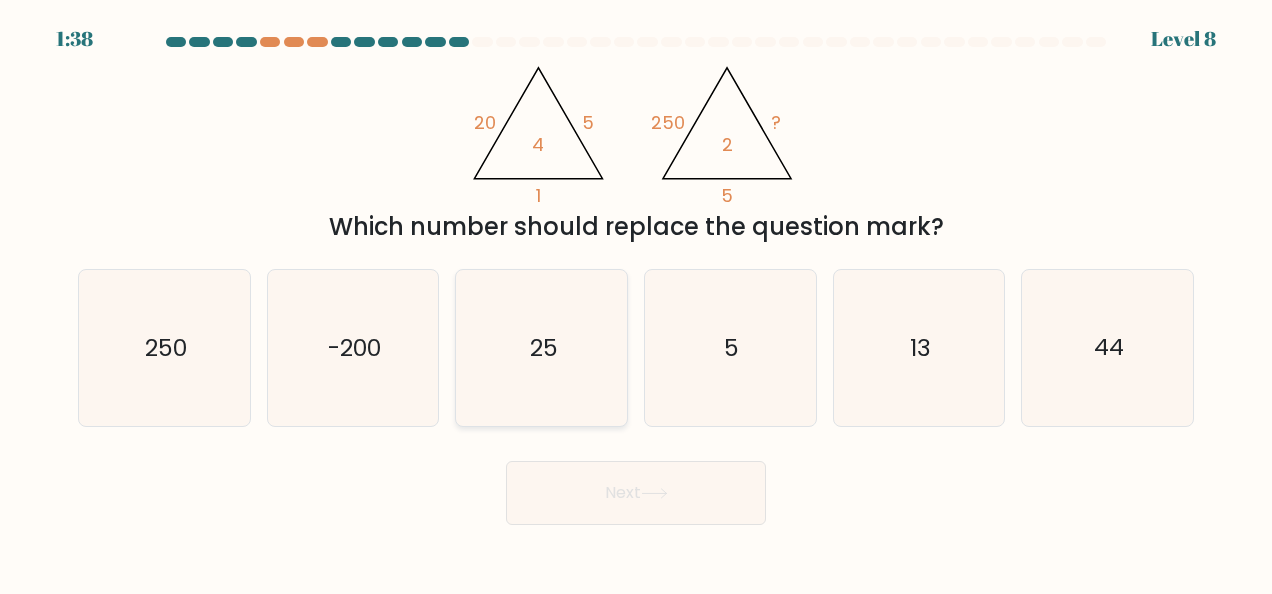 click on "25" 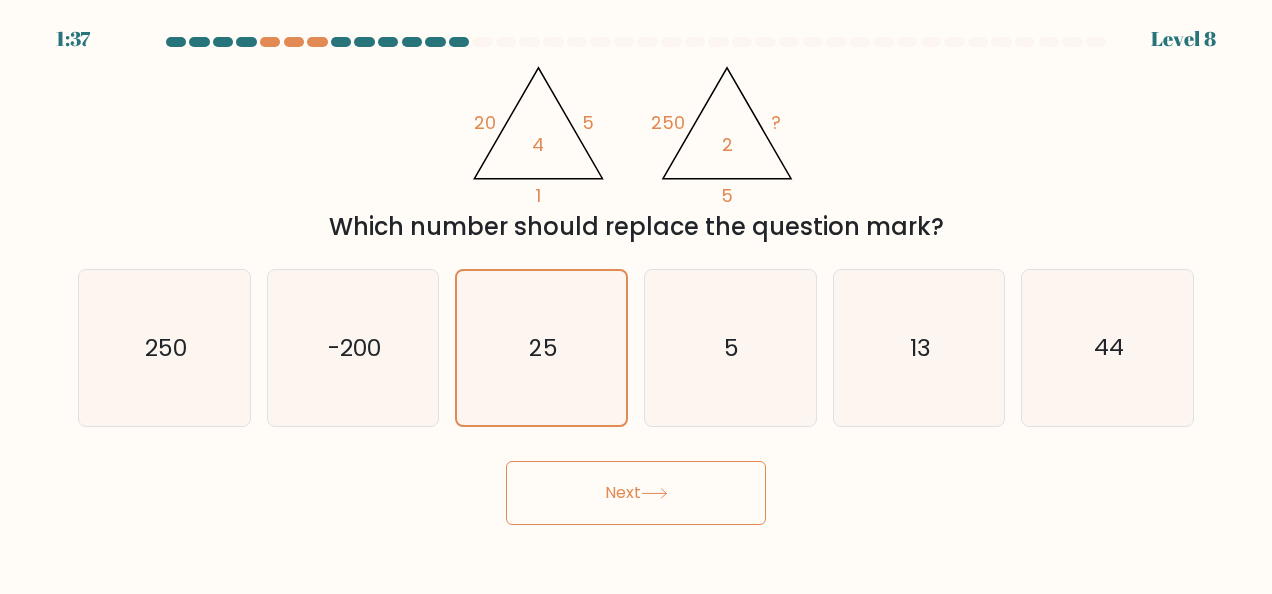 click on "Next" at bounding box center [636, 493] 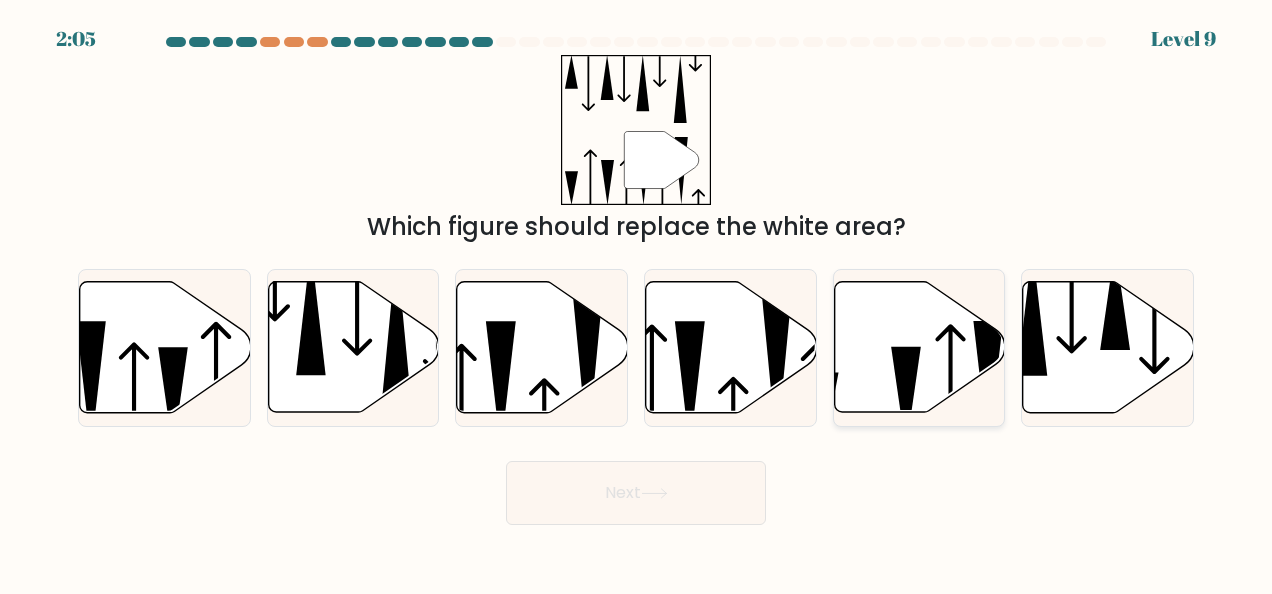 click 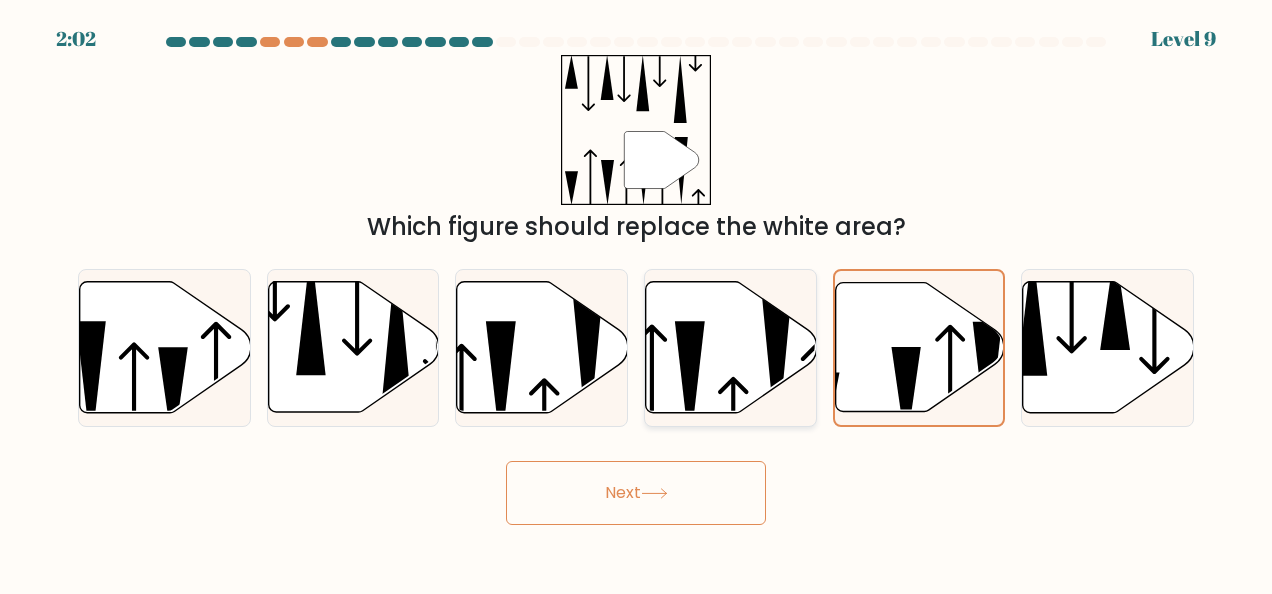click 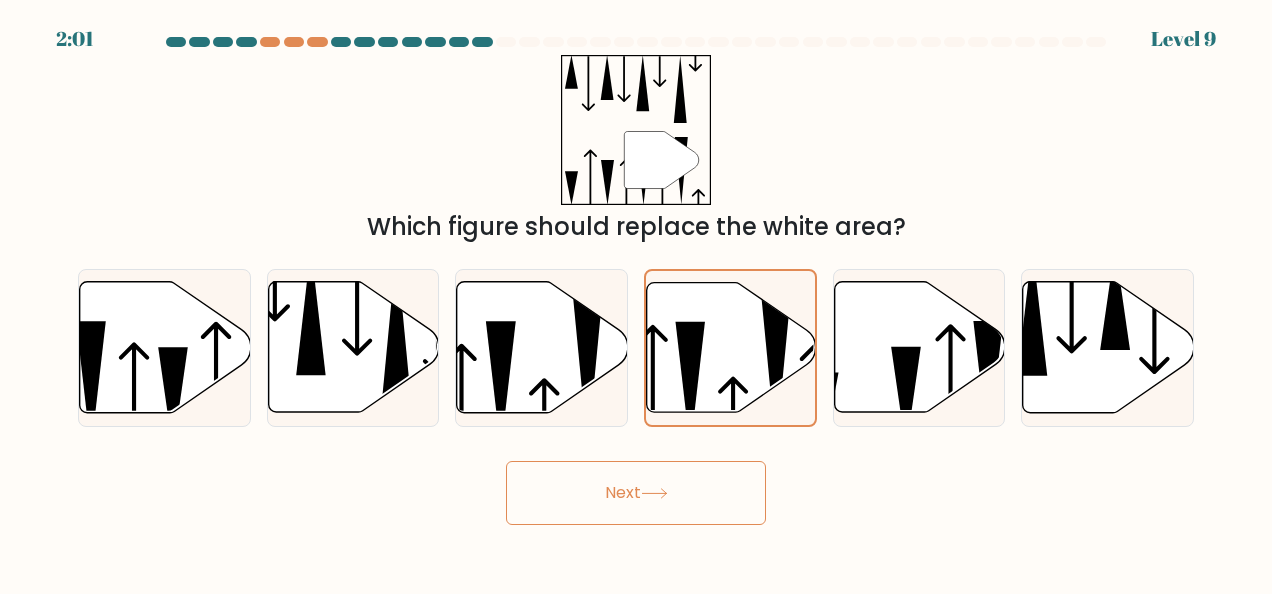 click on "Next" at bounding box center (636, 493) 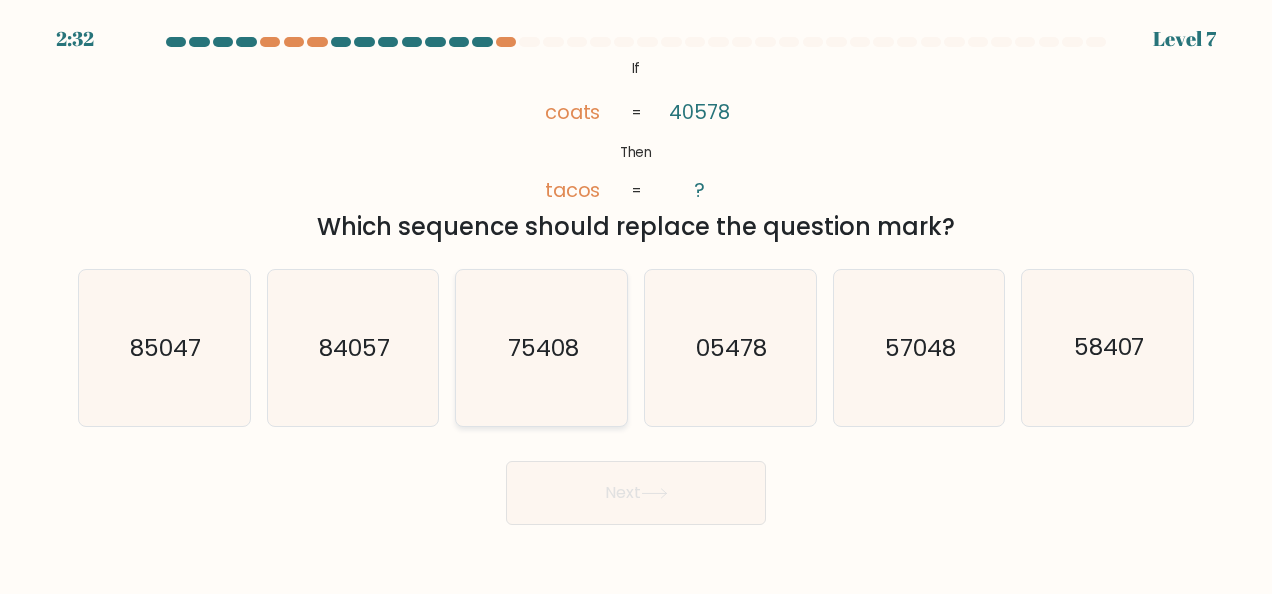 click on "75408" 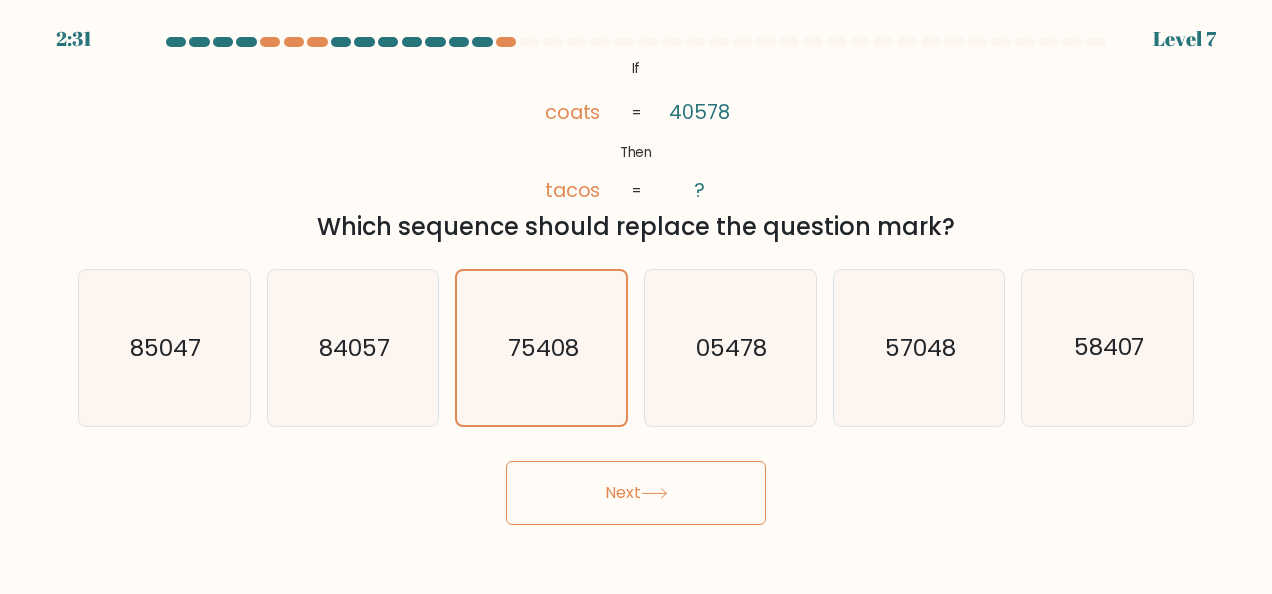 click on "Next" at bounding box center (636, 493) 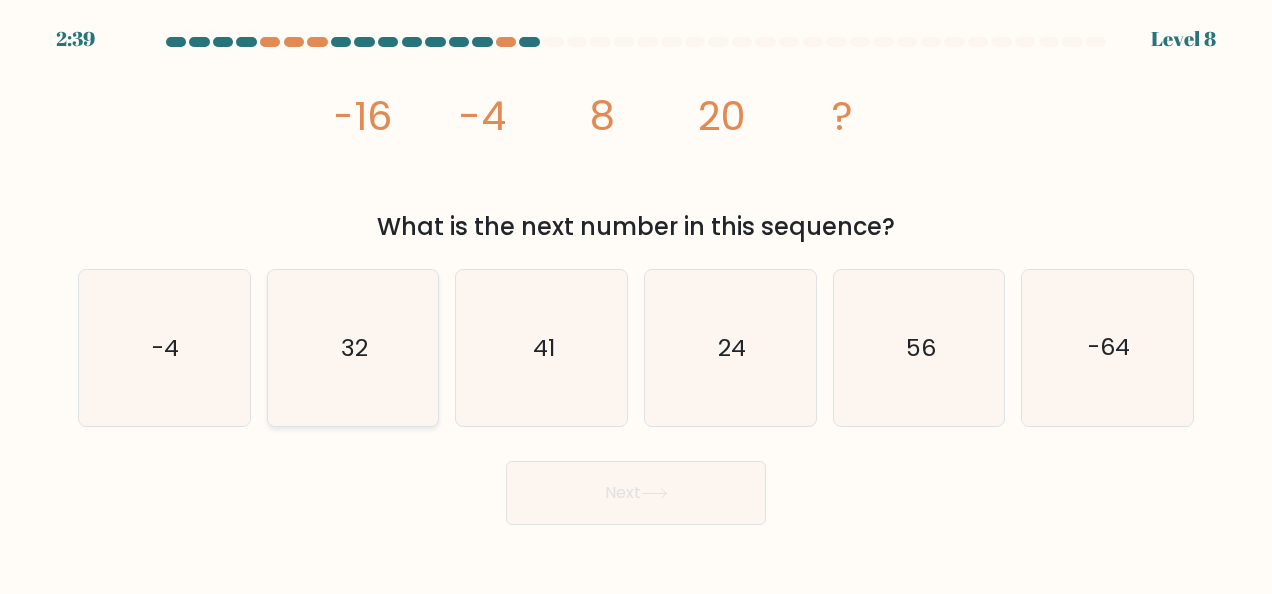 click on "32" 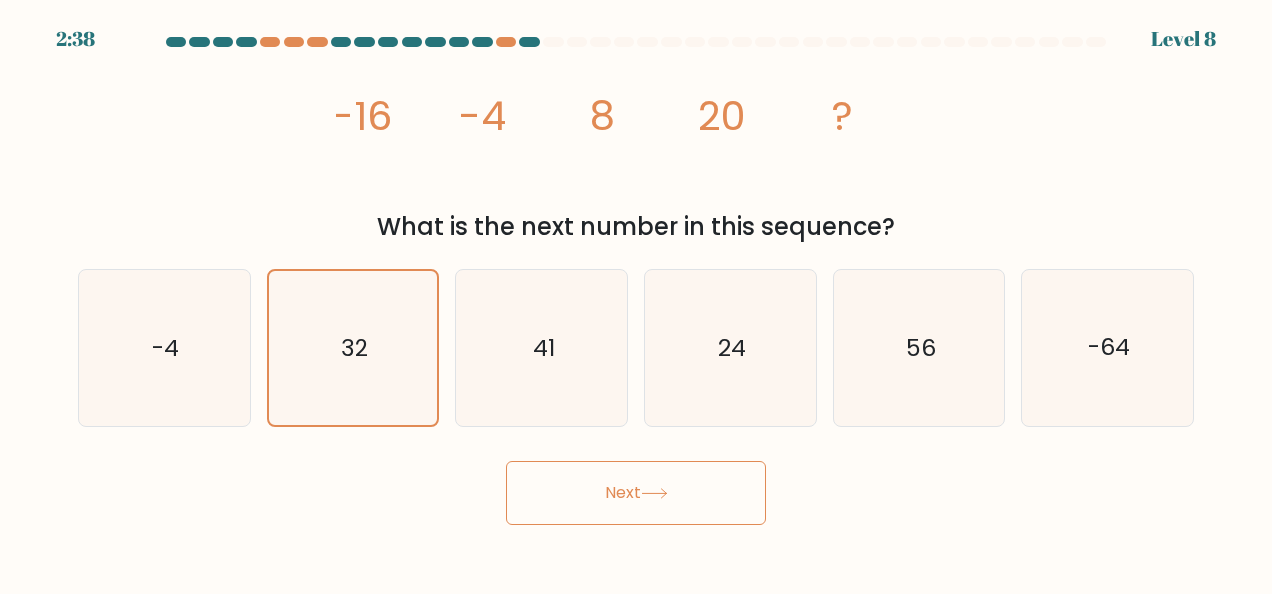 click on "Next" at bounding box center (636, 493) 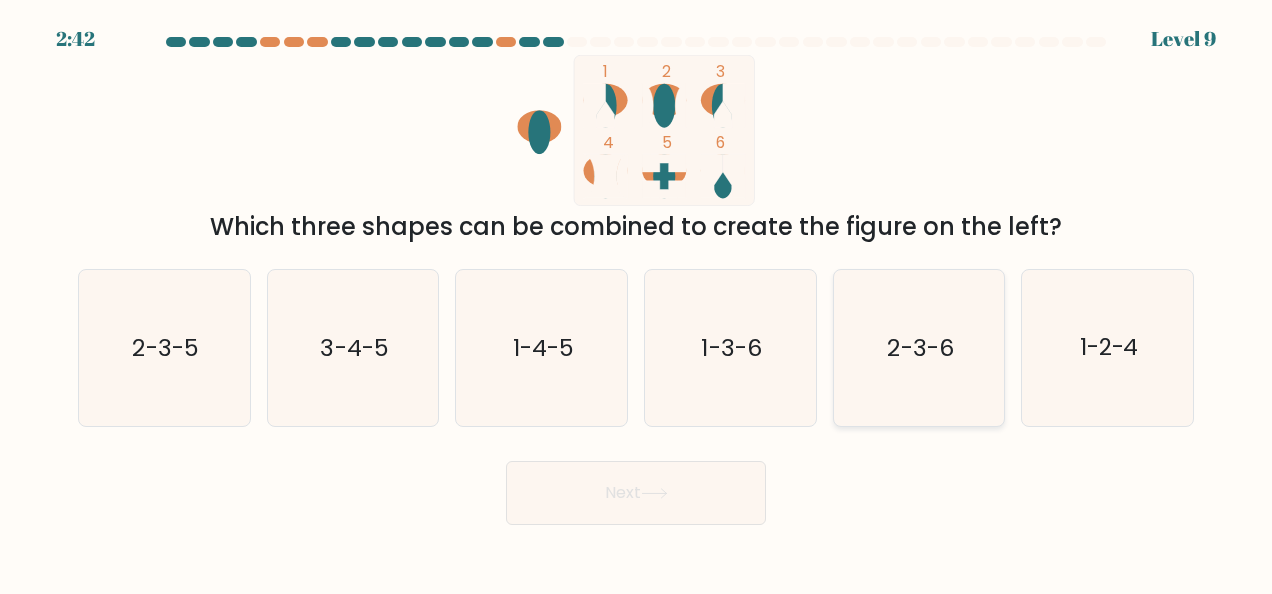 click on "2-3-6" 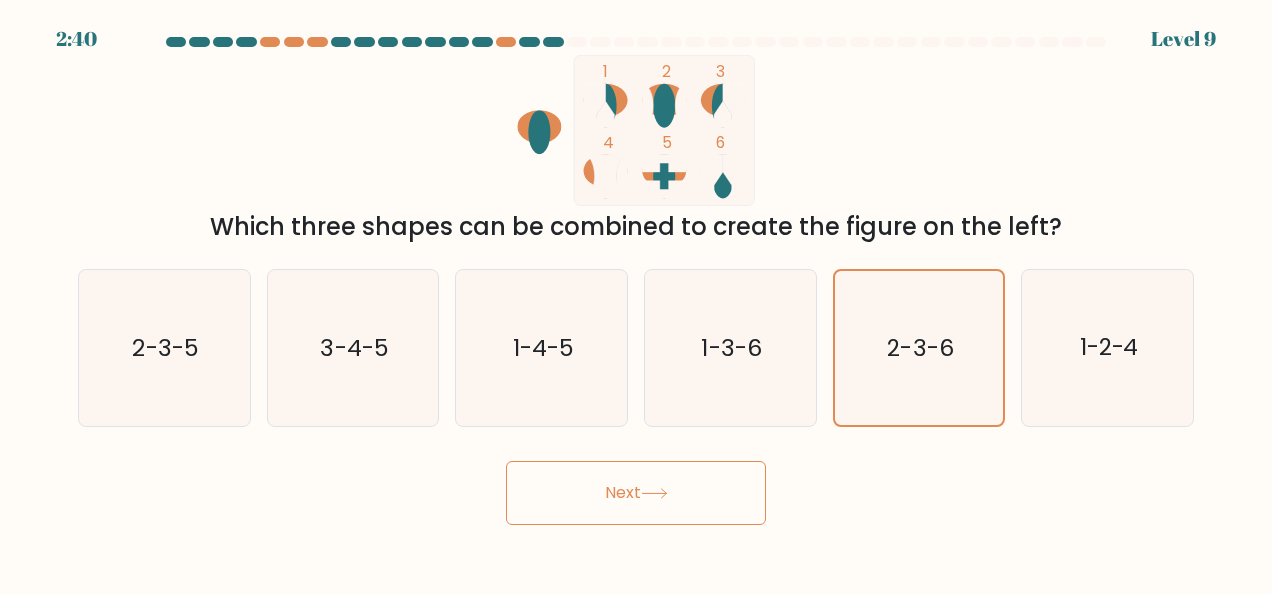 click on "Next" at bounding box center (636, 493) 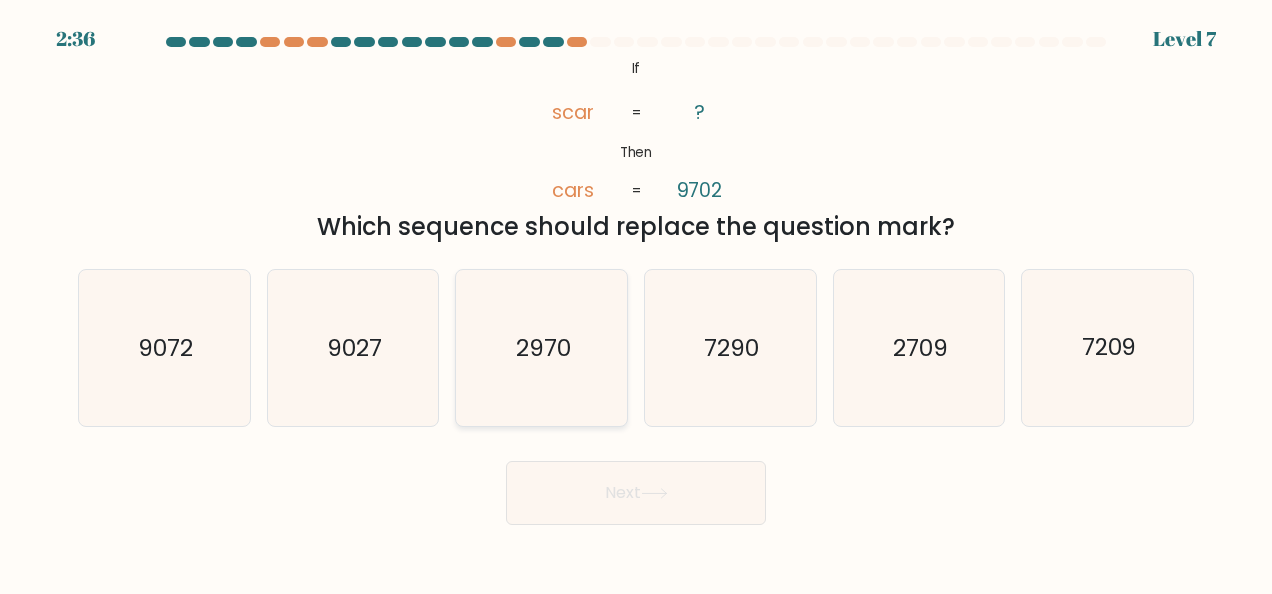 click on "2970" 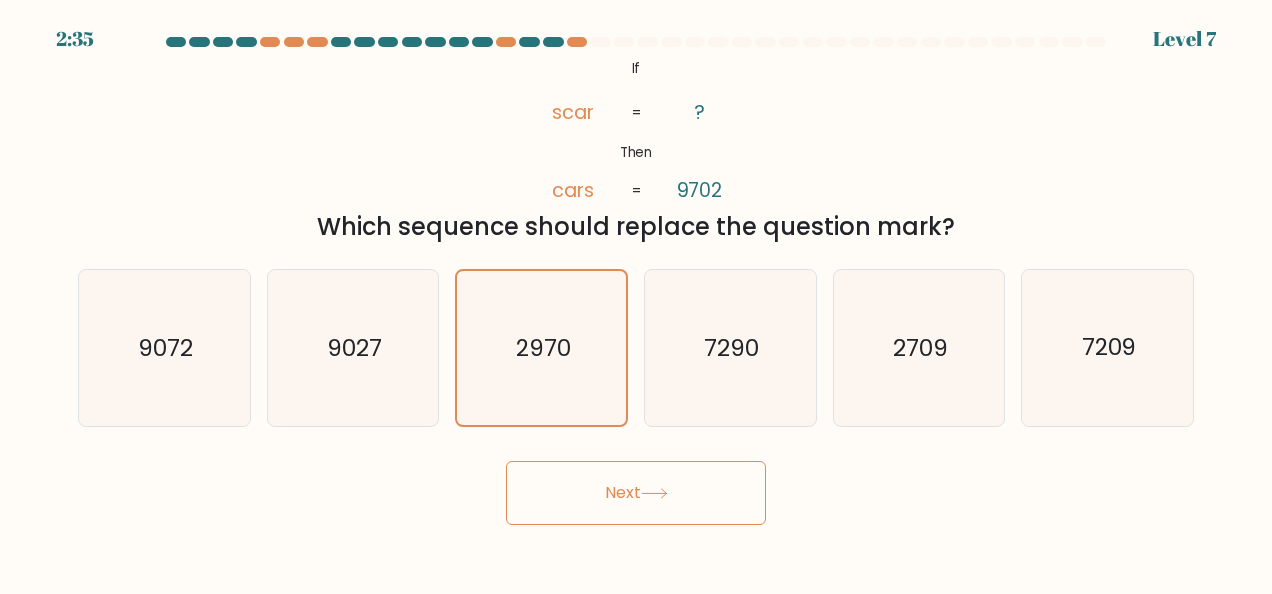click on "Next" at bounding box center (636, 493) 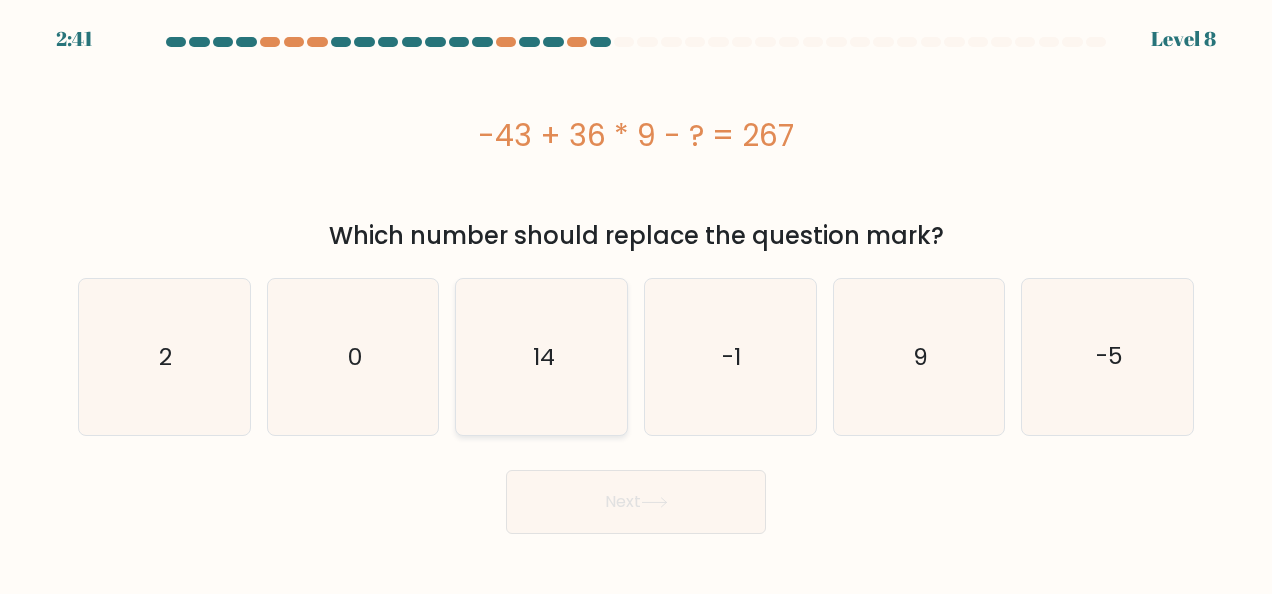 click on "14" 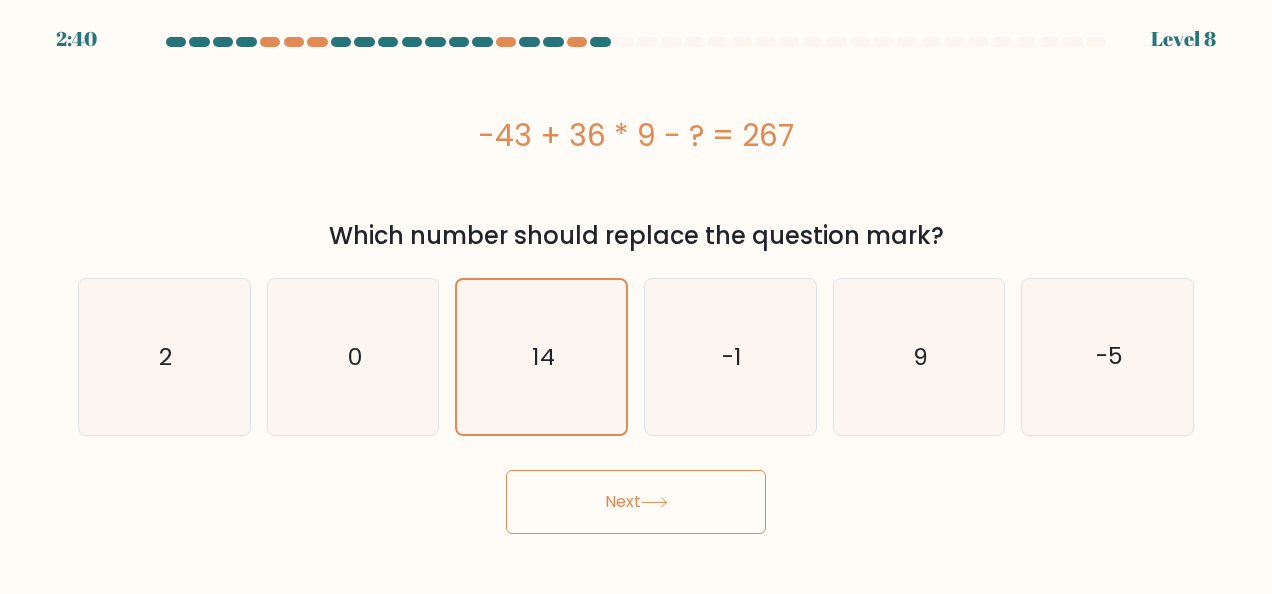 click on "Next" at bounding box center (636, 502) 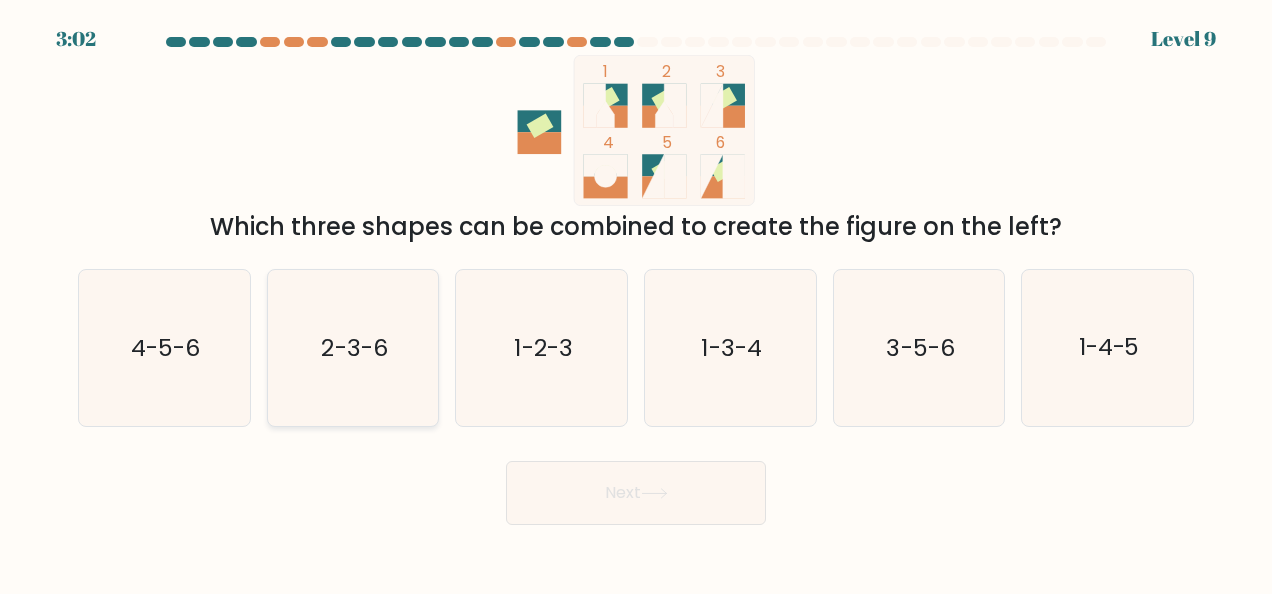 click on "2-3-6" 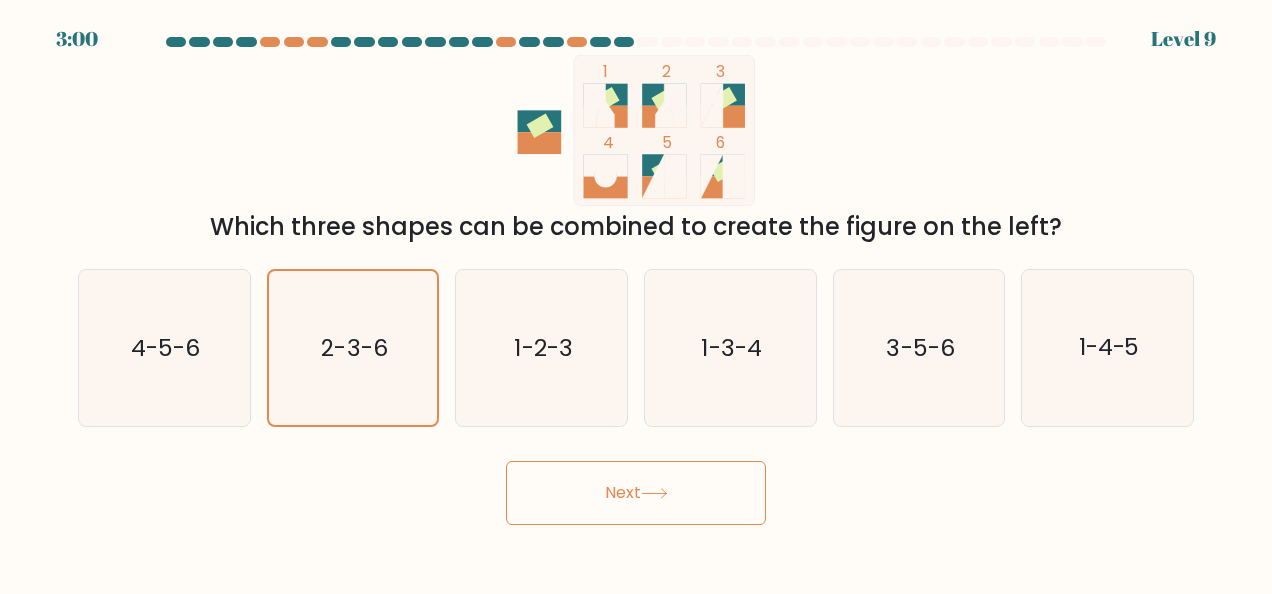 click on "Next" at bounding box center [636, 493] 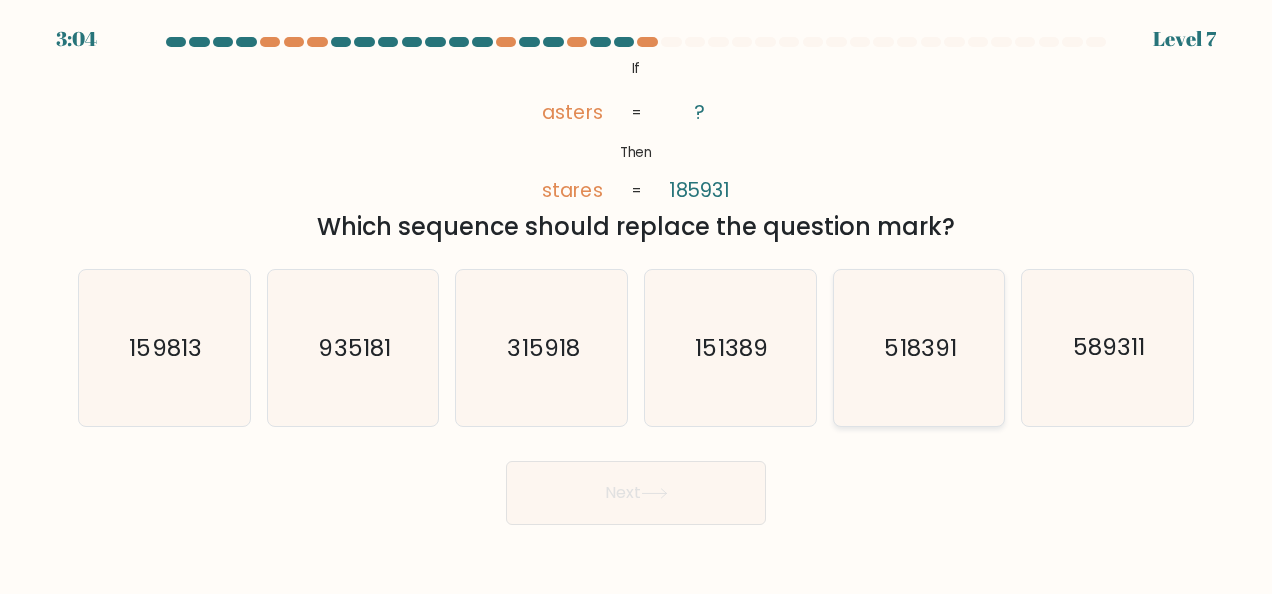click on "518391" 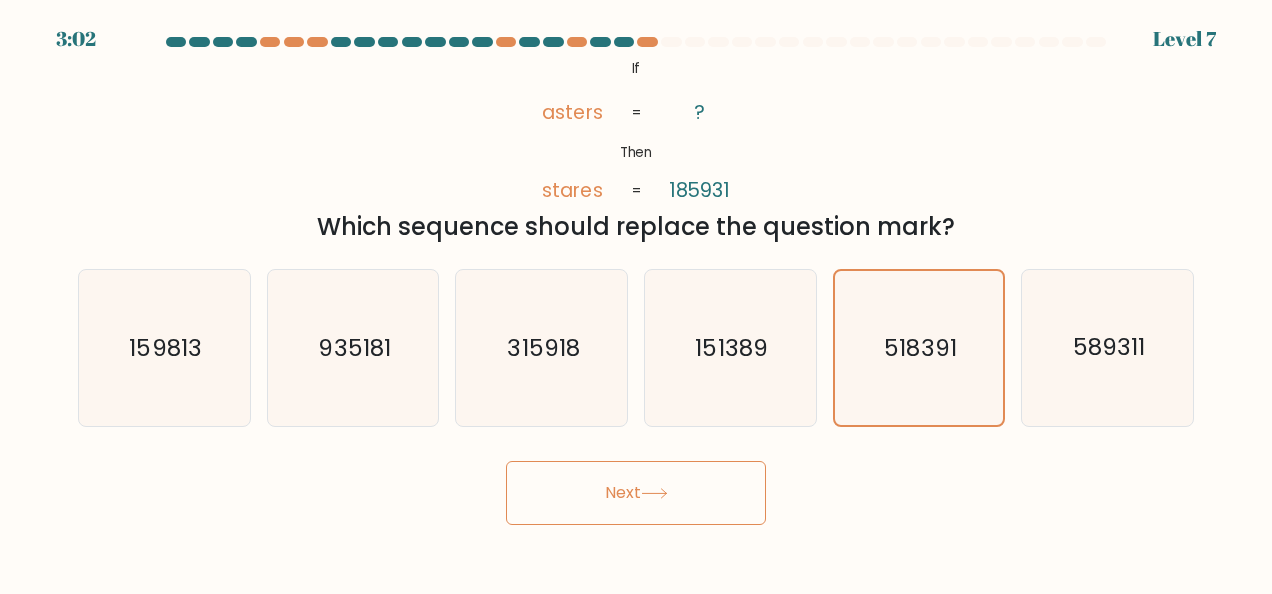 click on "Next" at bounding box center [636, 493] 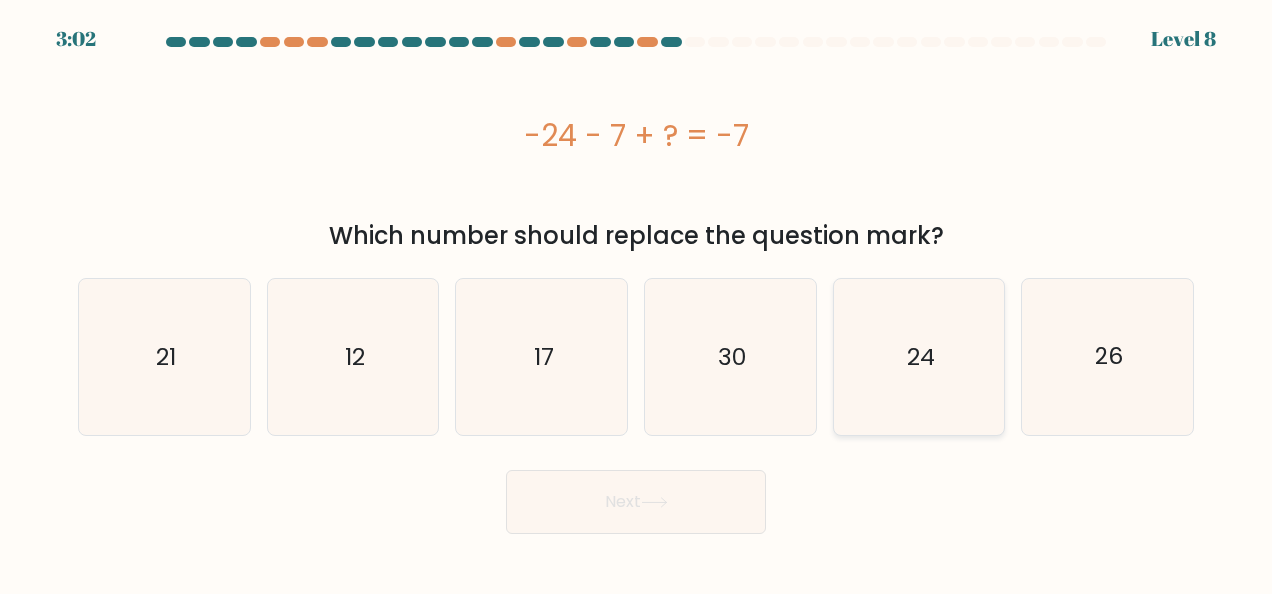 click on "24" 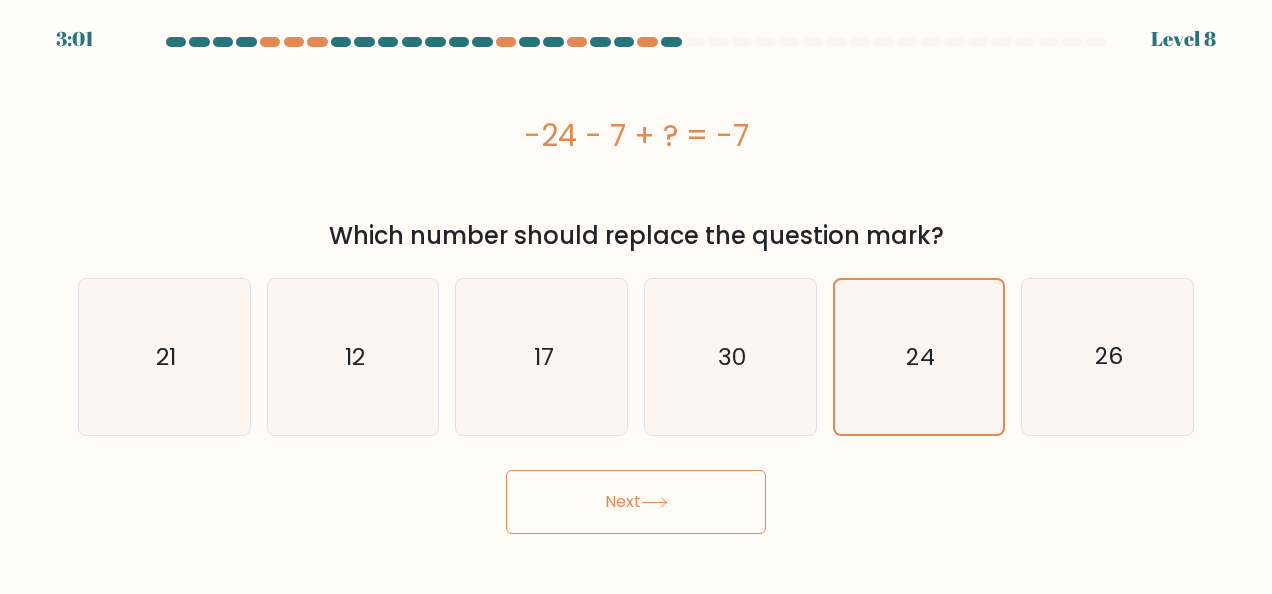 click on "Next" at bounding box center [636, 502] 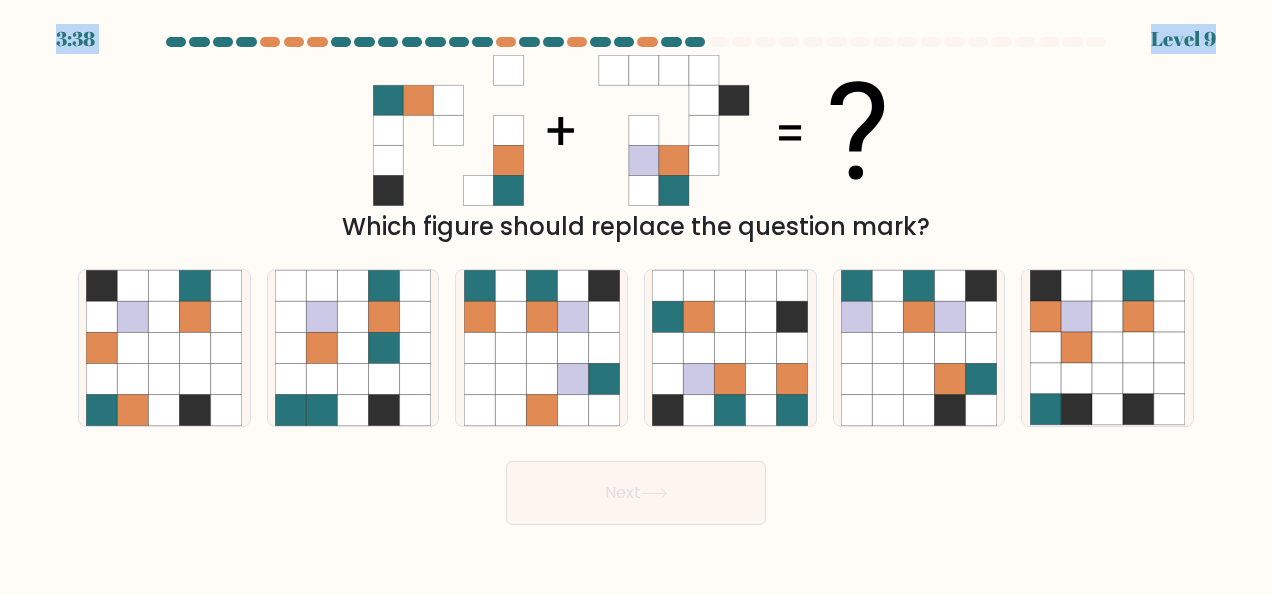 drag, startPoint x: 16, startPoint y: 12, endPoint x: 196, endPoint y: 38, distance: 181.86809 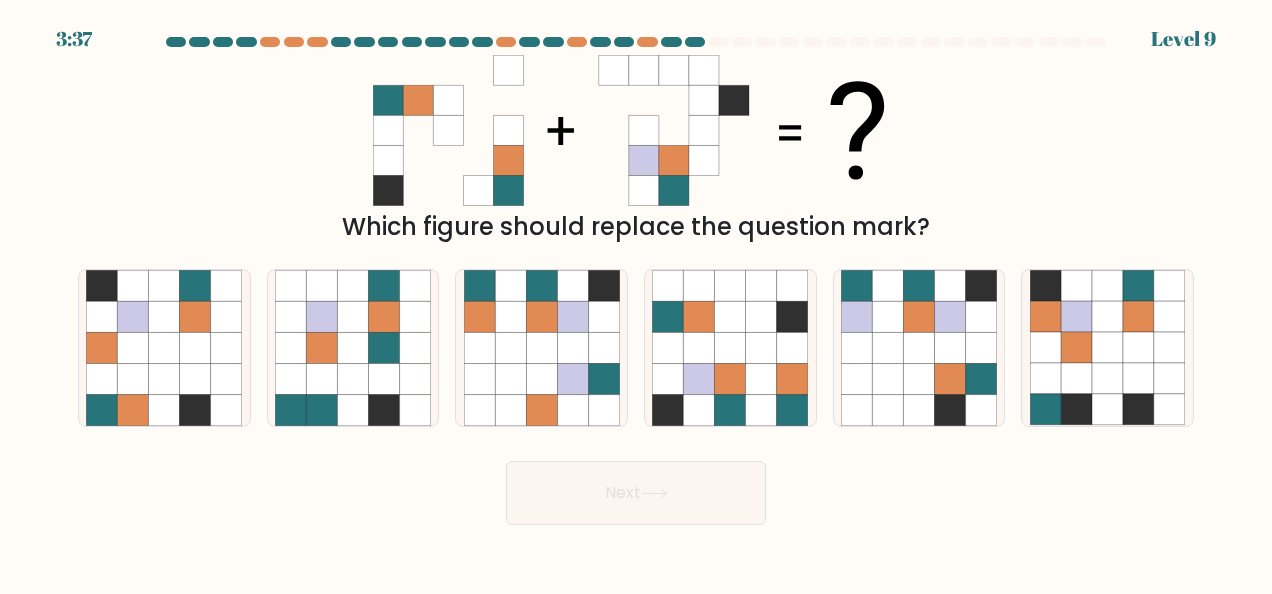 click on "Which figure should replace the question mark?" at bounding box center (636, 150) 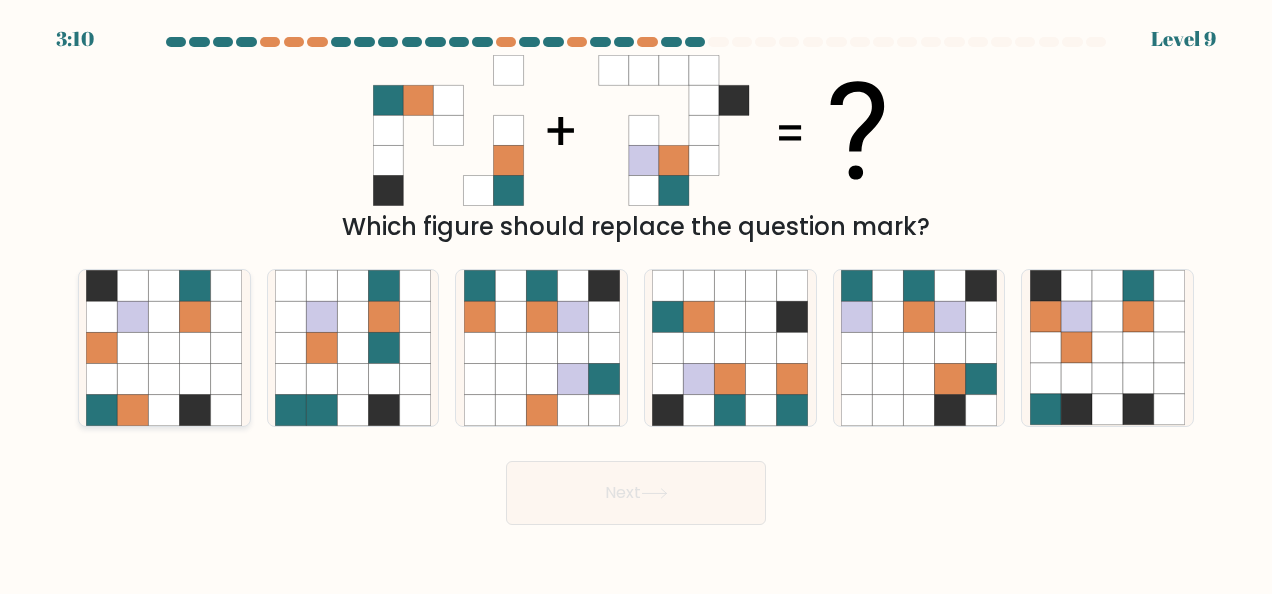 click 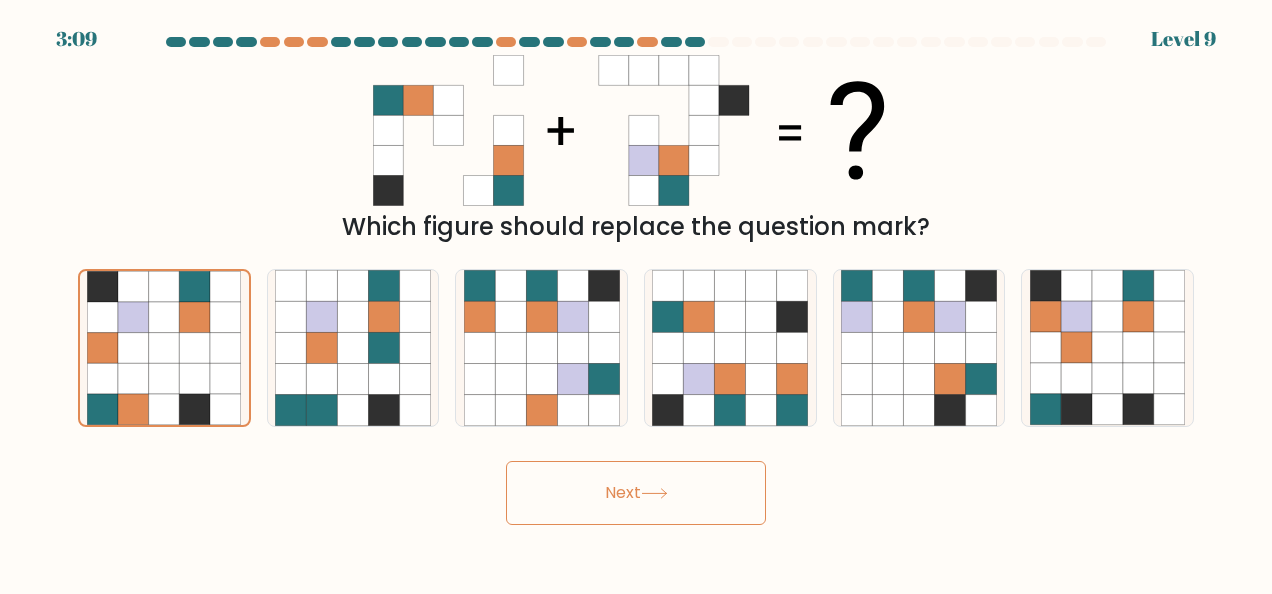 click on "Next" at bounding box center (636, 493) 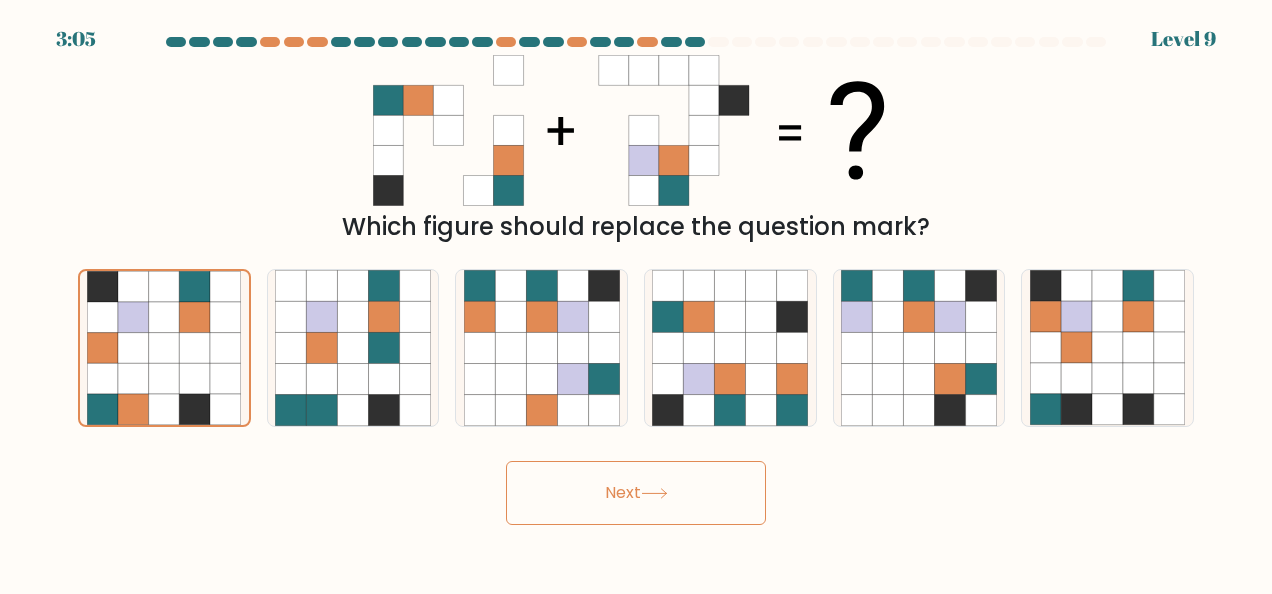 click on "Next" at bounding box center [636, 493] 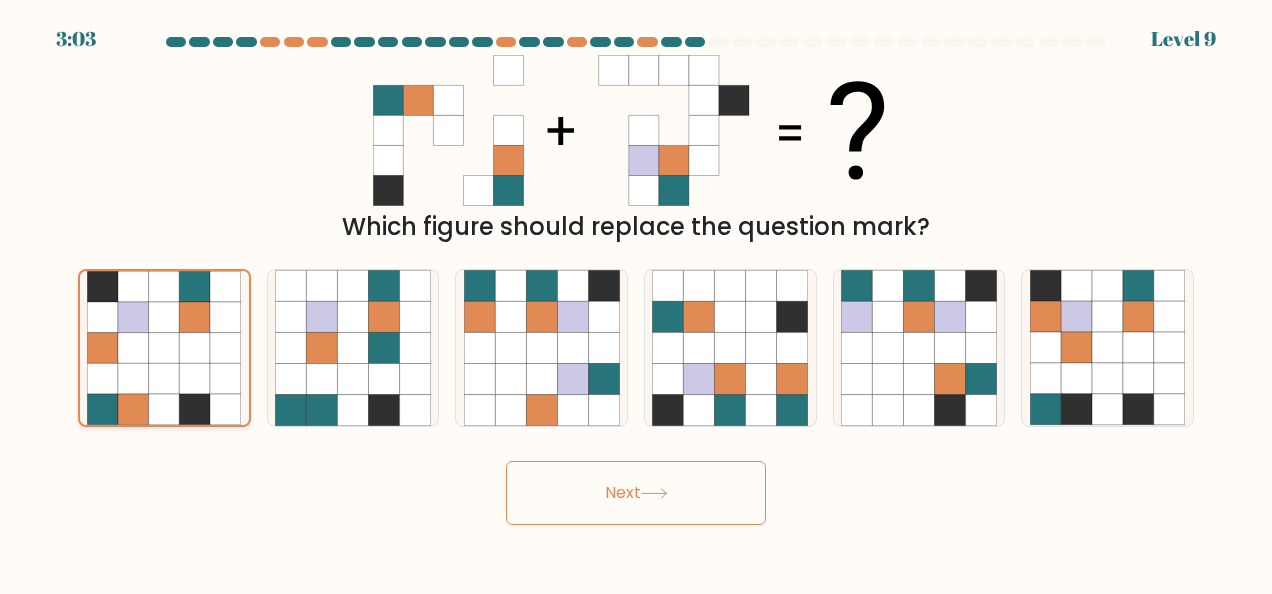 click 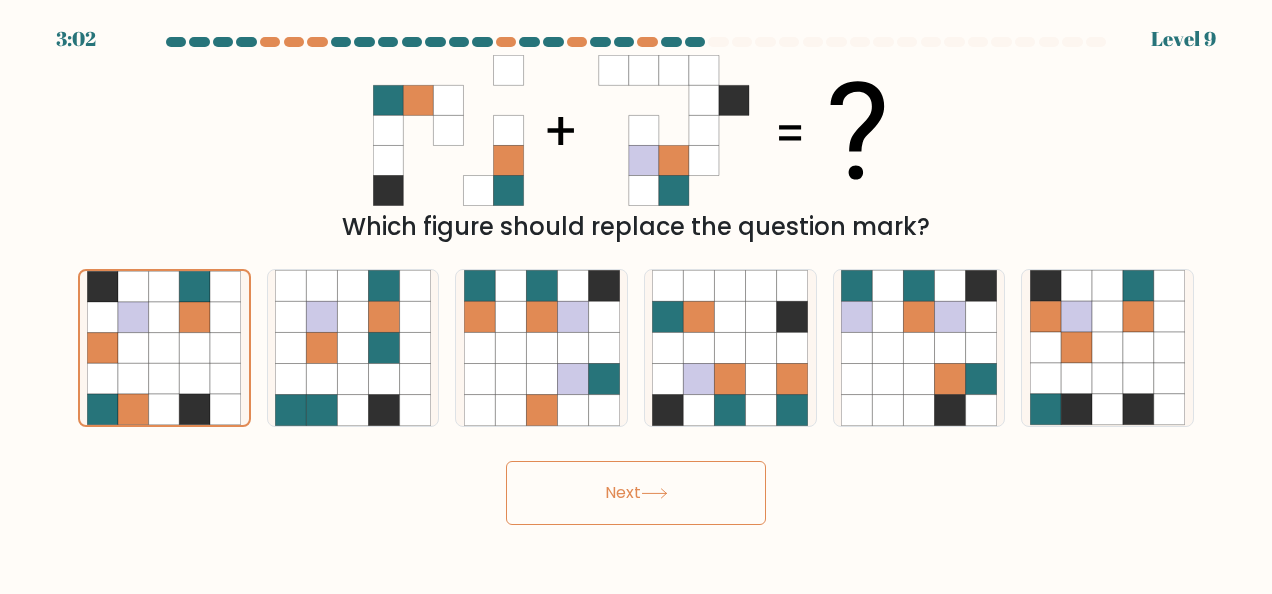 click on "Next" at bounding box center [636, 493] 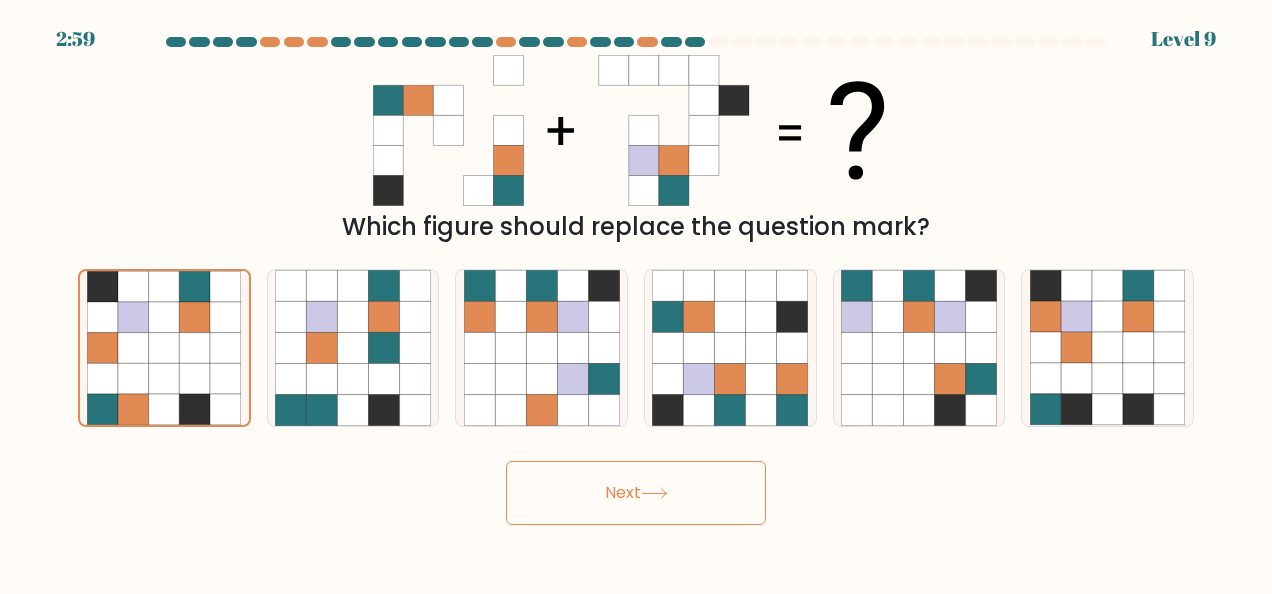 click on "Next" at bounding box center (636, 493) 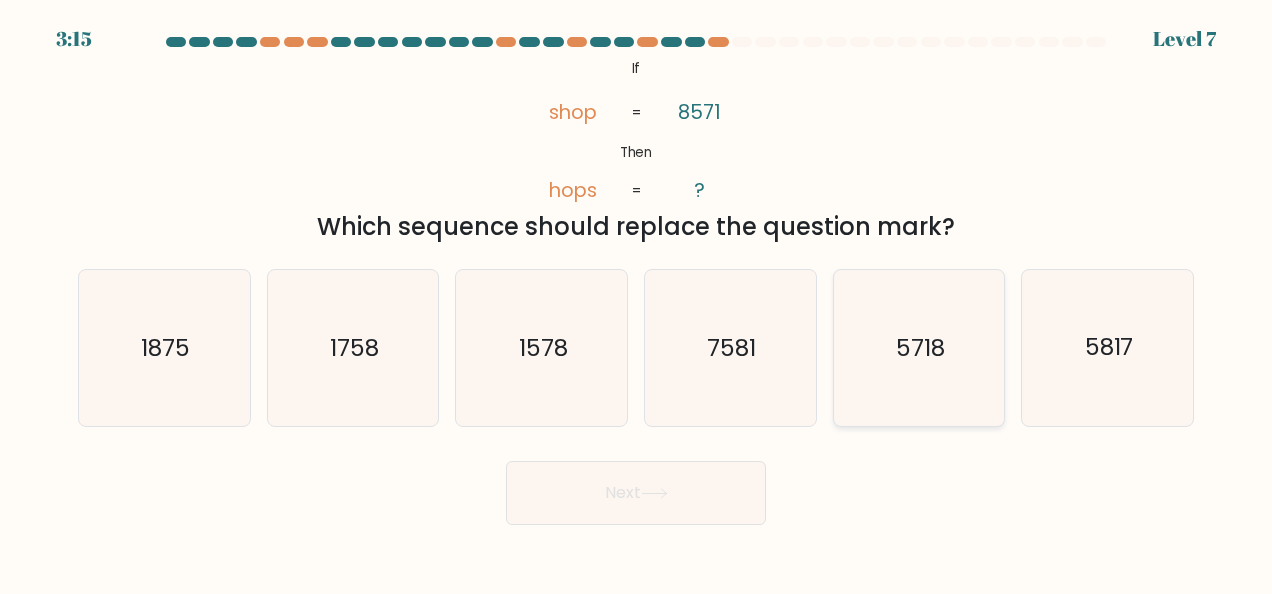 click on "5718" 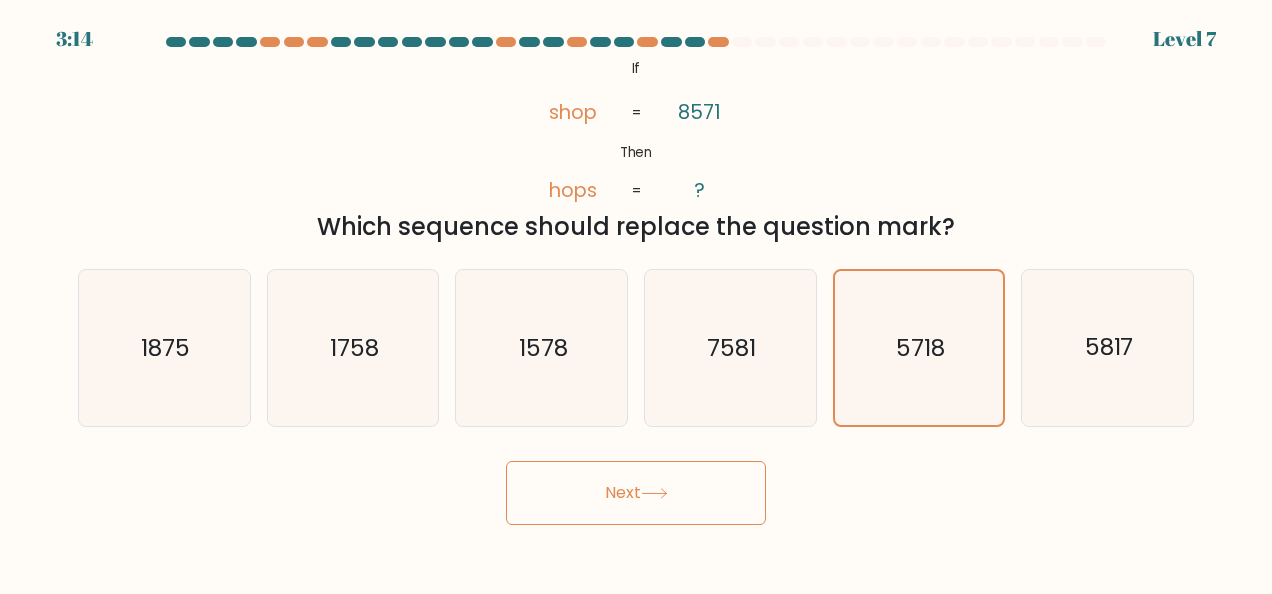 click on "Next" at bounding box center [636, 493] 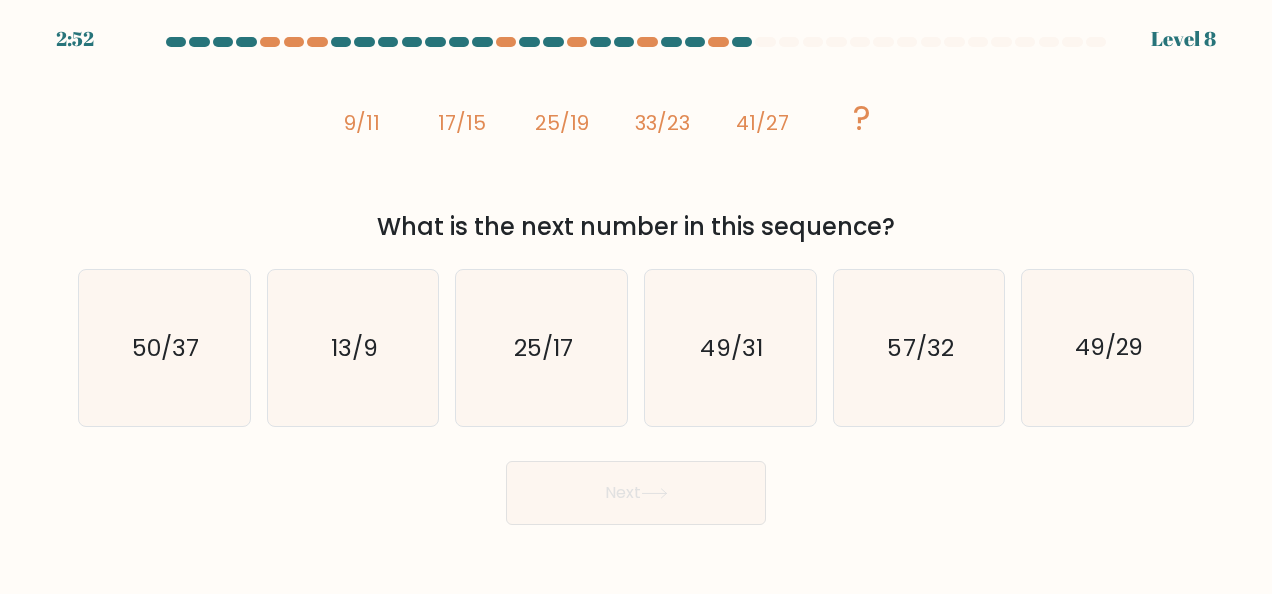click on "a.
50/37
b.
13/9" at bounding box center (636, 340) 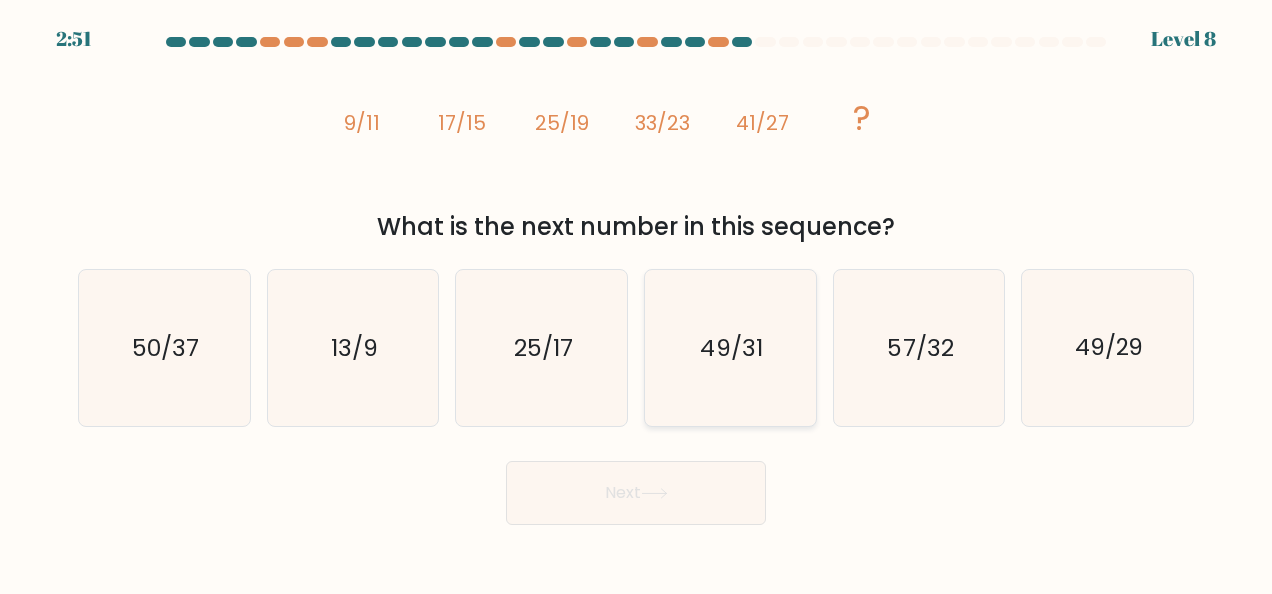 click on "49/31" 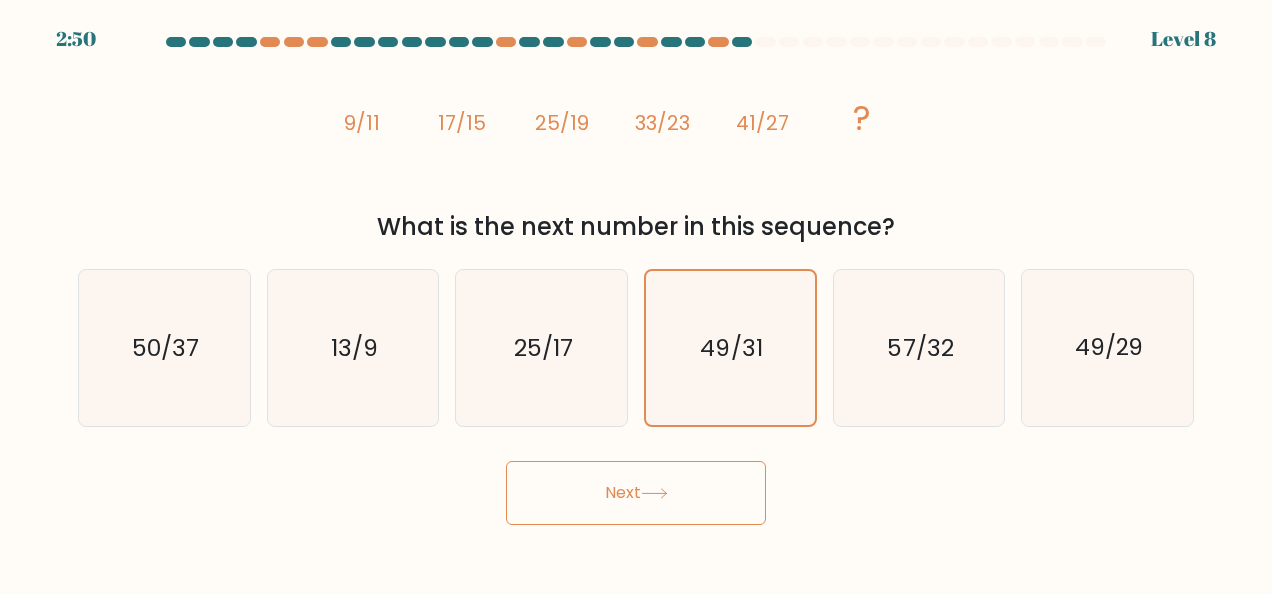 click on "Next" at bounding box center (636, 493) 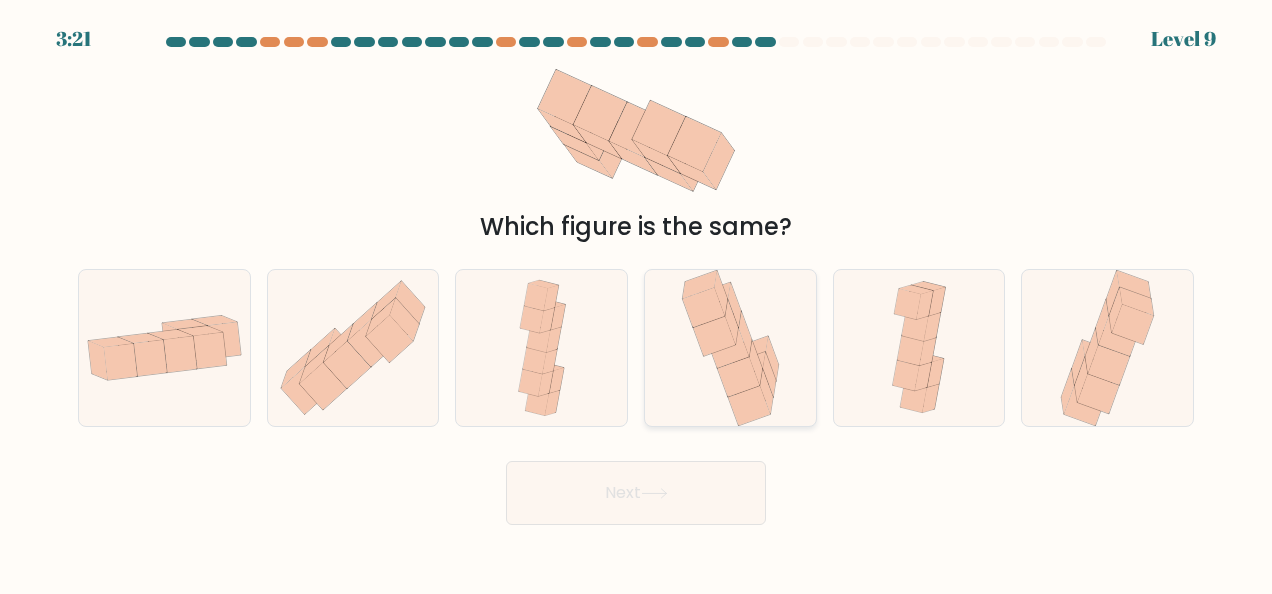 click 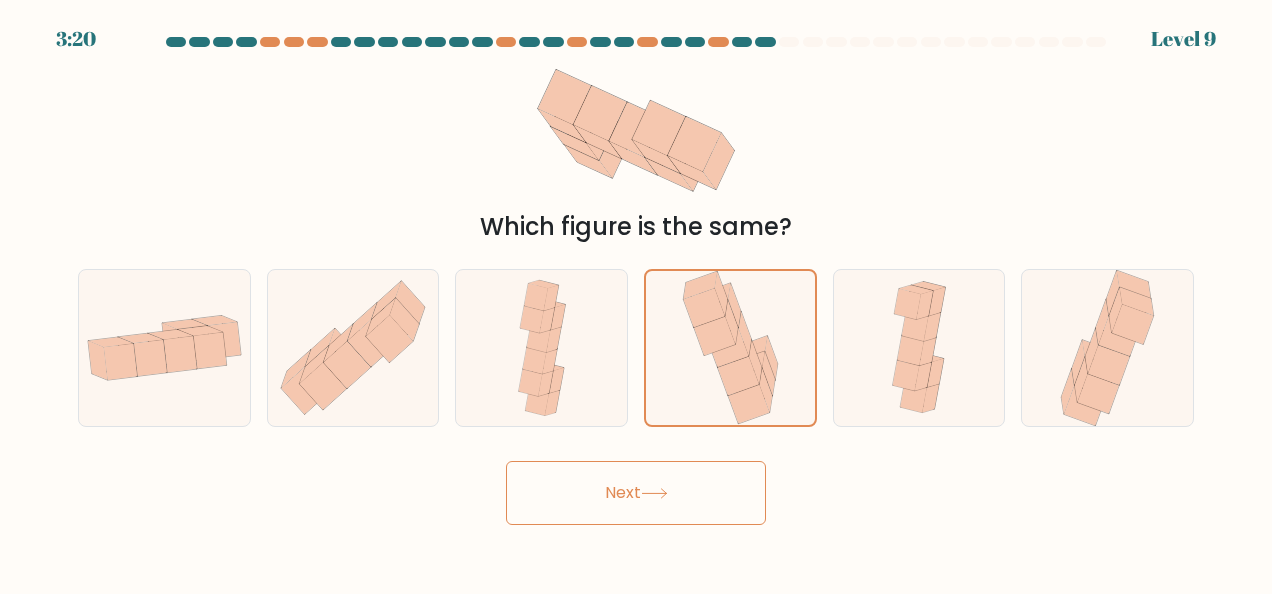 click on "Next" at bounding box center [636, 493] 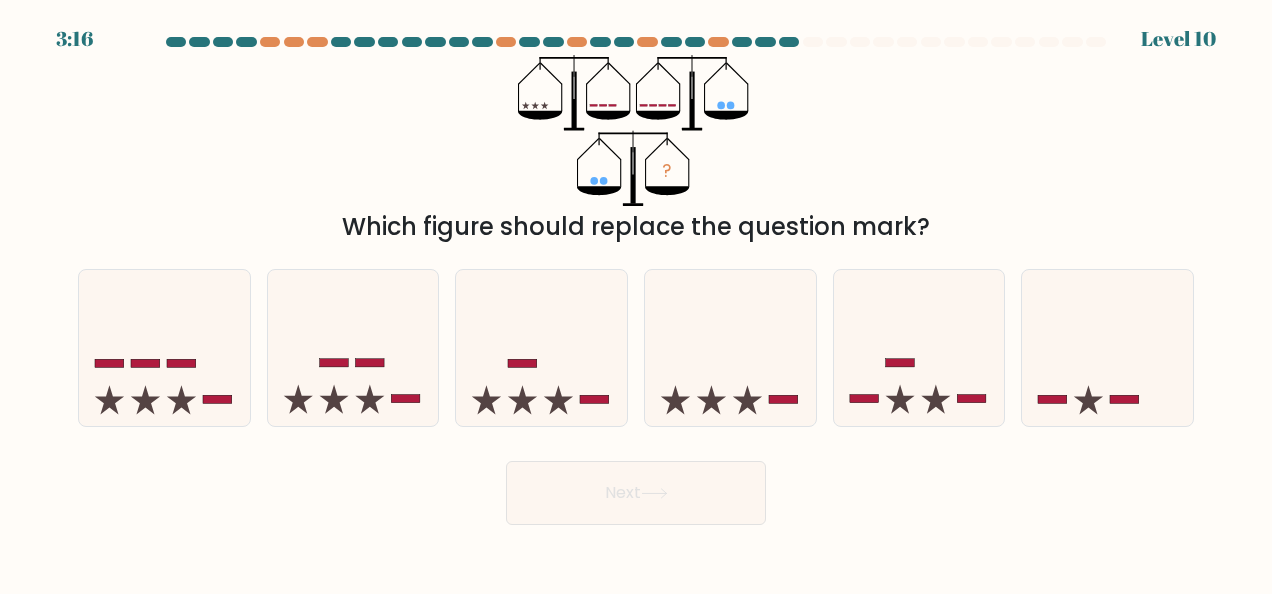 click on "Next" at bounding box center [636, 493] 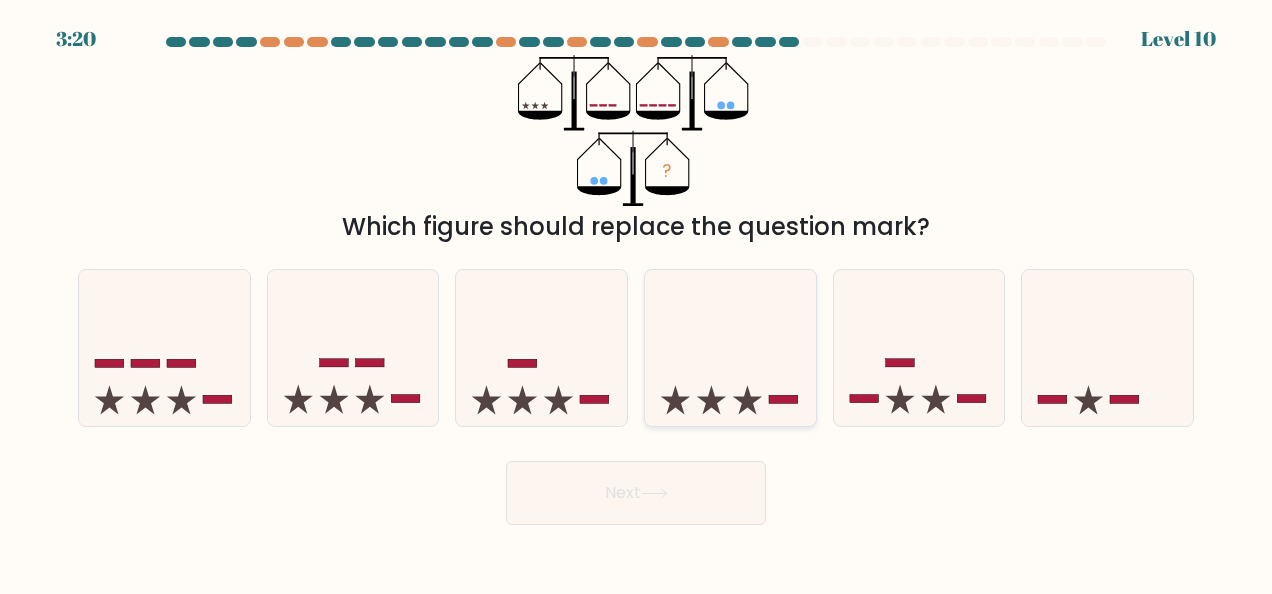 click 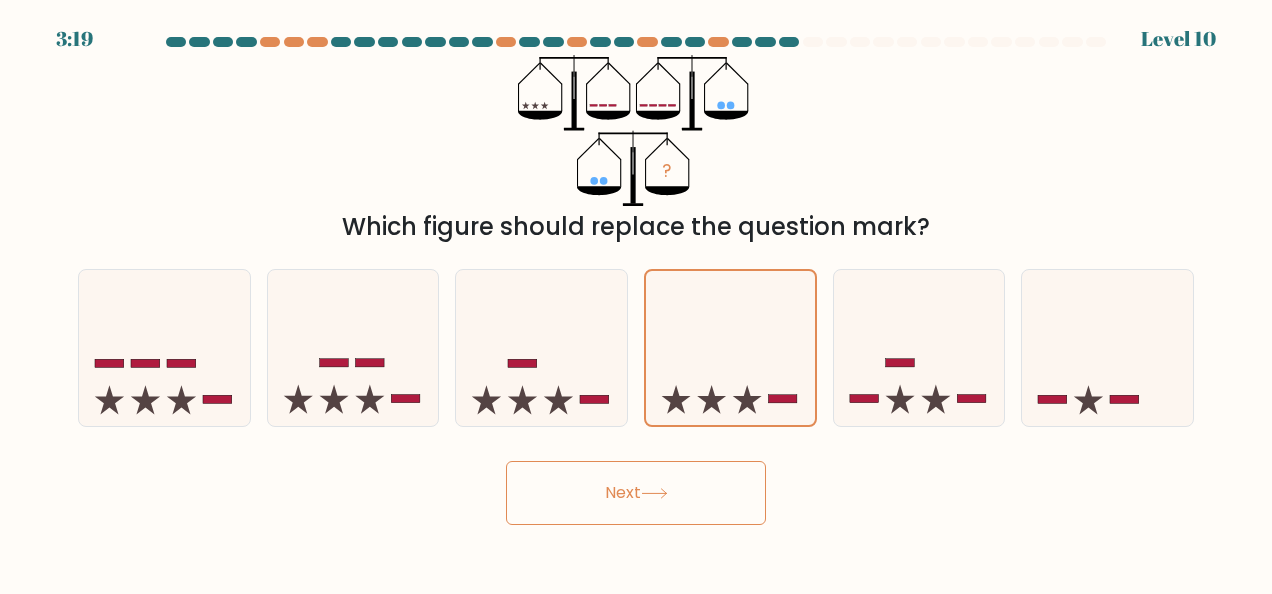 click on "Next" at bounding box center [636, 493] 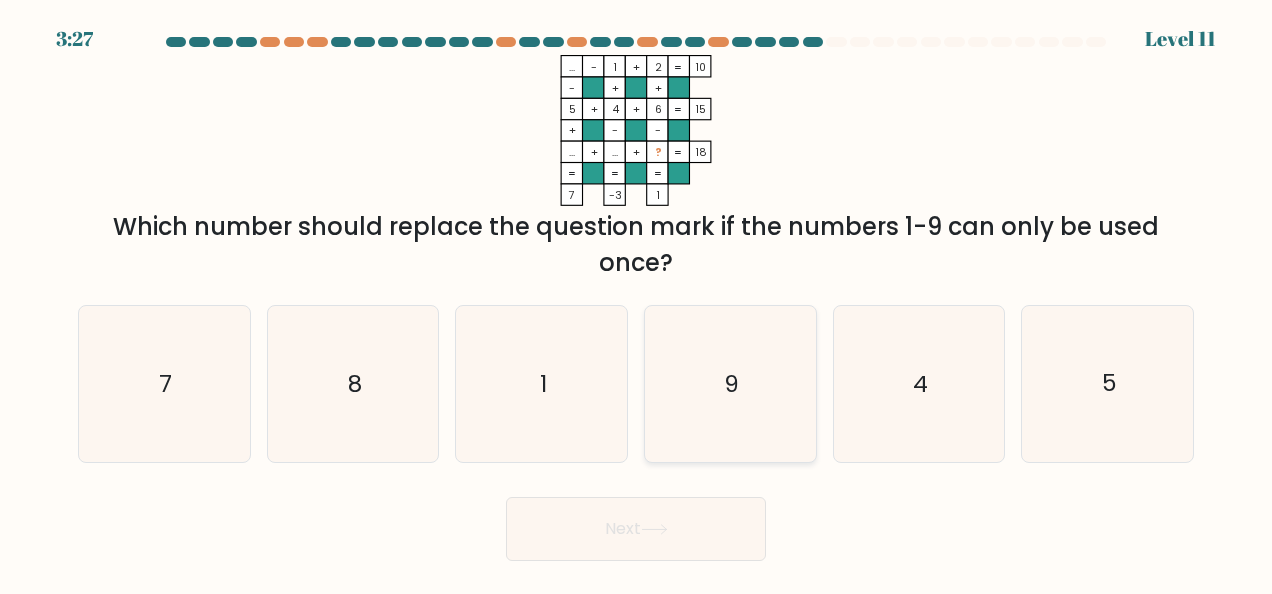 click on "9" 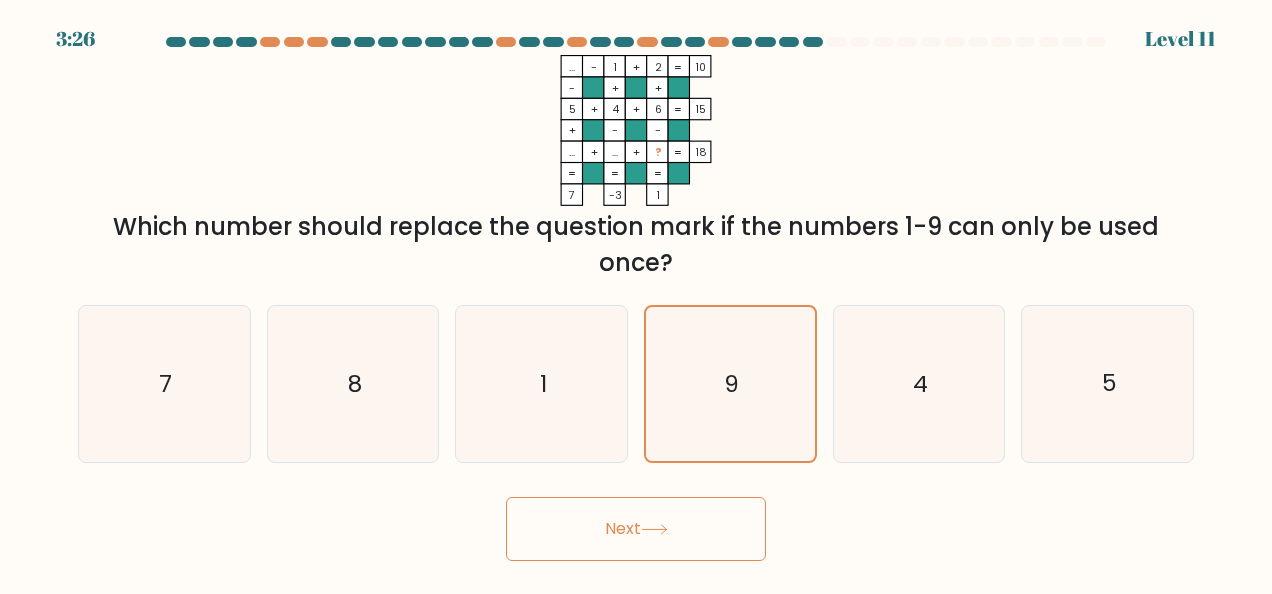 click on "Next" at bounding box center [636, 529] 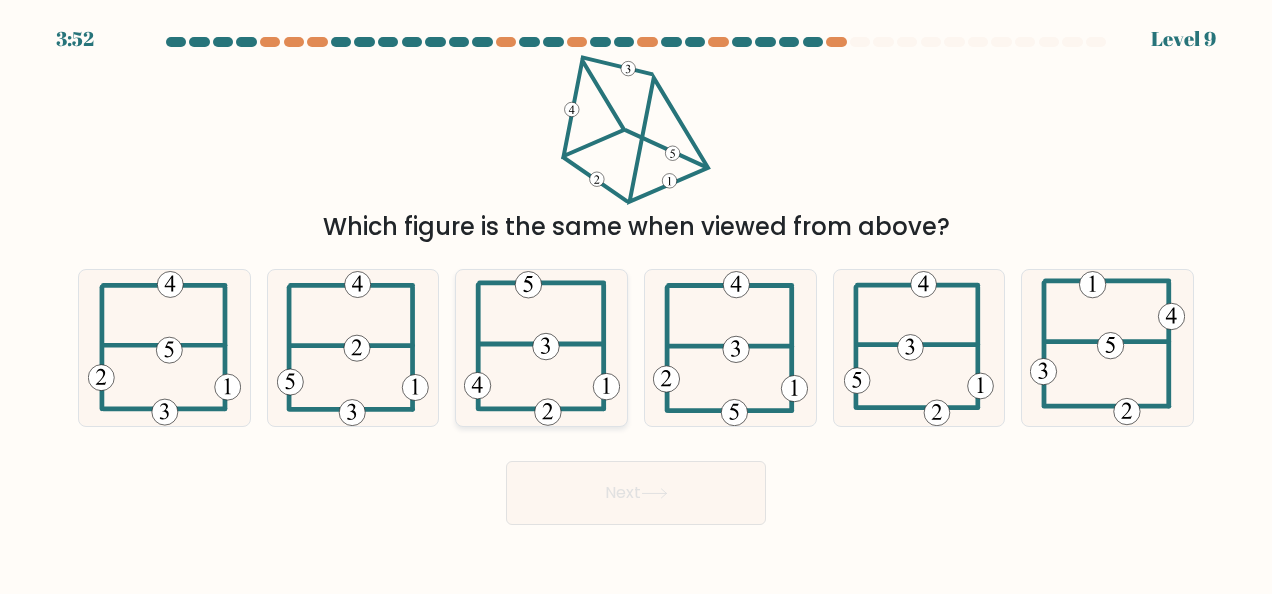 click 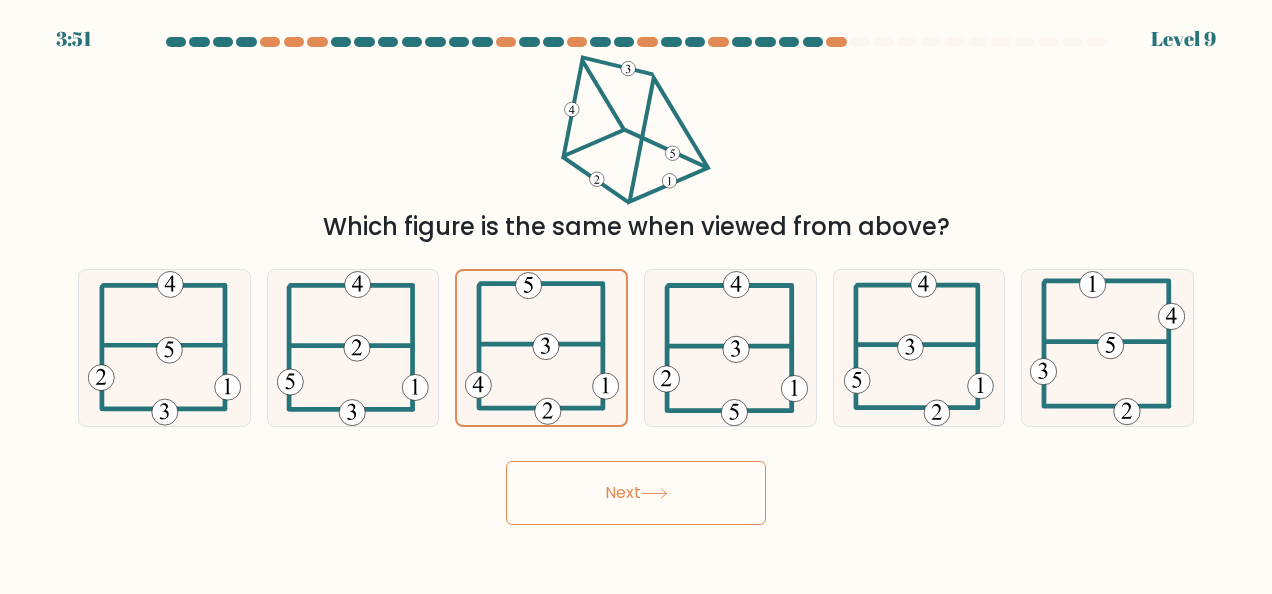 click on "Next" at bounding box center (636, 493) 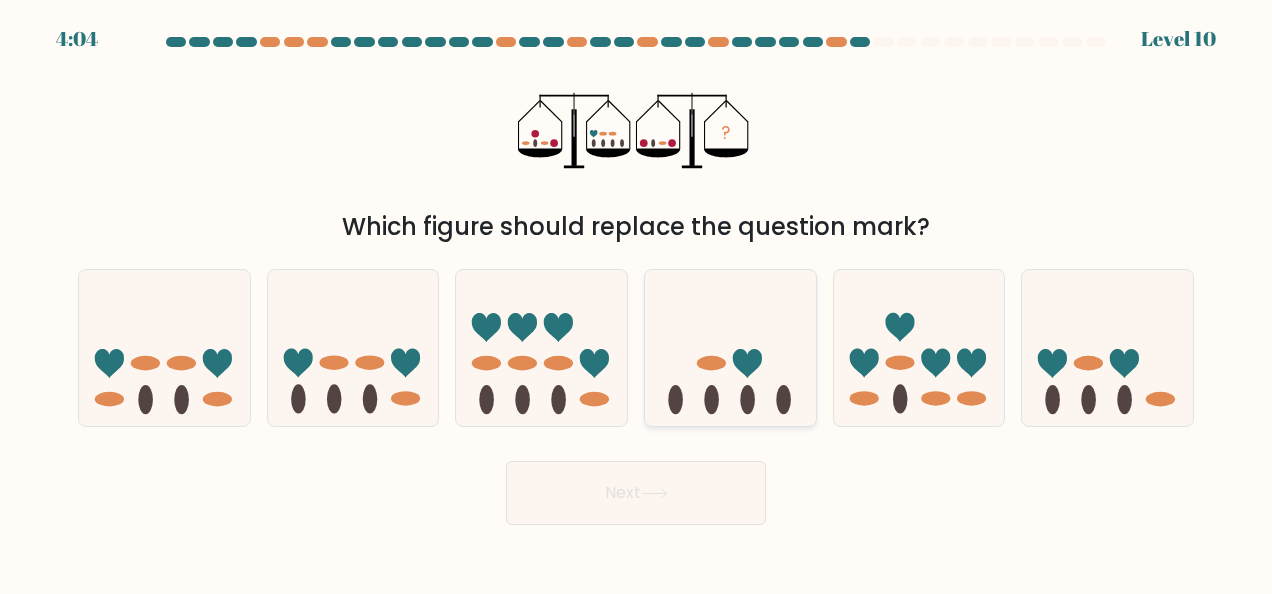 click 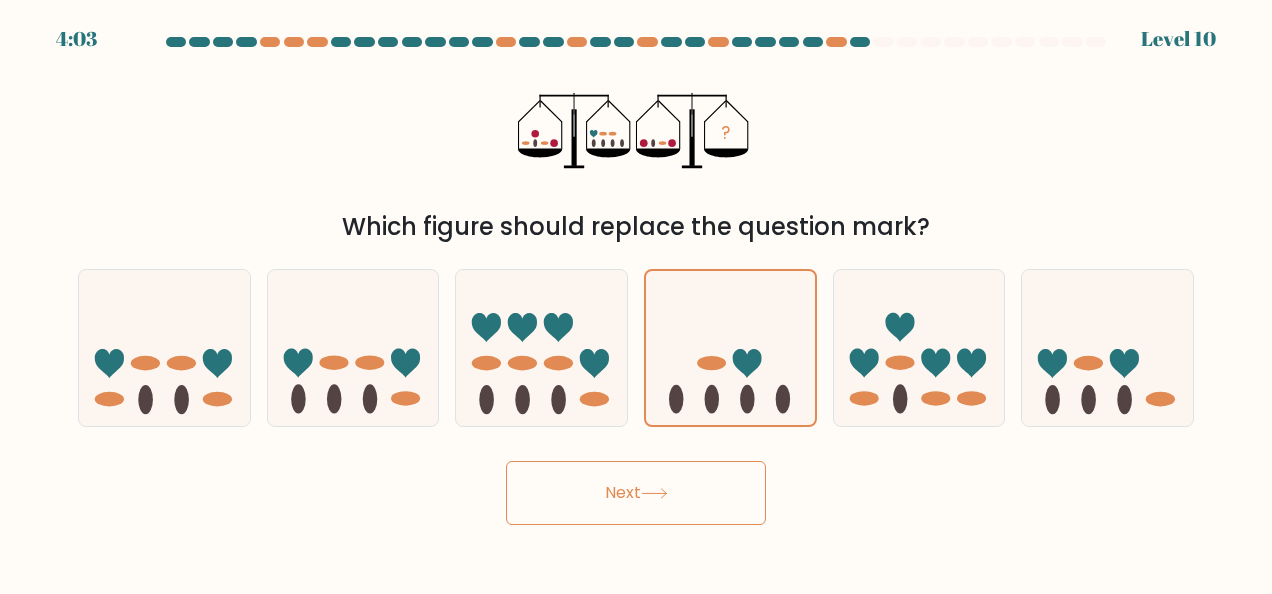 click on "Next" at bounding box center [636, 493] 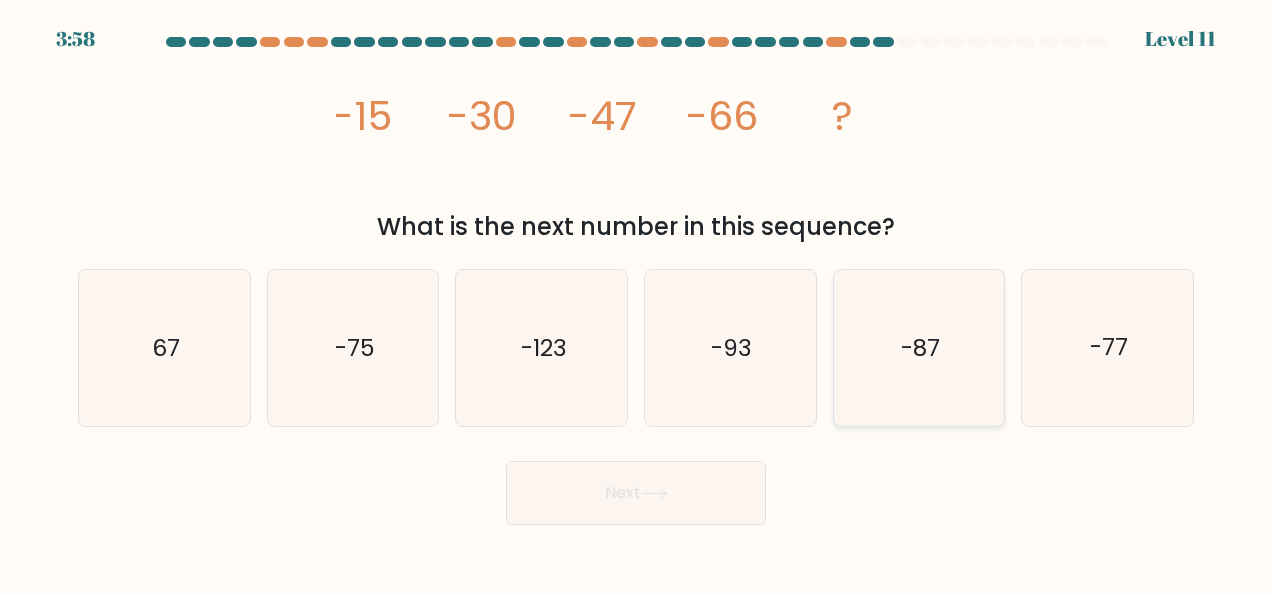 click on "-87" 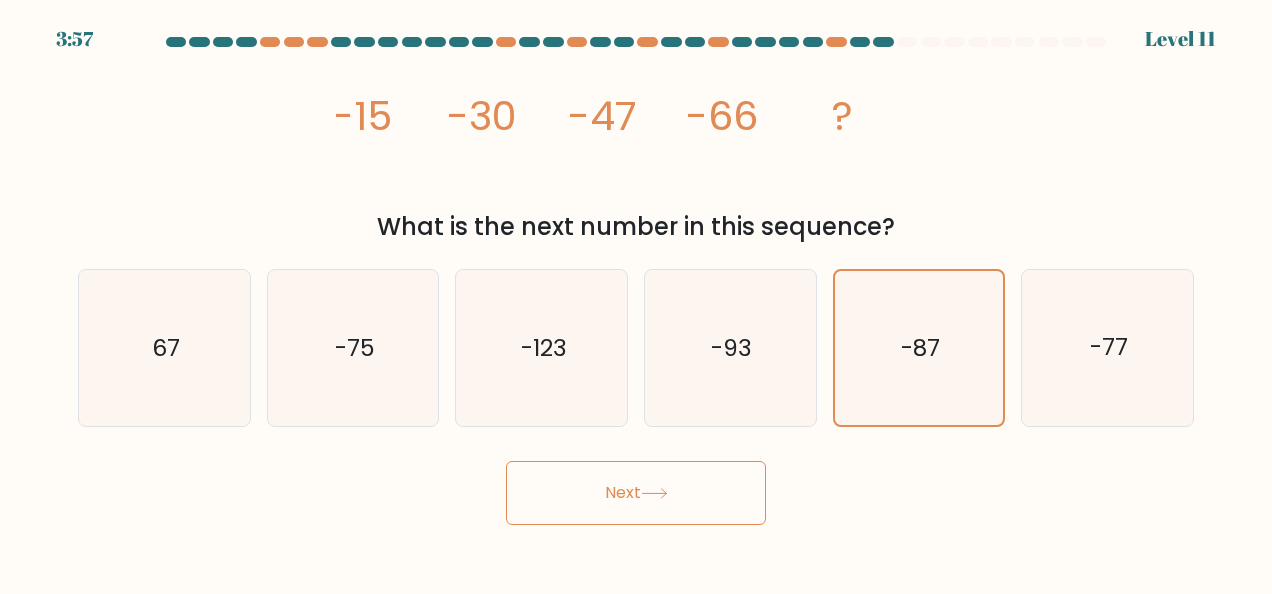 click on "Next" at bounding box center (636, 493) 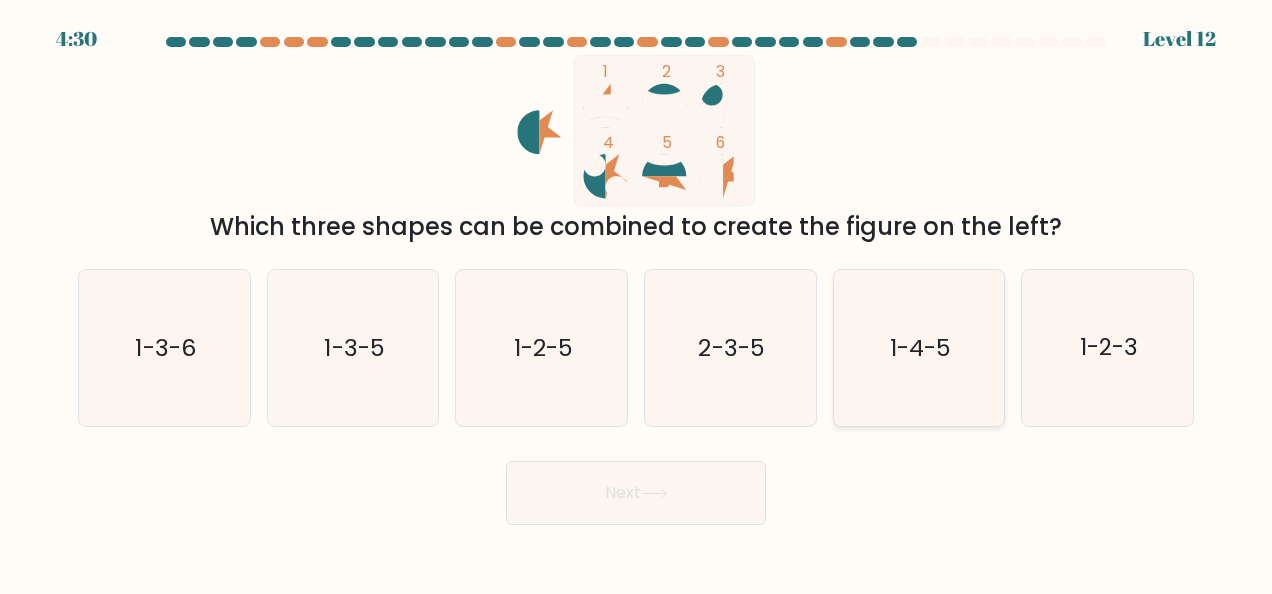 click on "1-4-5" 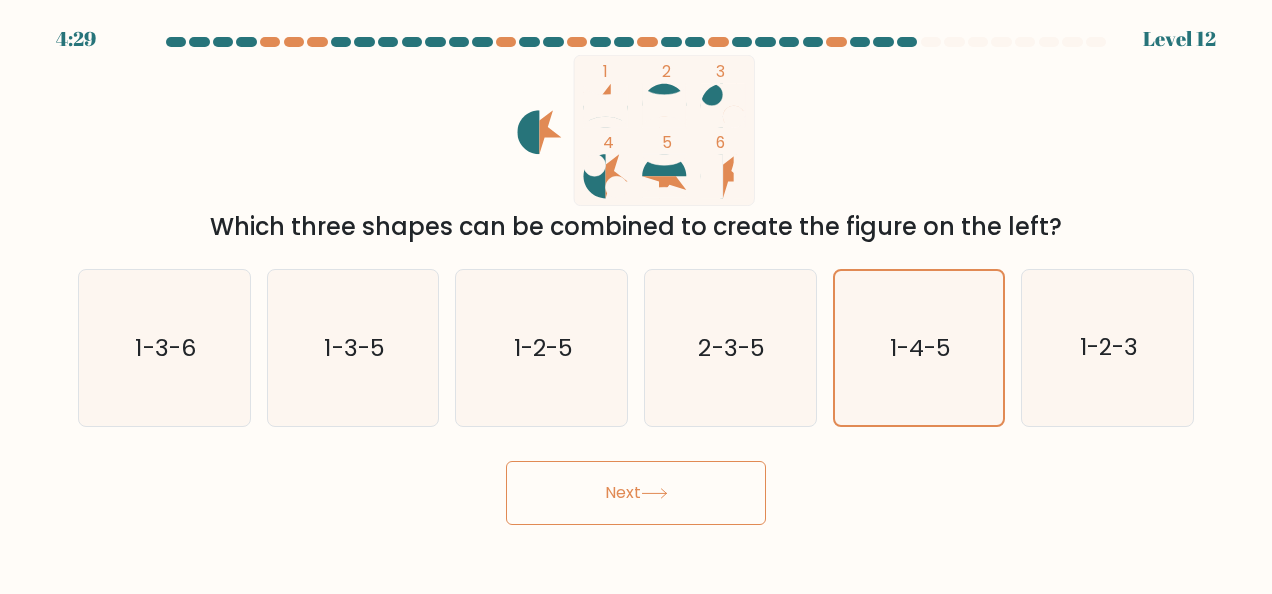 click on "Next" at bounding box center [636, 493] 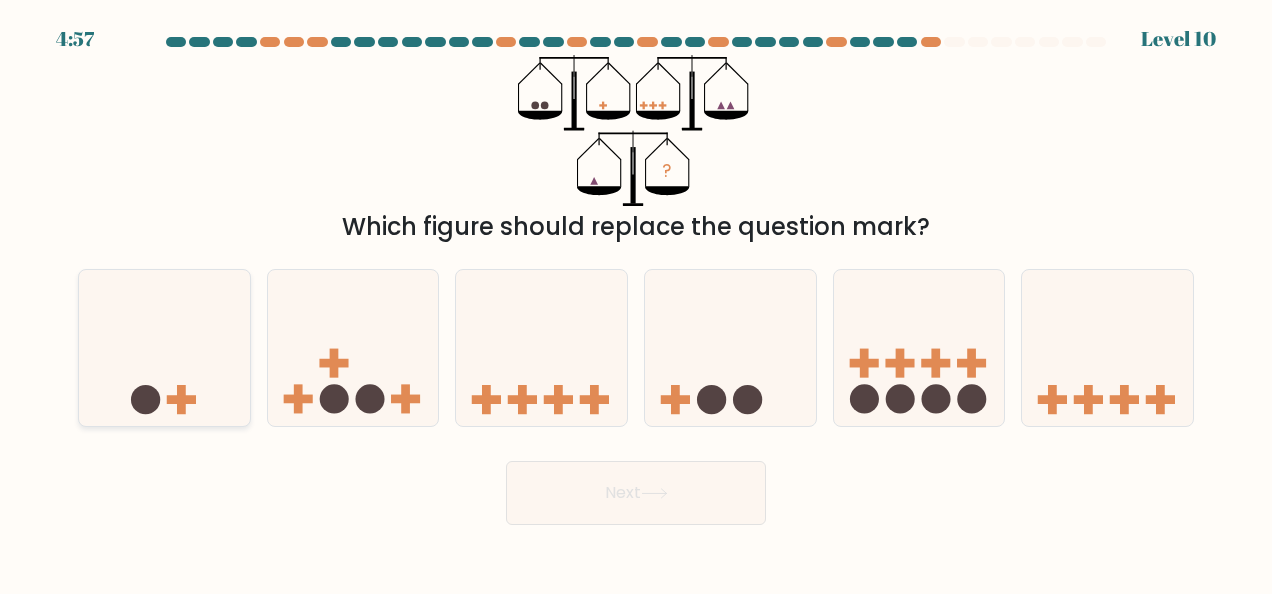 click 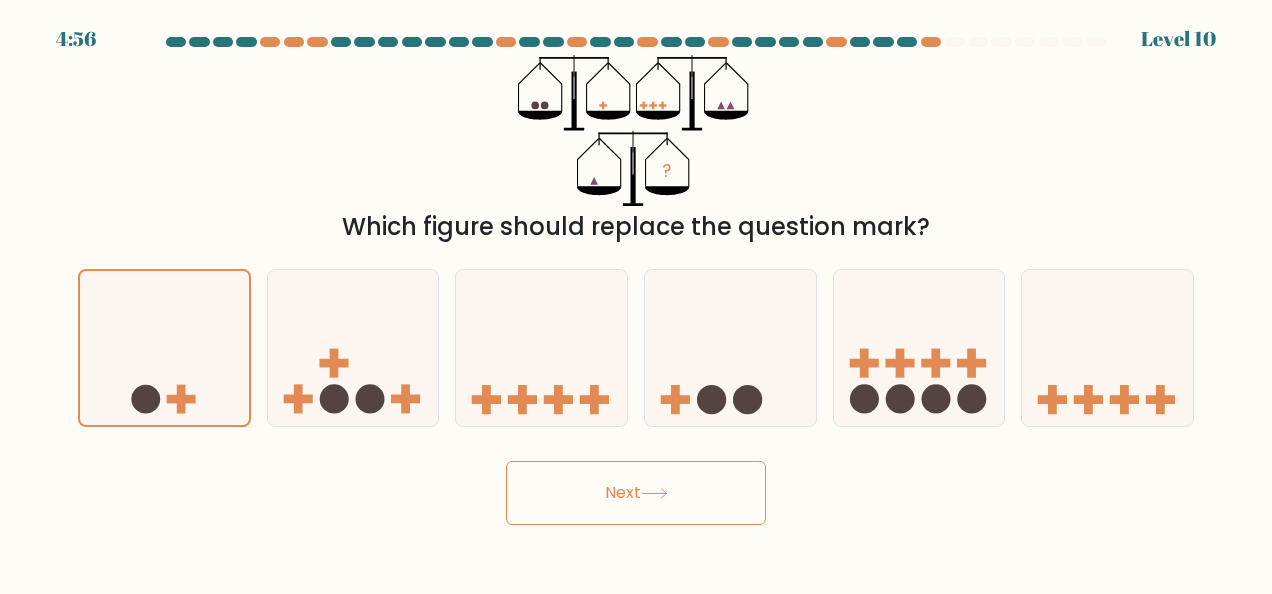 click on "Next" at bounding box center (636, 493) 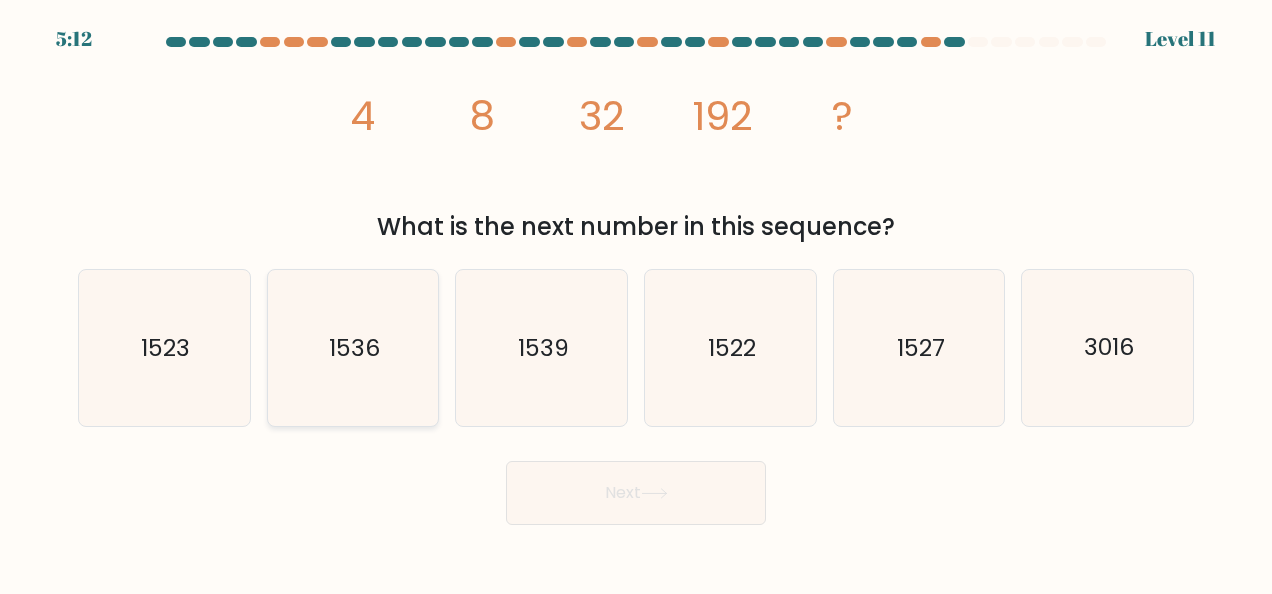 click on "1536" 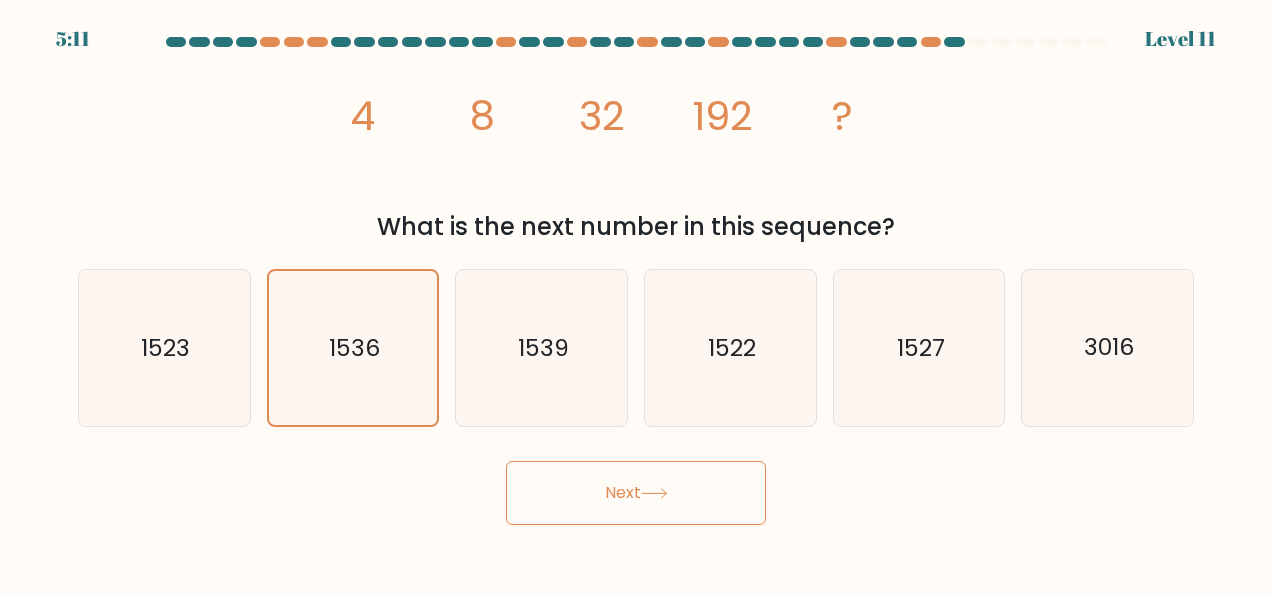 click on "Next" at bounding box center [636, 493] 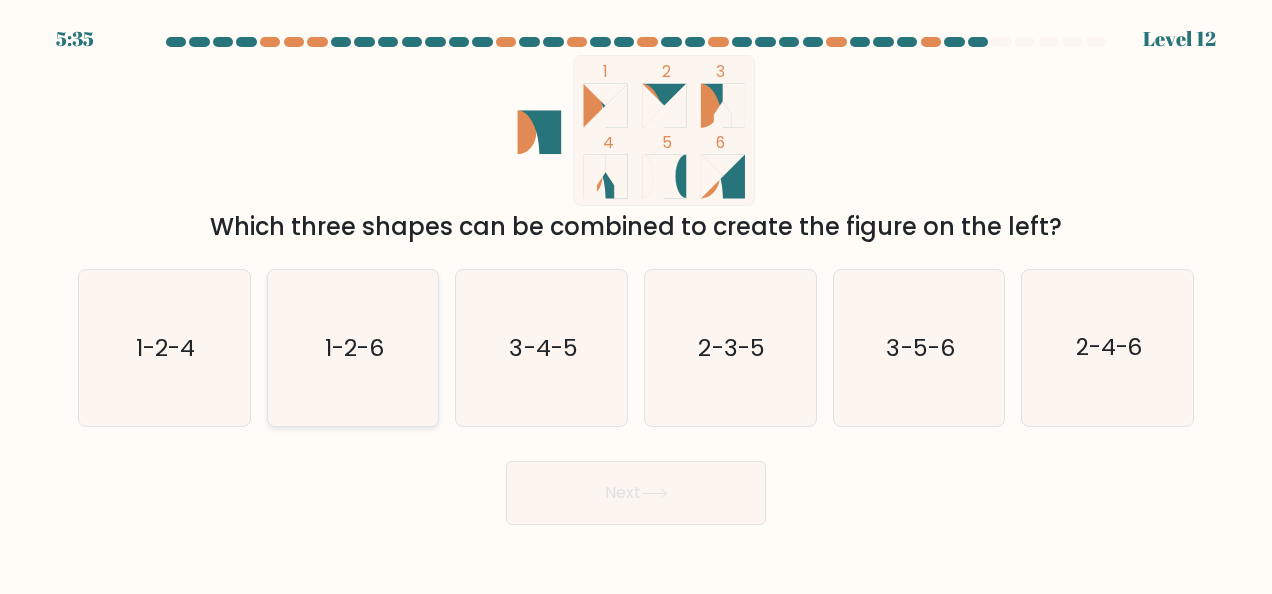 click on "1-2-6" 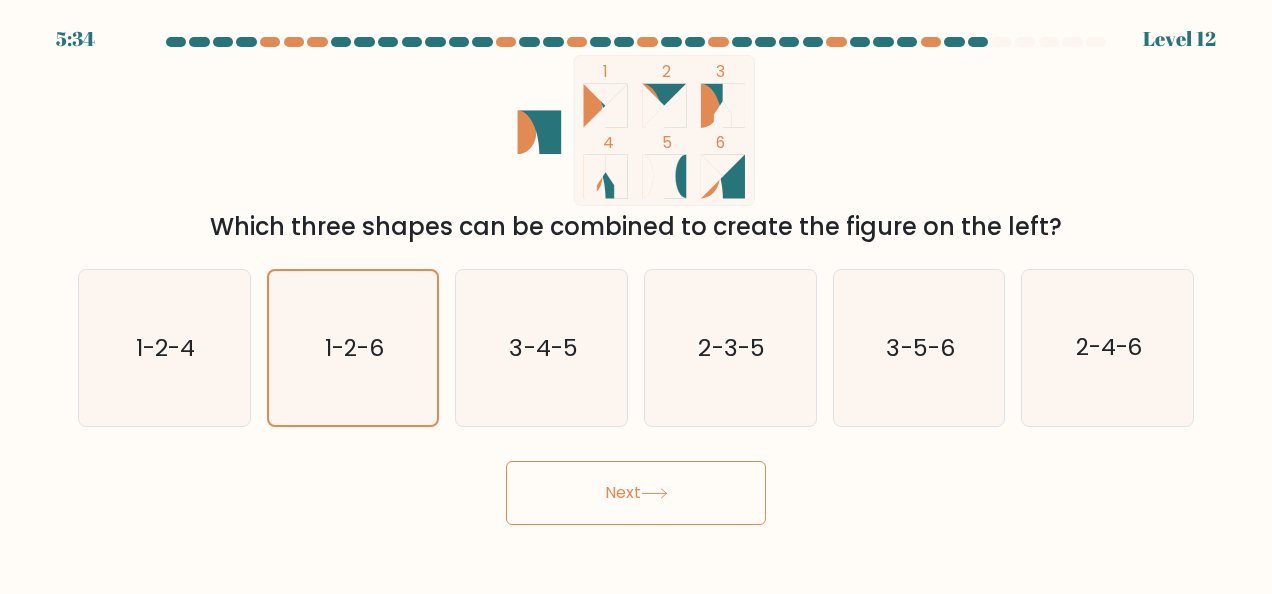 click on "Next" at bounding box center [636, 493] 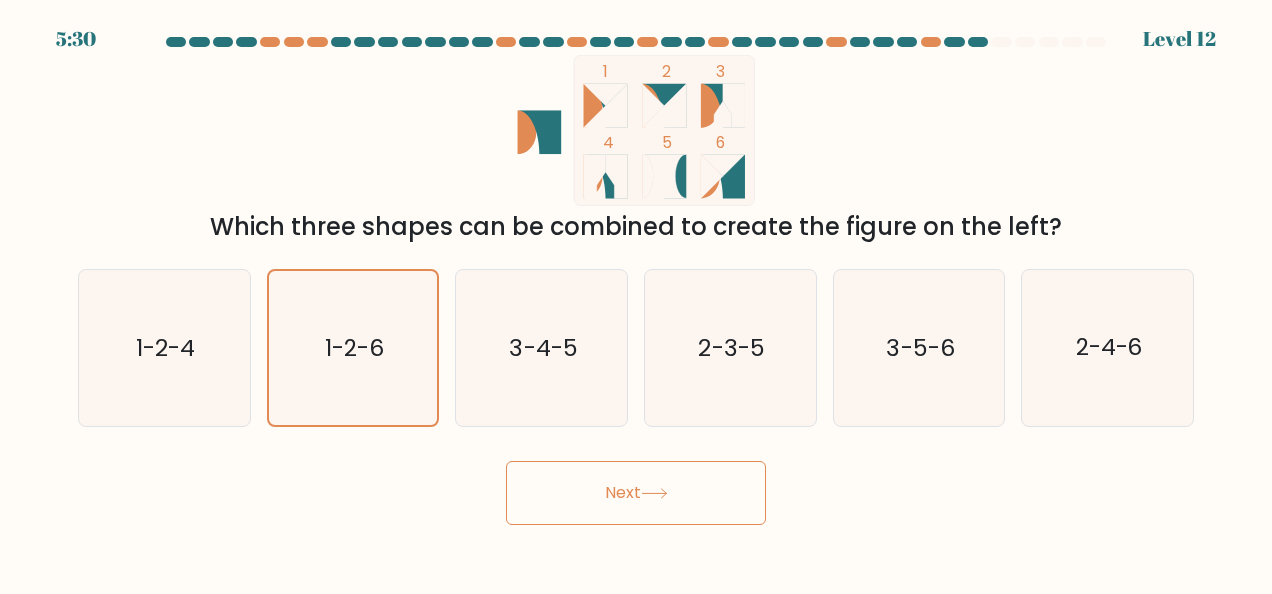 click on "Next" at bounding box center (636, 493) 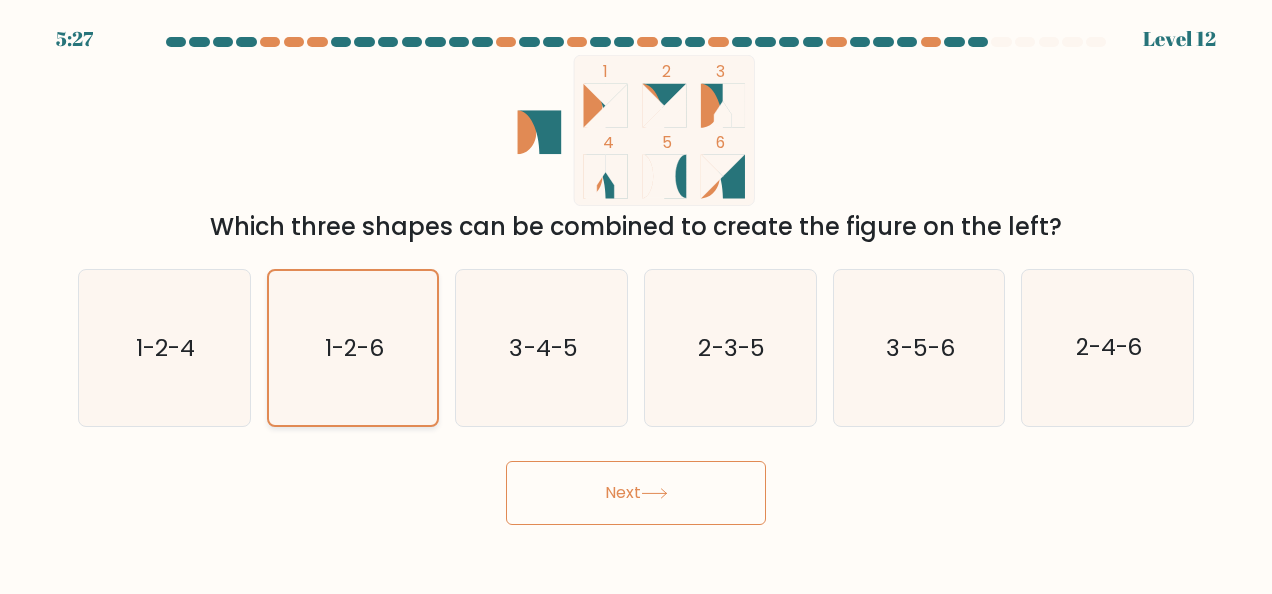 click on "1-2-6" 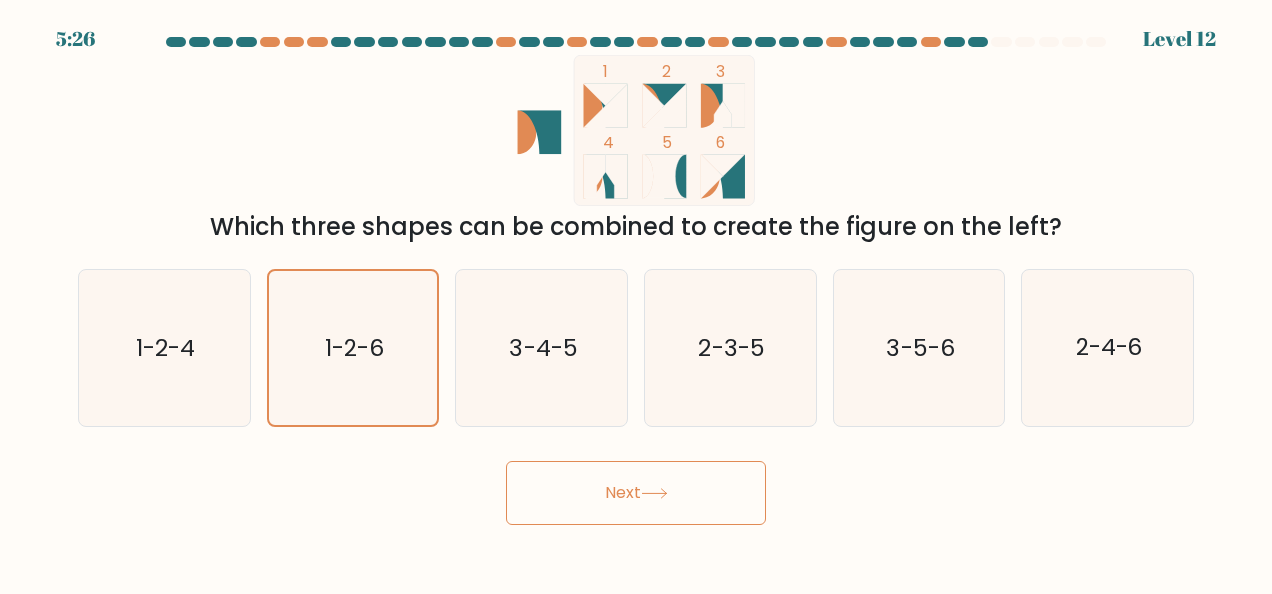 click on "Next" at bounding box center (636, 493) 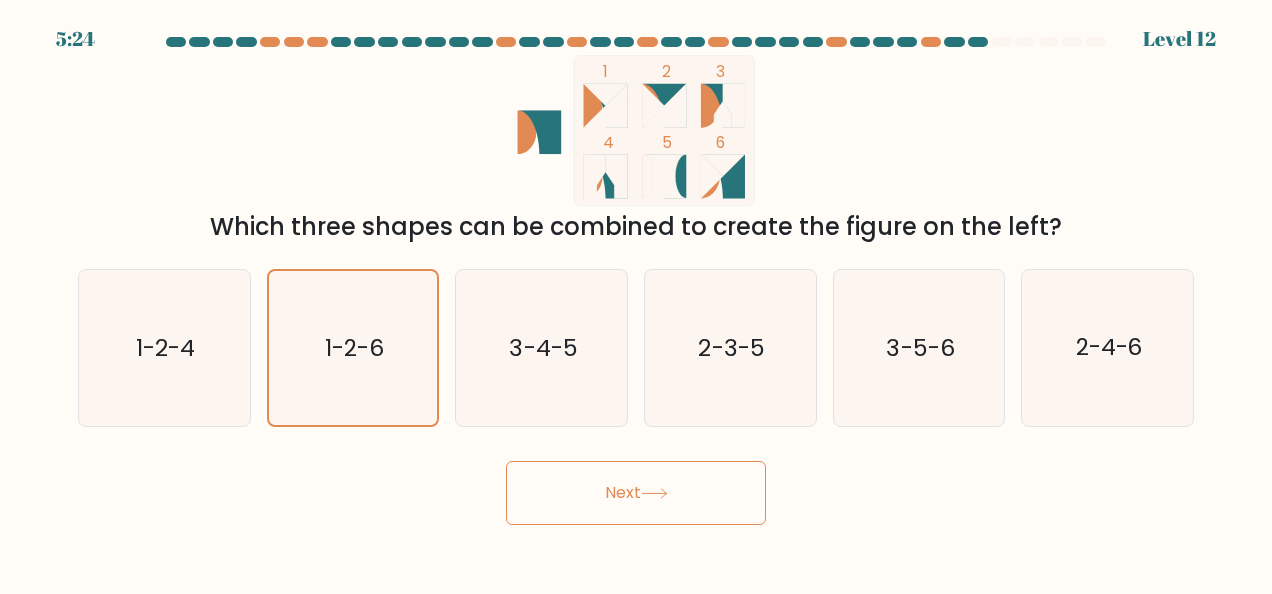 click on "Next" at bounding box center [636, 493] 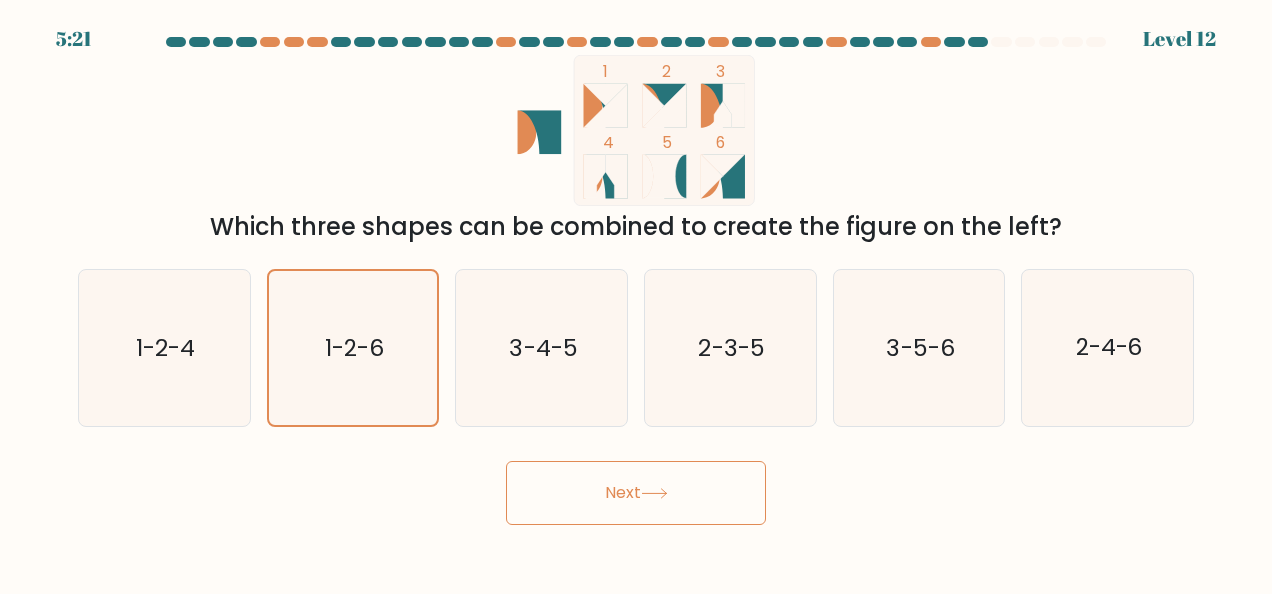 click on "Next" at bounding box center (636, 493) 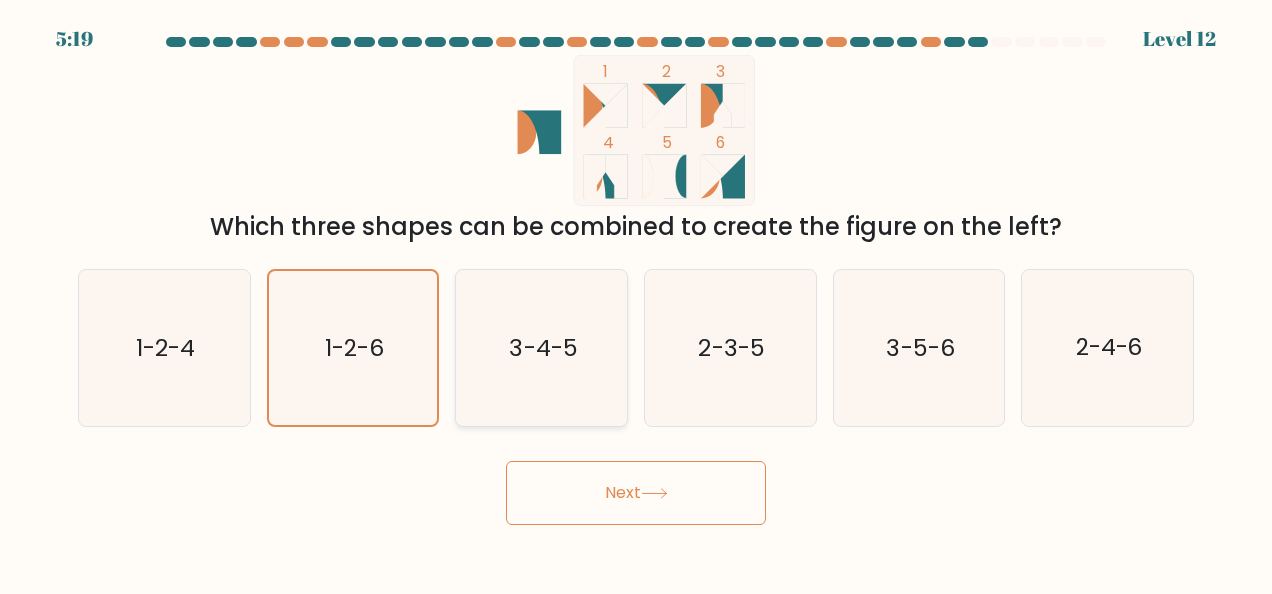 click on "3-4-5" 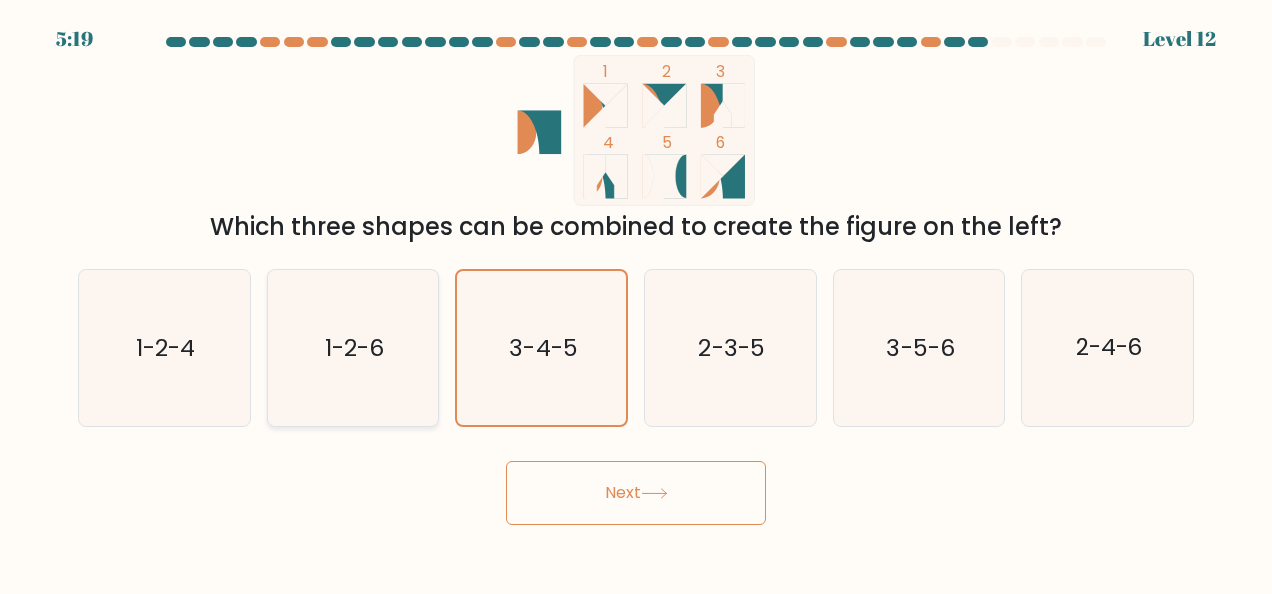 click on "1-2-6" 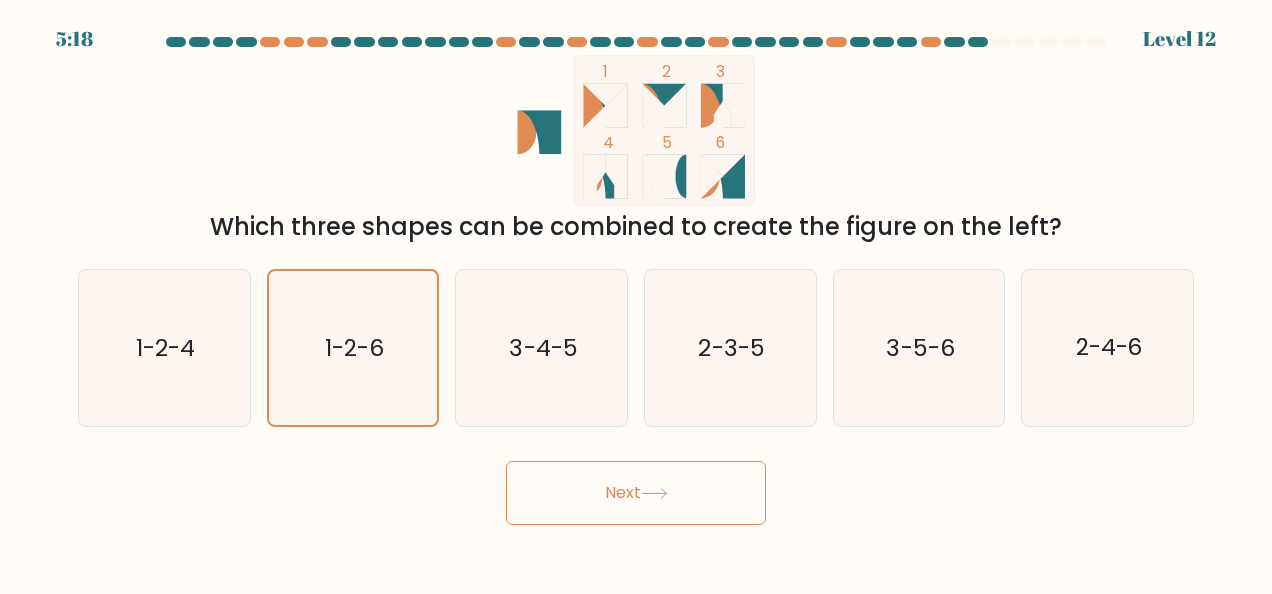 click on "Next" at bounding box center (636, 493) 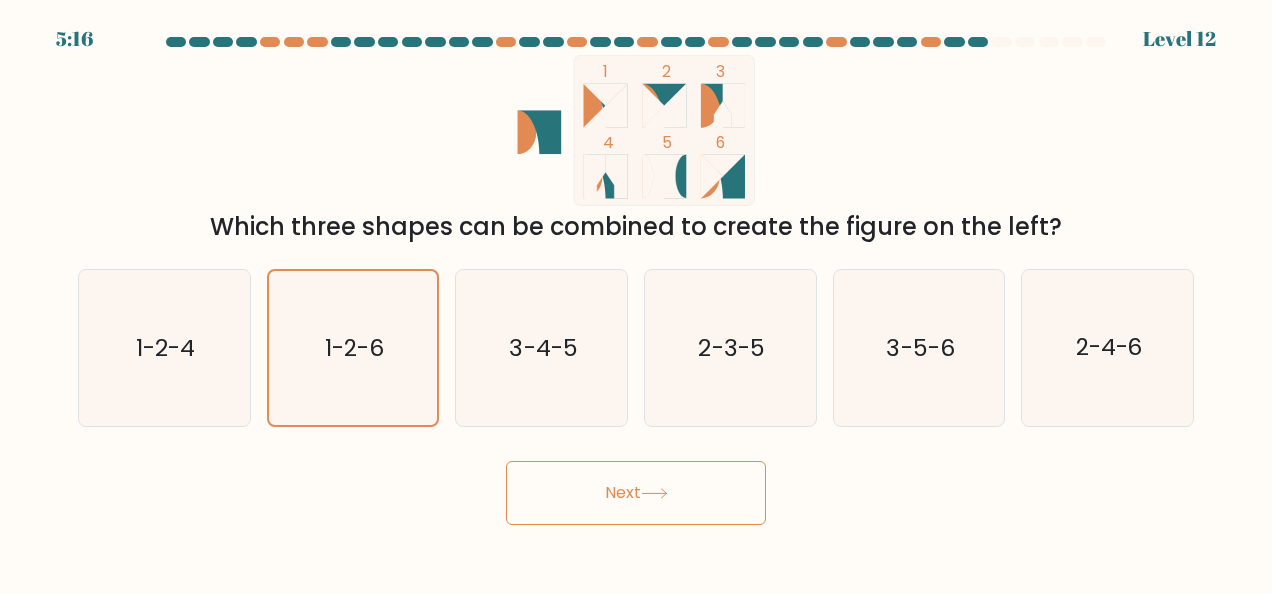 click on "Next" at bounding box center [636, 493] 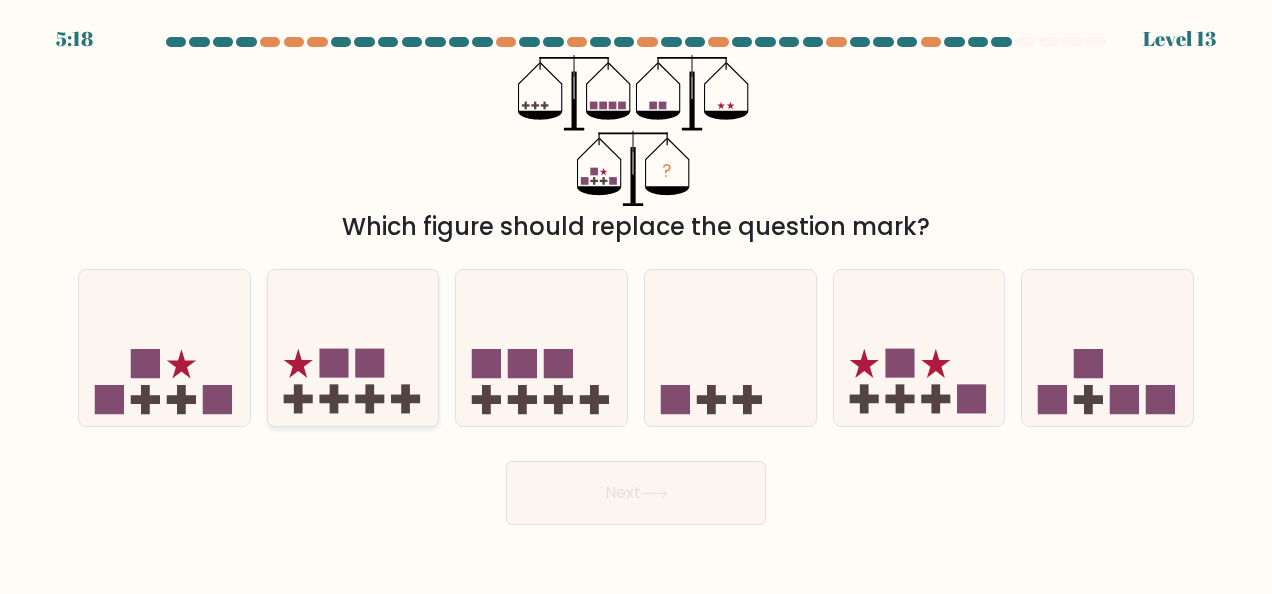 click 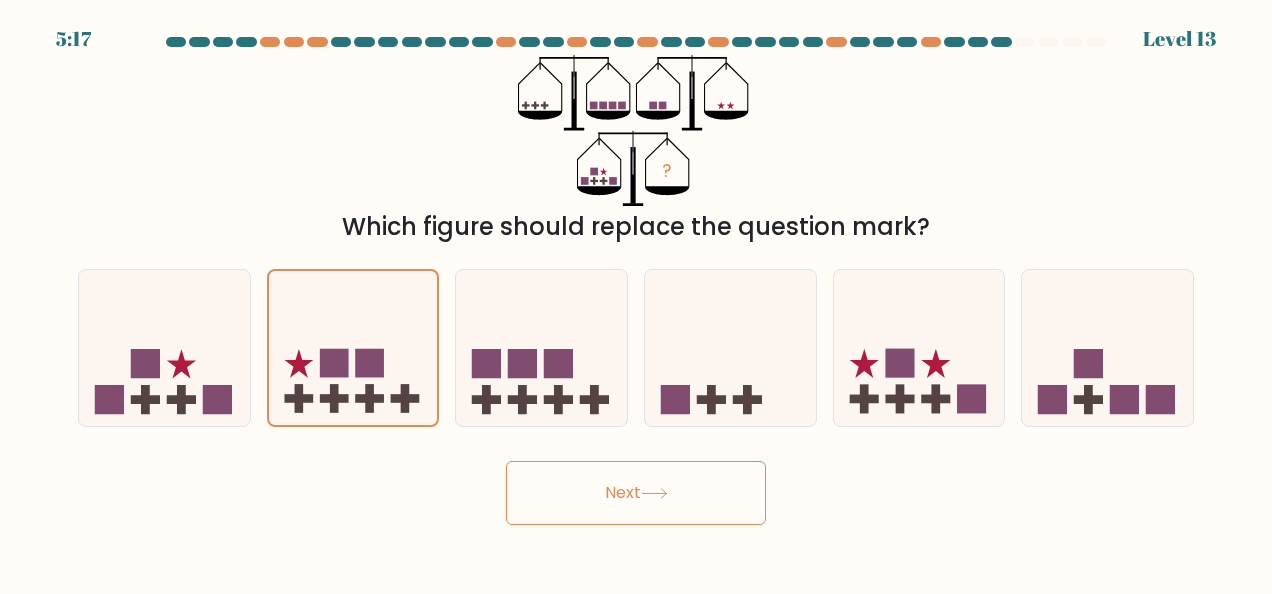 click on "Next" at bounding box center (636, 493) 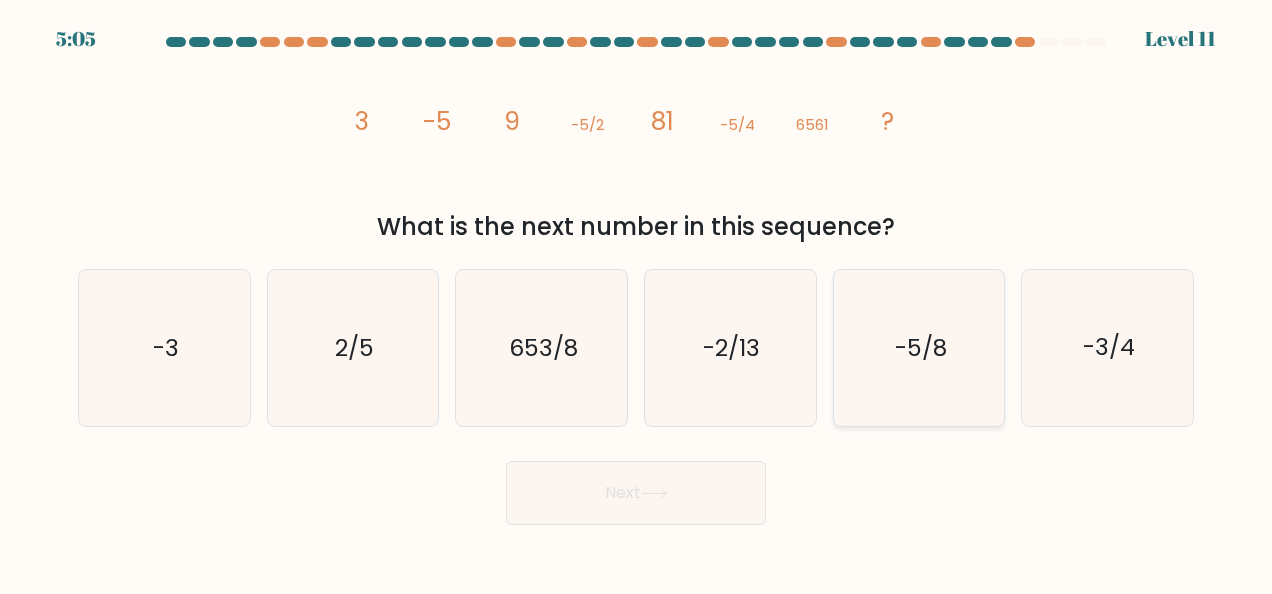 click on "-5/8" 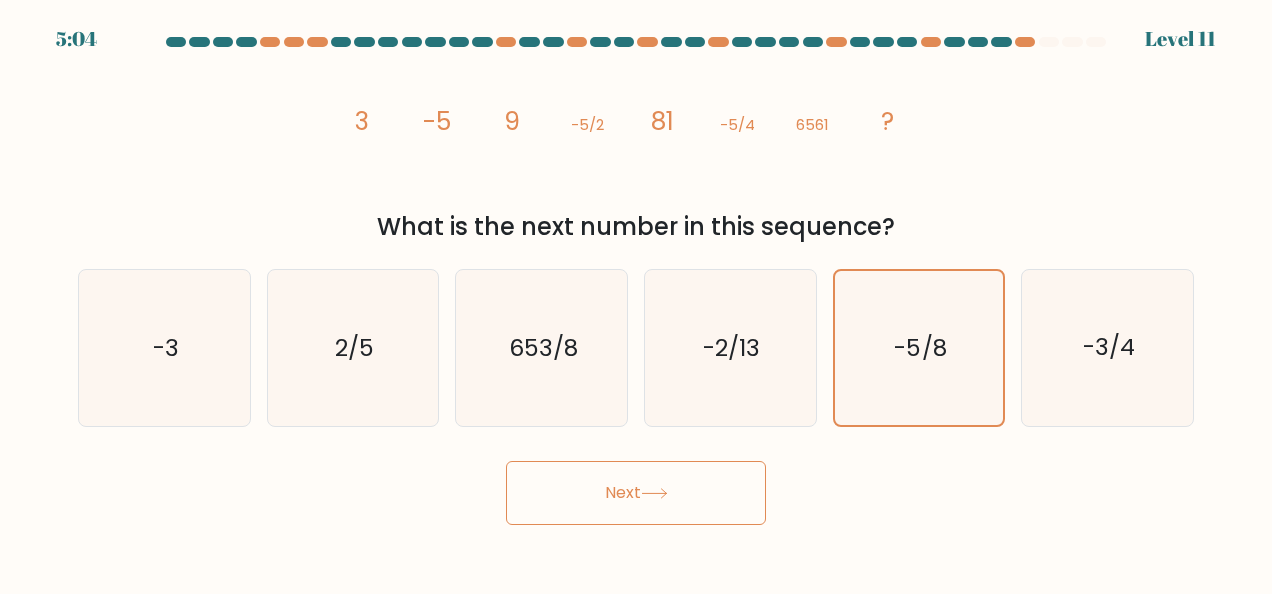 click on "Next" at bounding box center [636, 493] 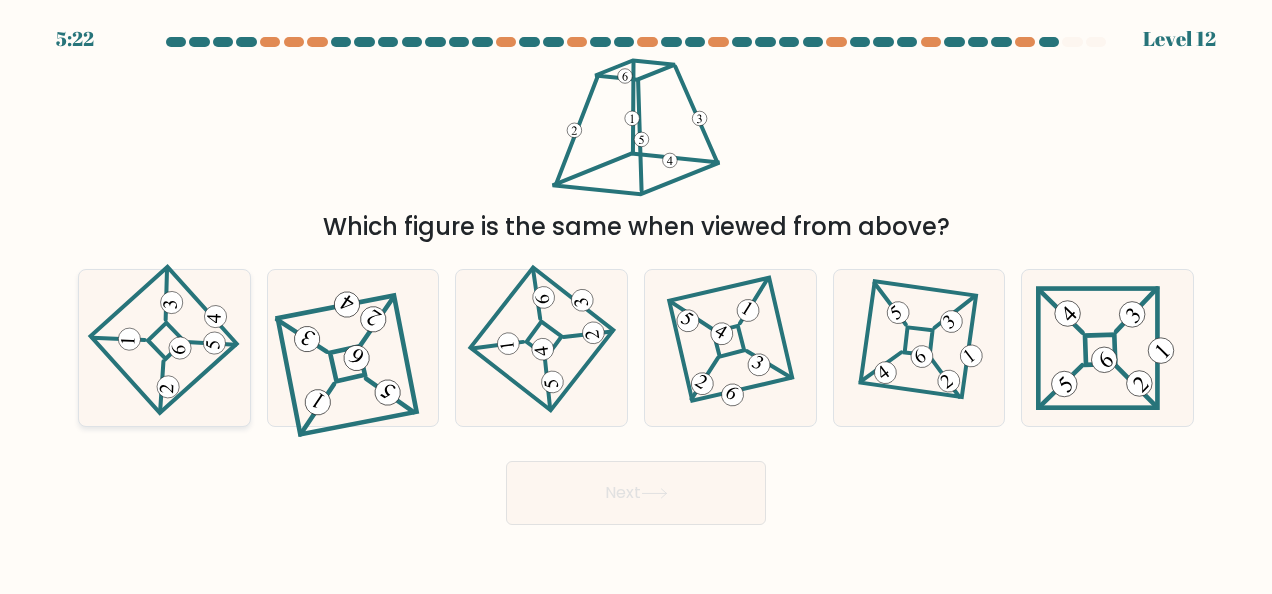 click 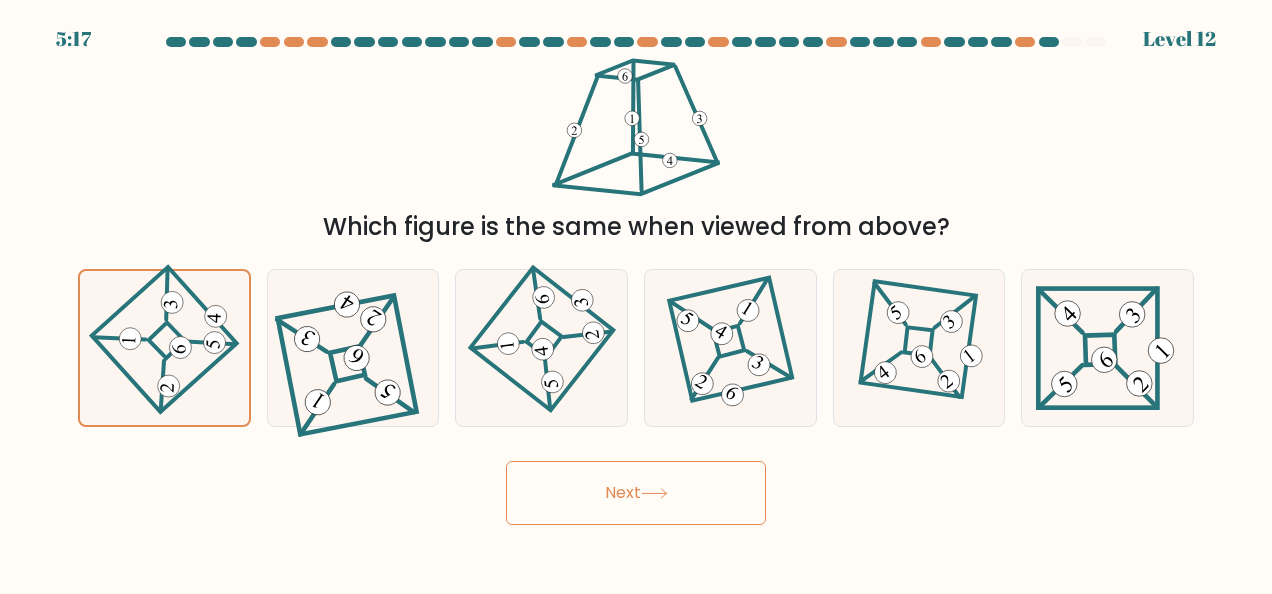 click on "Next" at bounding box center (636, 493) 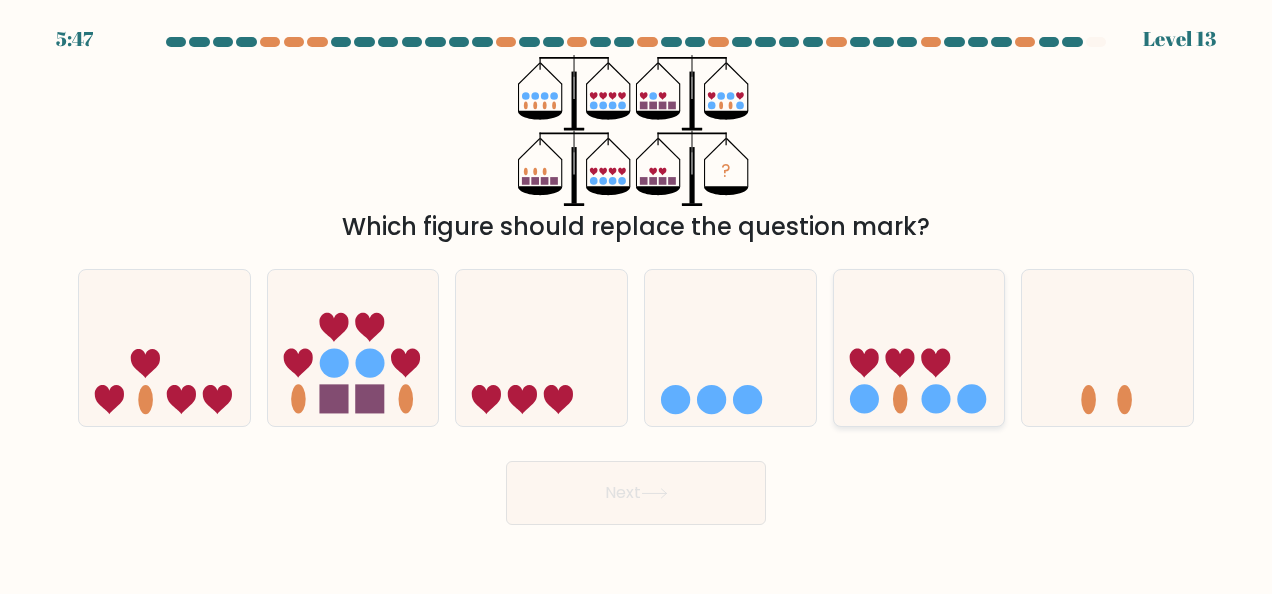 click 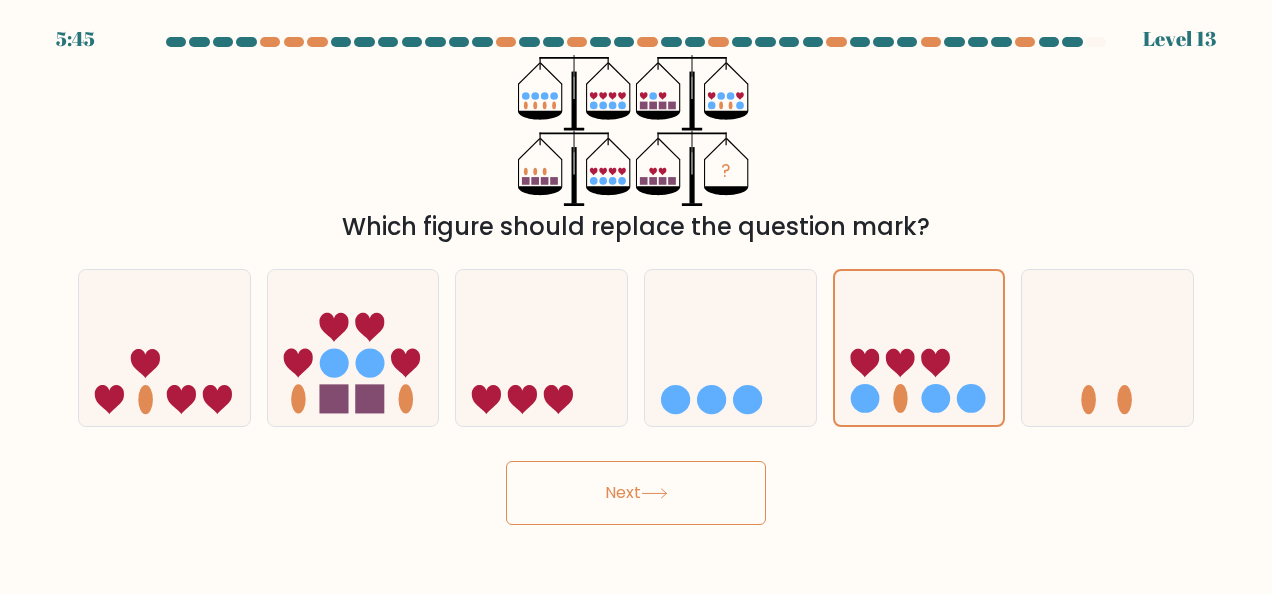 click on "Next" at bounding box center [636, 493] 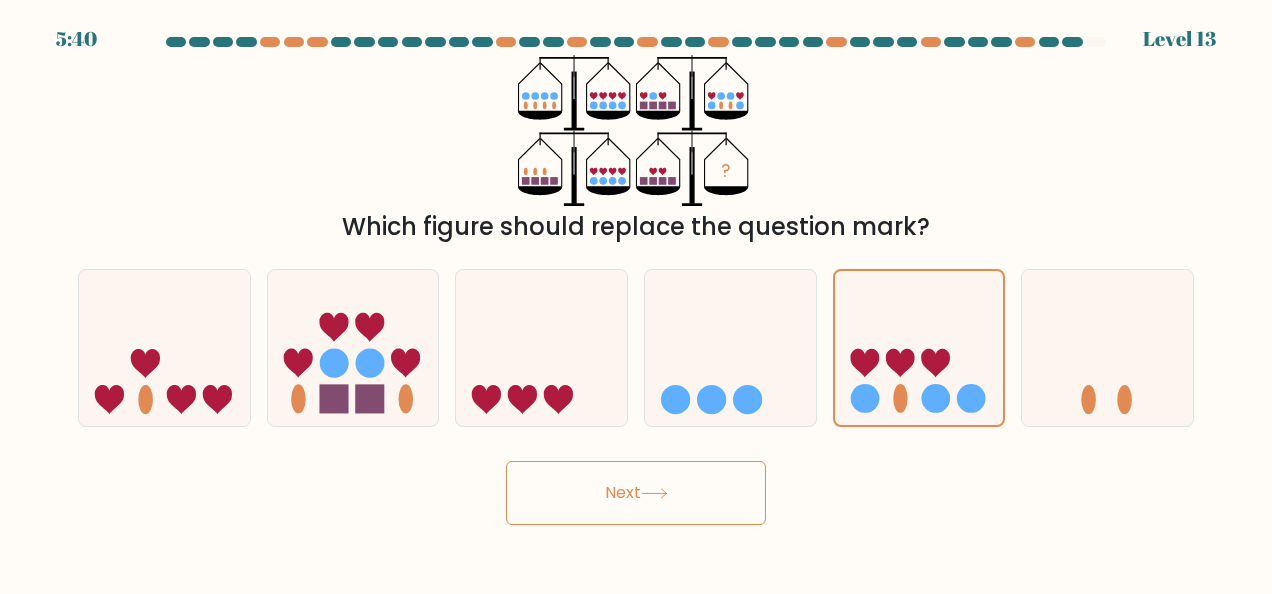 click on "Next" at bounding box center [636, 493] 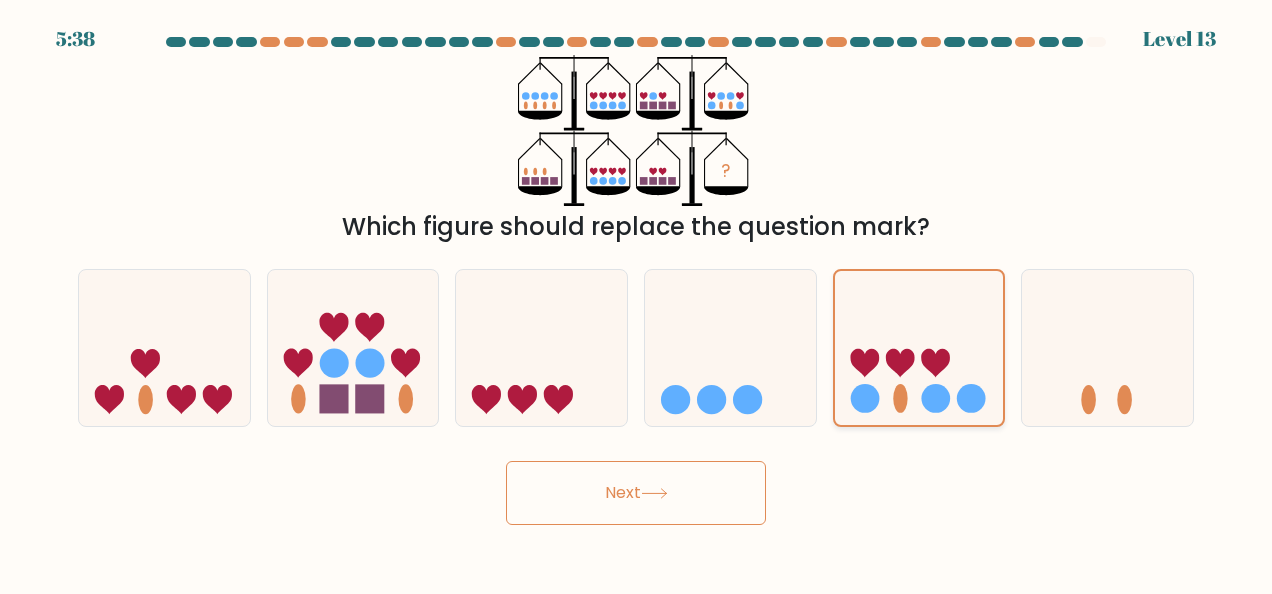 click 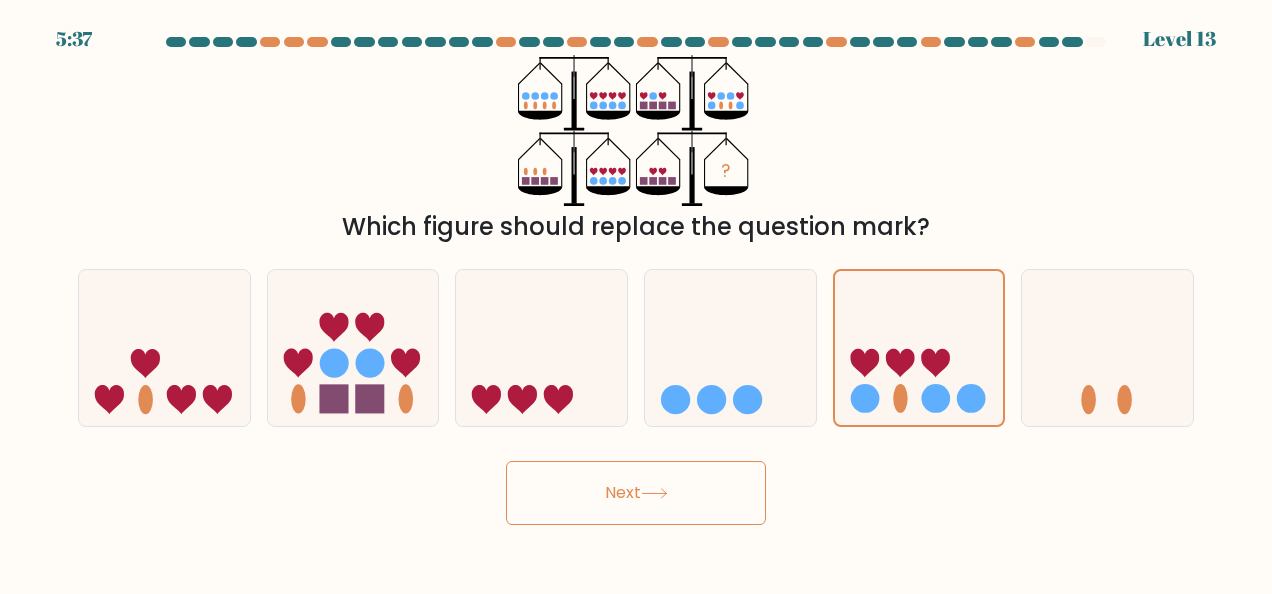 click on "Next" at bounding box center (636, 493) 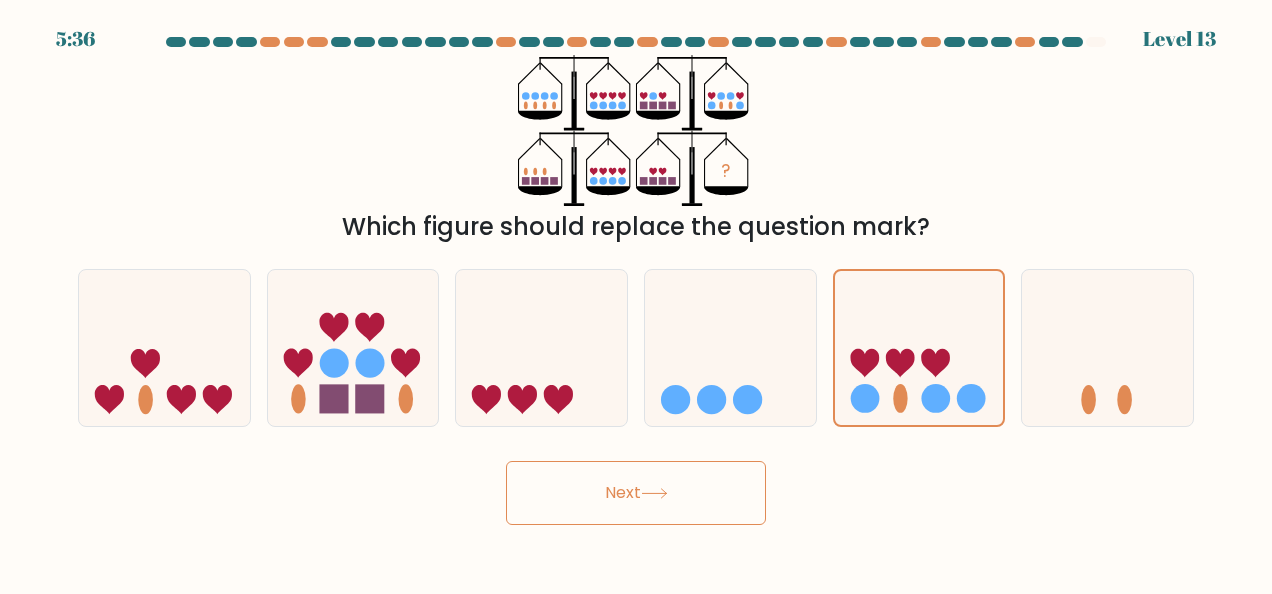 type 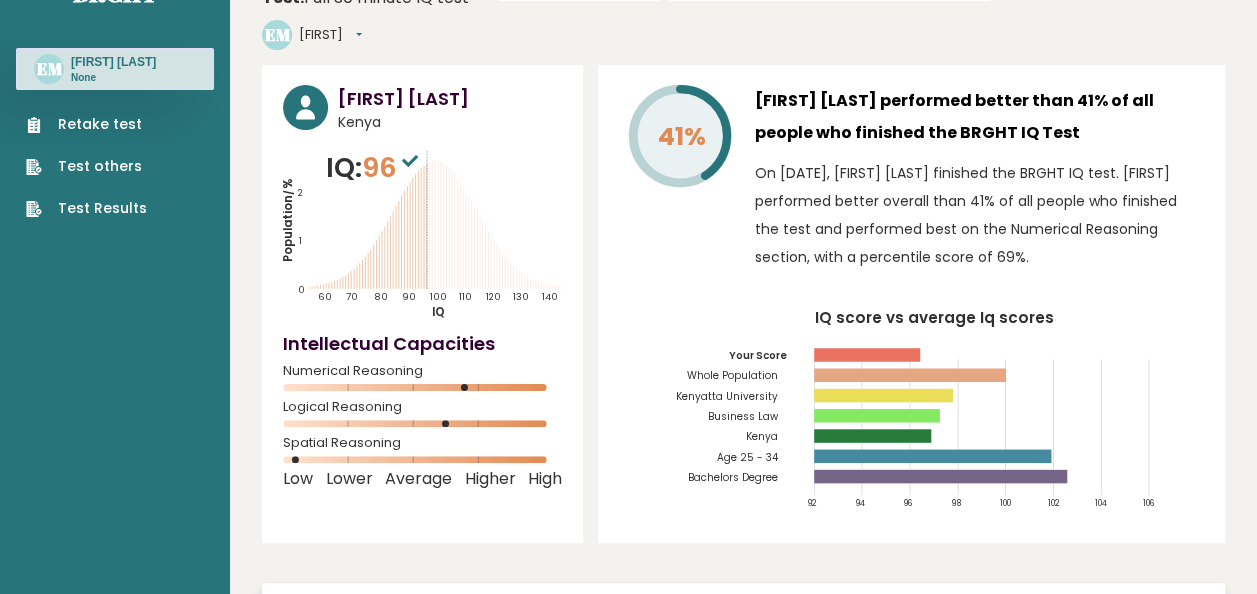scroll, scrollTop: 0, scrollLeft: 0, axis: both 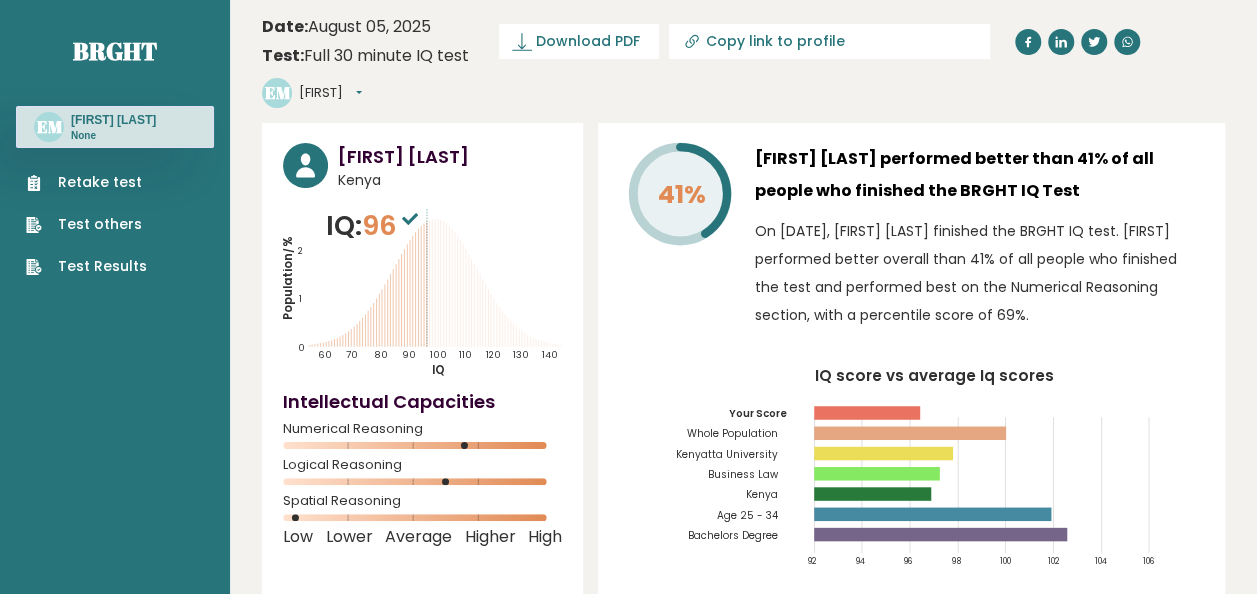 click on "Test Results" at bounding box center [86, 266] 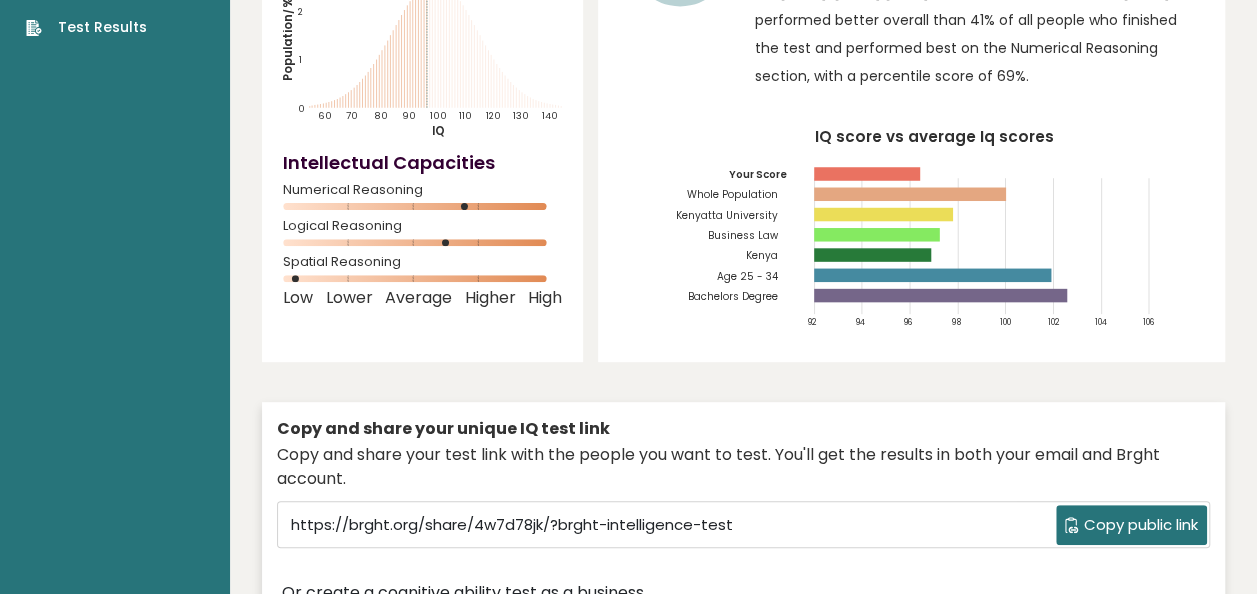 scroll, scrollTop: 200, scrollLeft: 0, axis: vertical 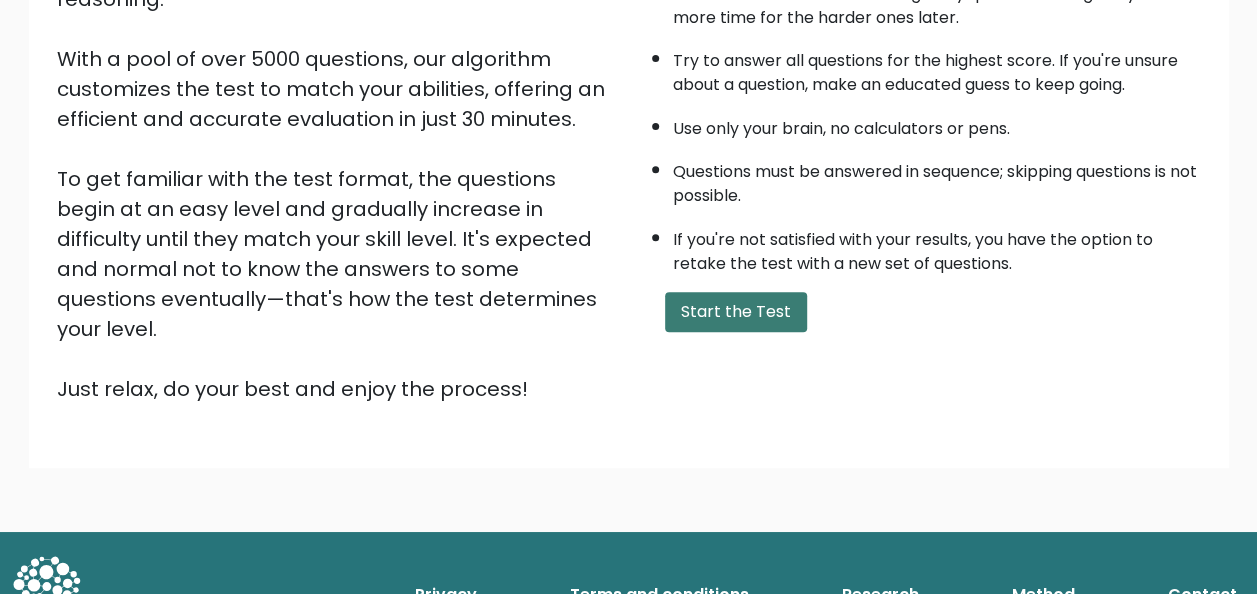 click on "Start the Test" at bounding box center [736, 312] 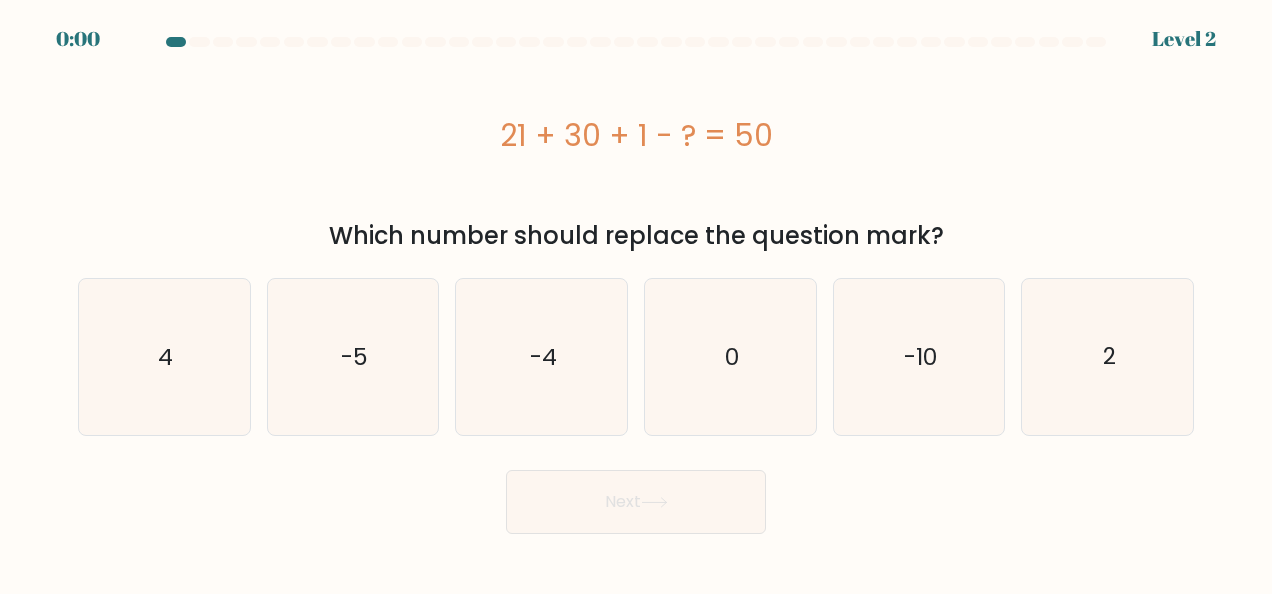 scroll, scrollTop: 0, scrollLeft: 0, axis: both 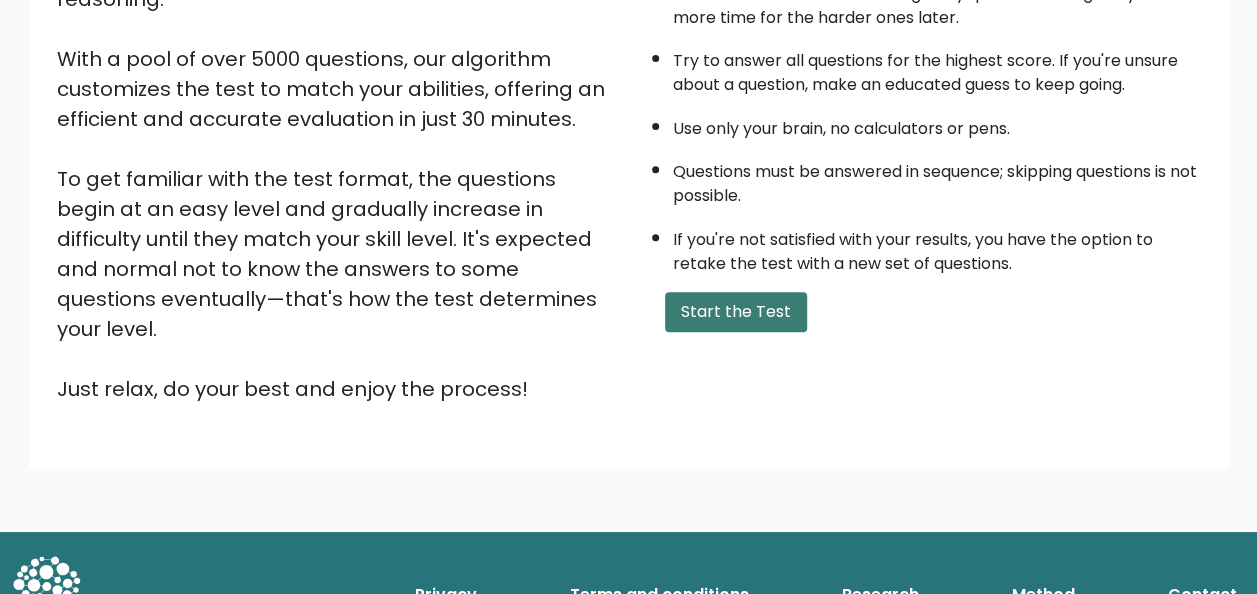 click on "Start the Test" at bounding box center [736, 312] 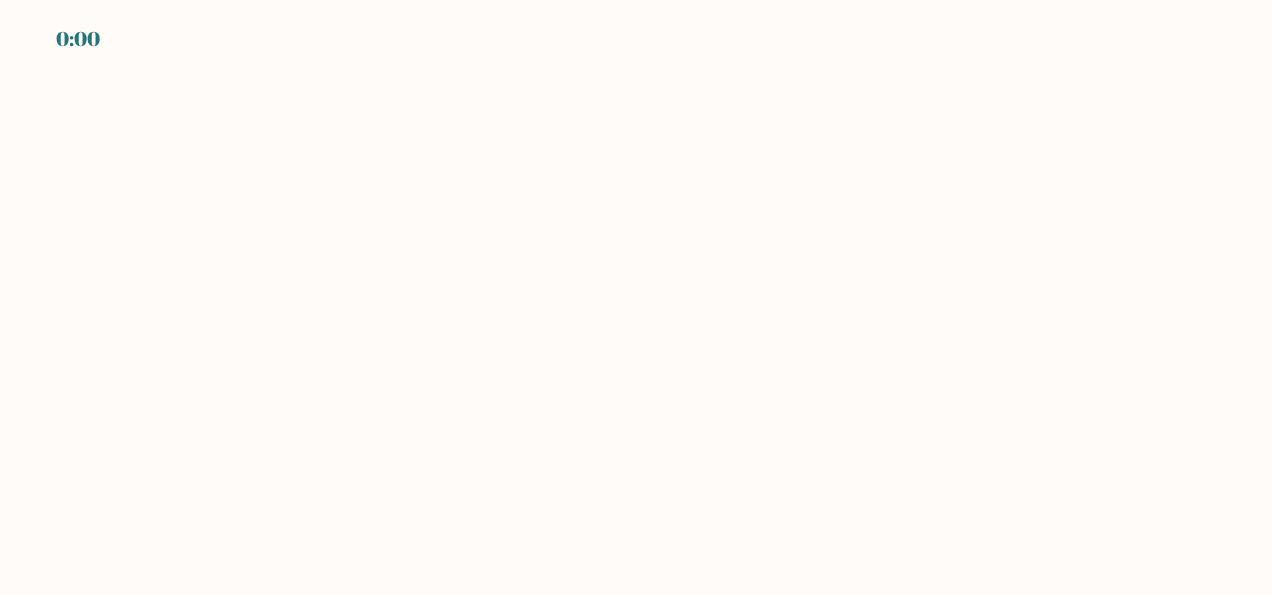 scroll, scrollTop: 0, scrollLeft: 0, axis: both 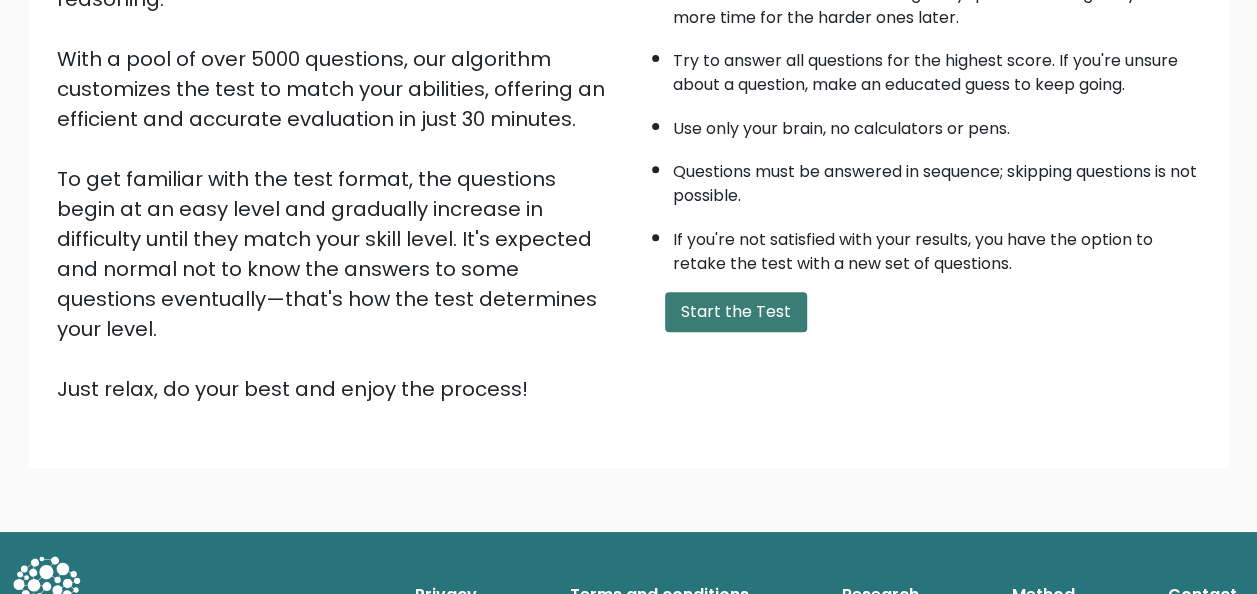 click on "Start the Test" at bounding box center (736, 312) 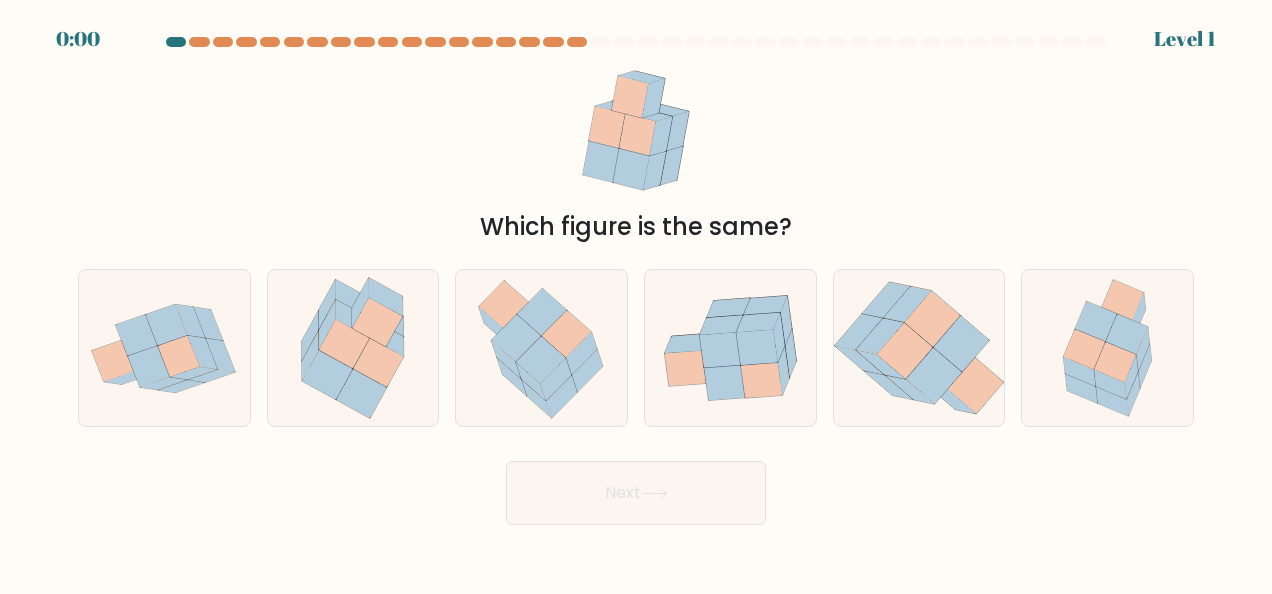 scroll, scrollTop: 0, scrollLeft: 0, axis: both 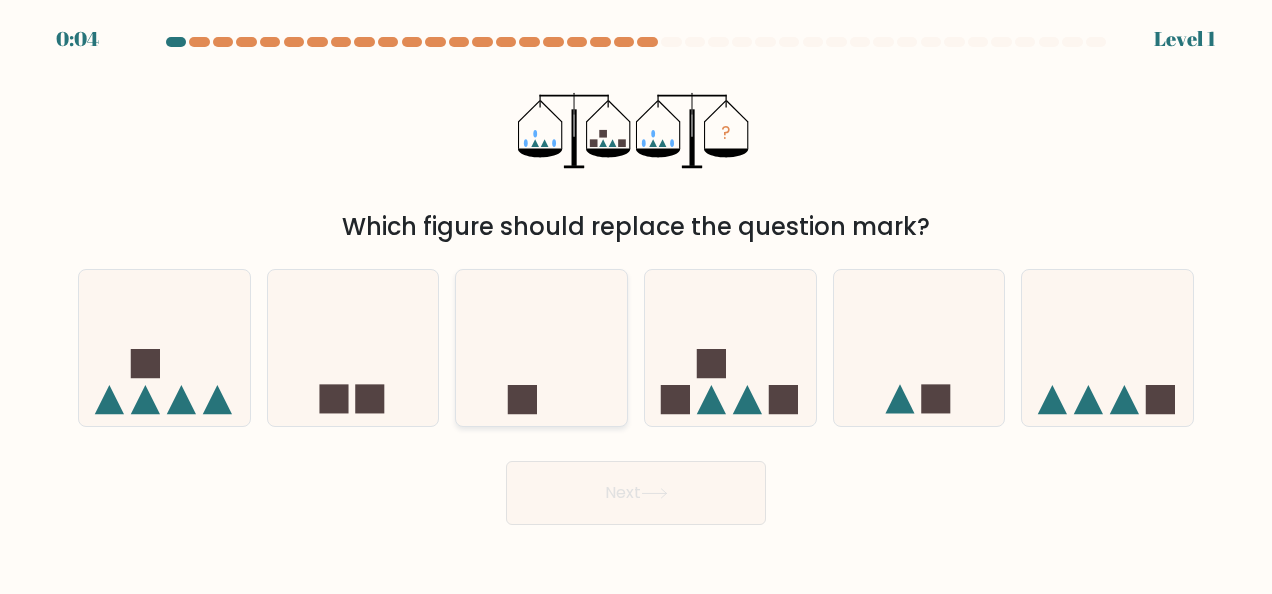click 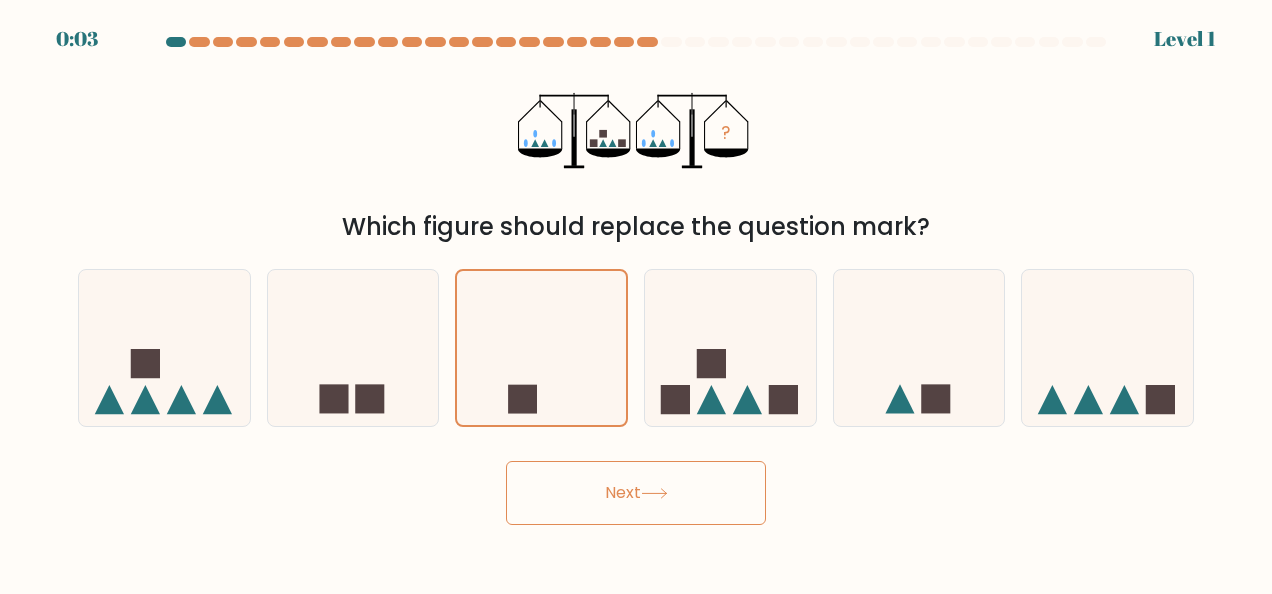 click on "Next" at bounding box center (636, 488) 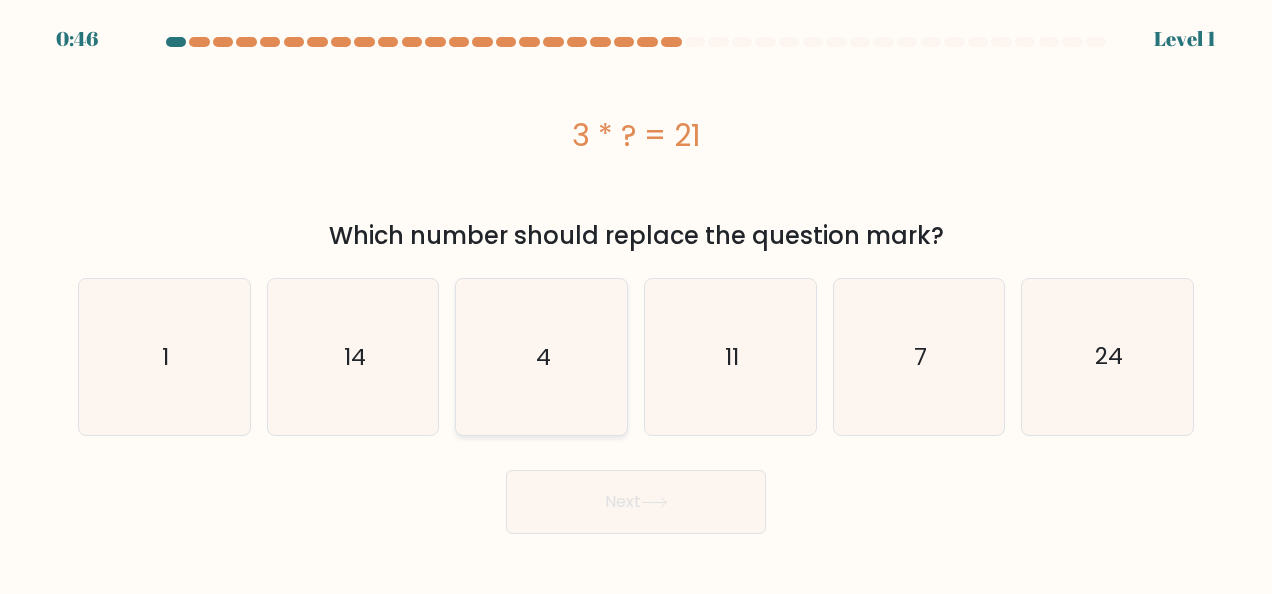 click on "4" 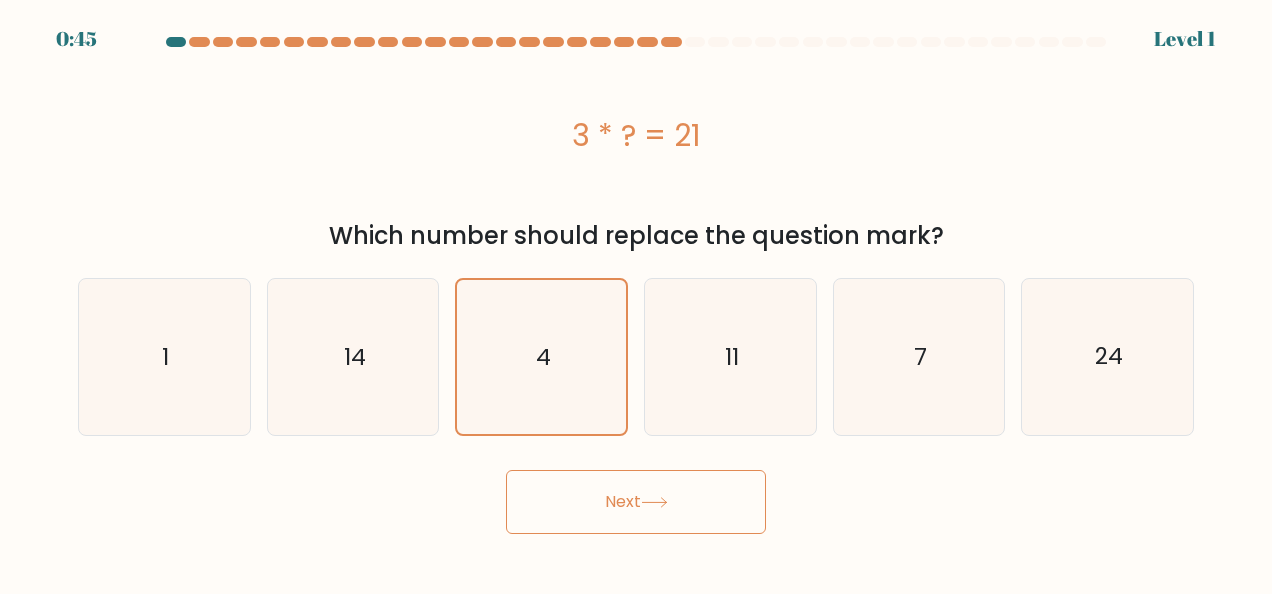 click 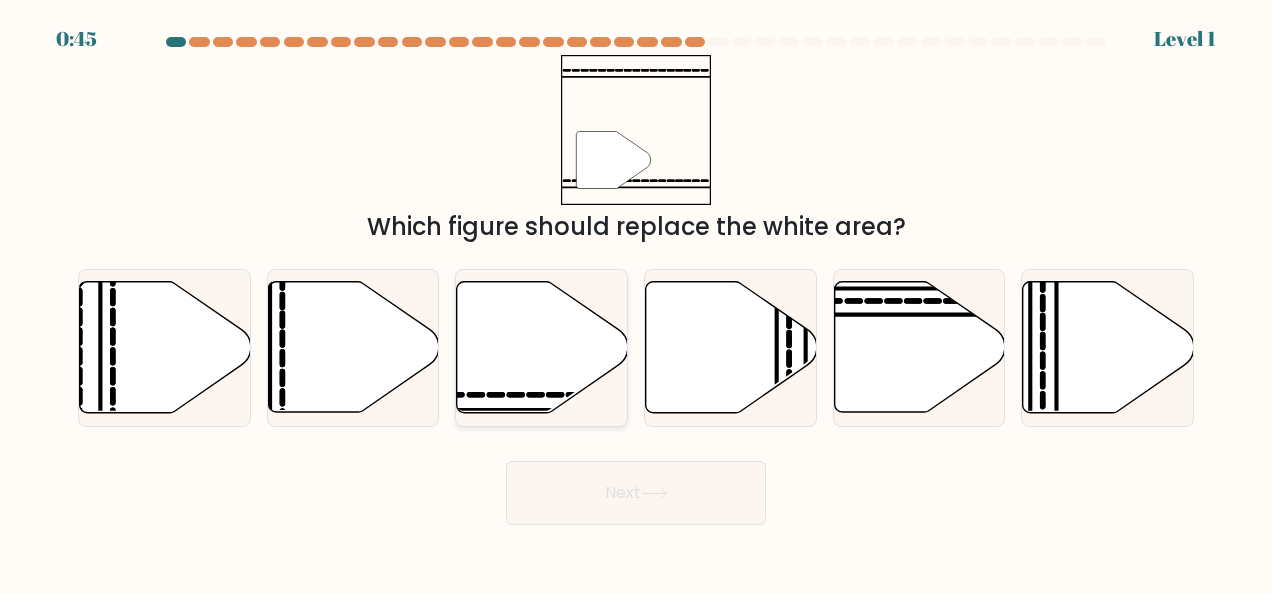 click 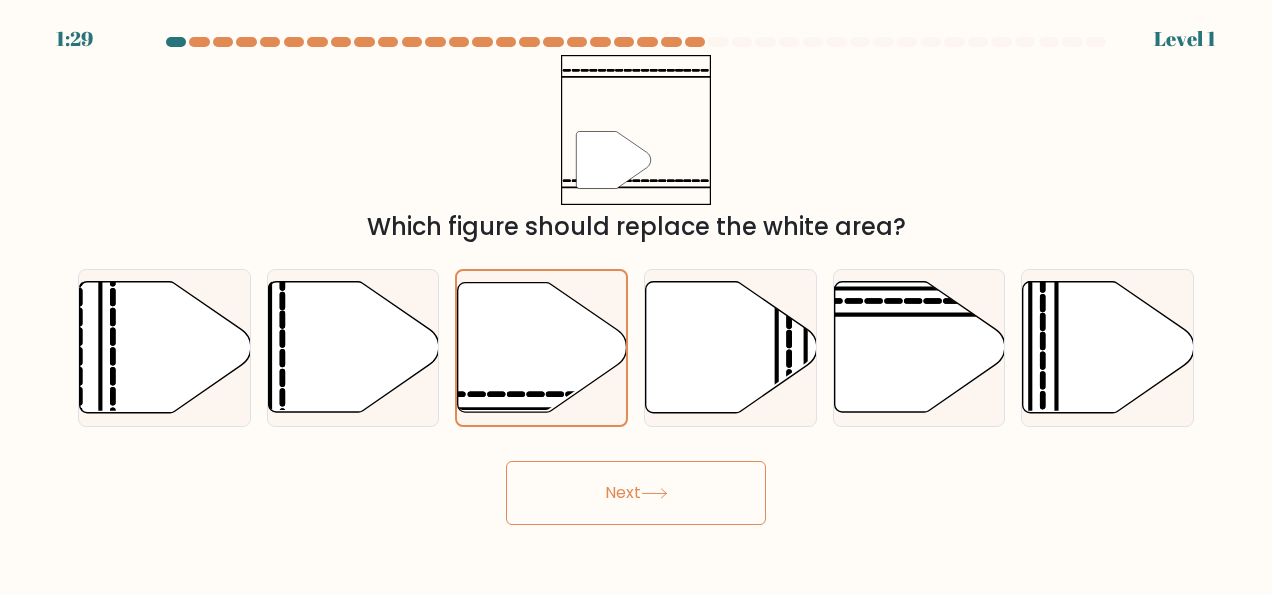 click on "Next" at bounding box center (636, 493) 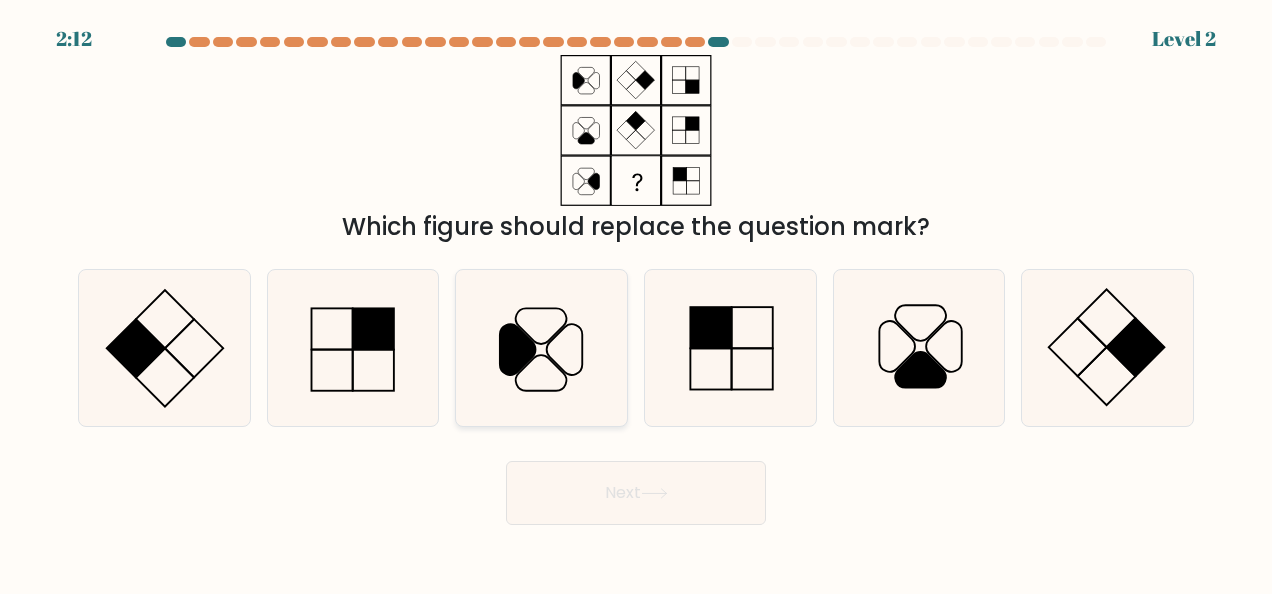 click 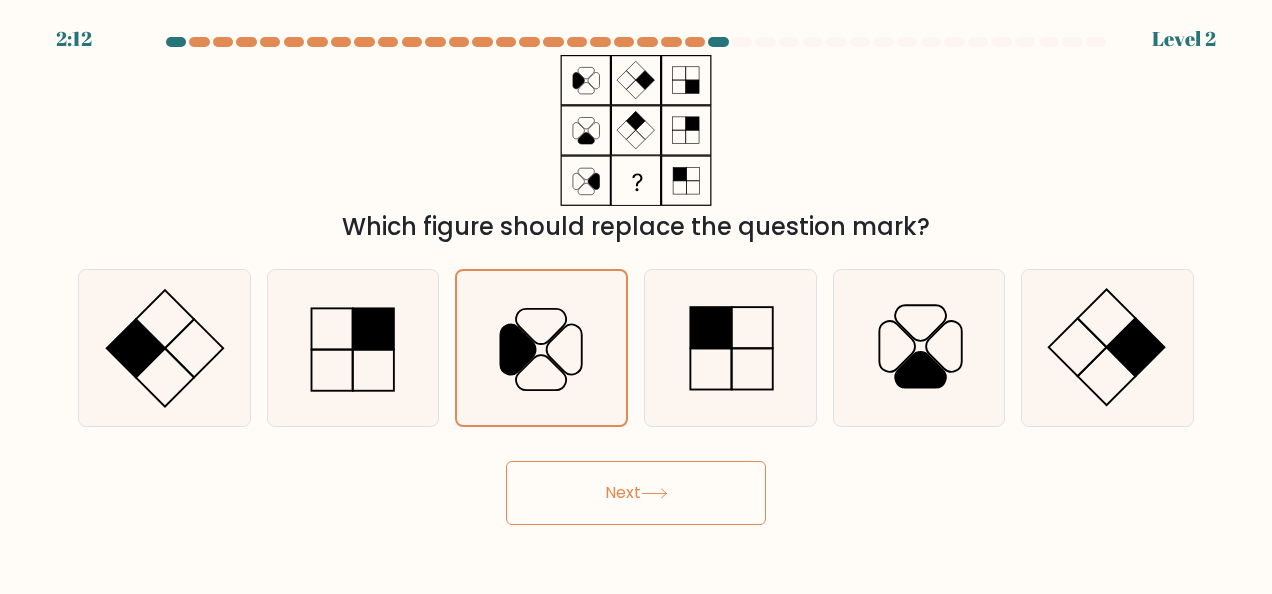 click on "Next" at bounding box center [636, 493] 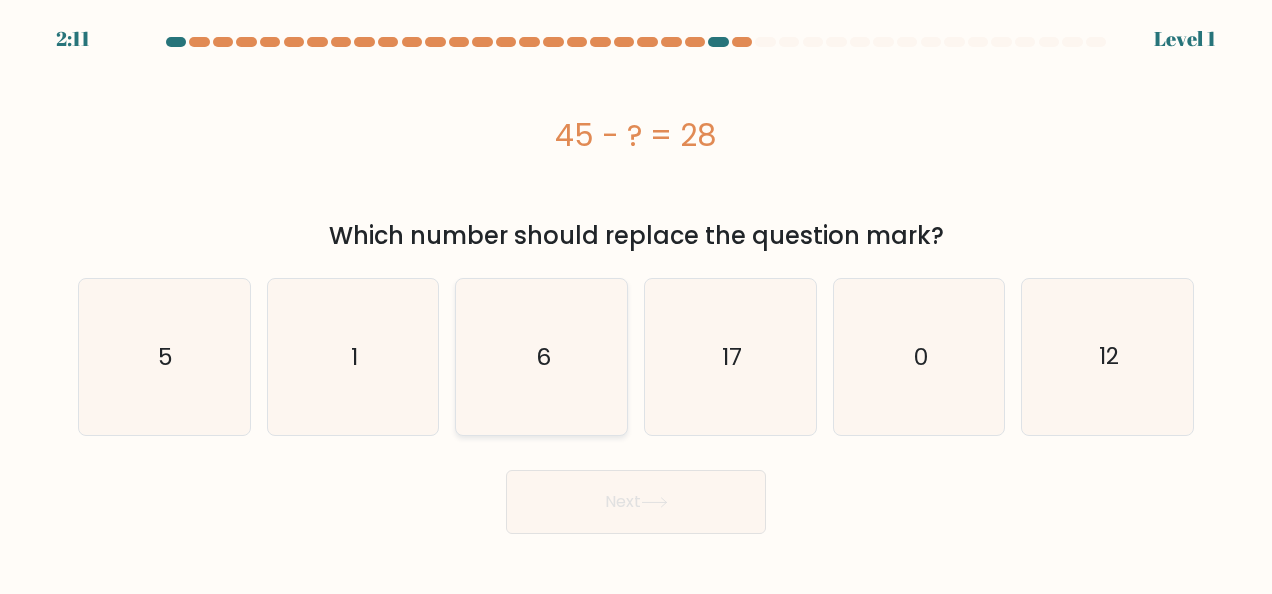 click on "6" 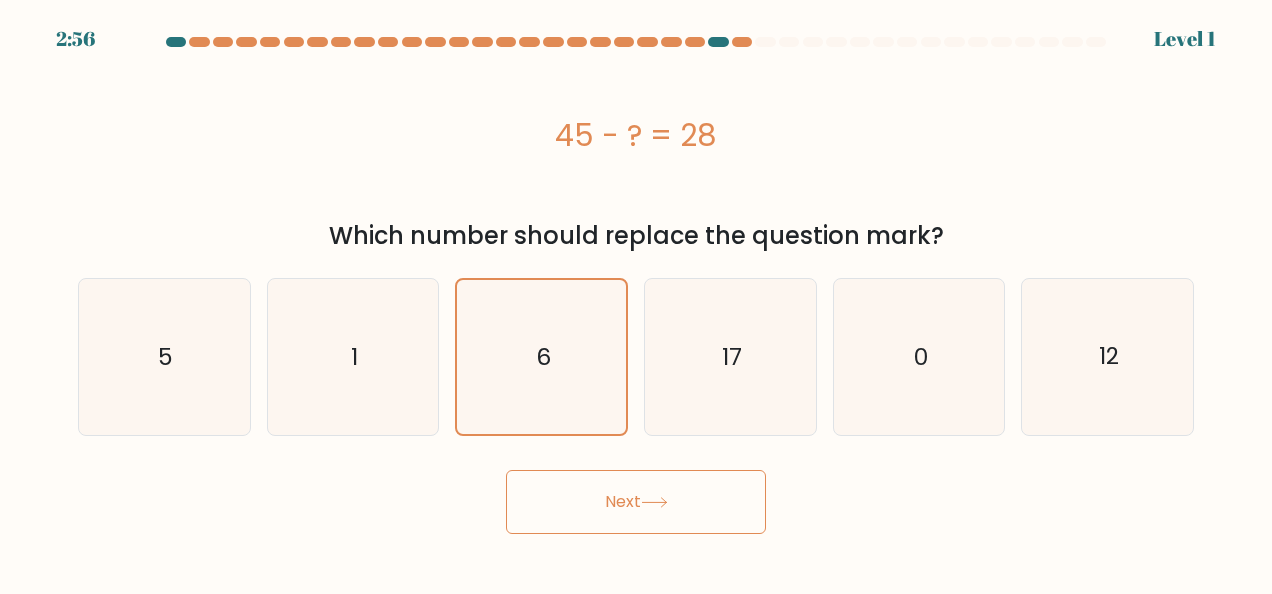 click on "Next" at bounding box center [636, 502] 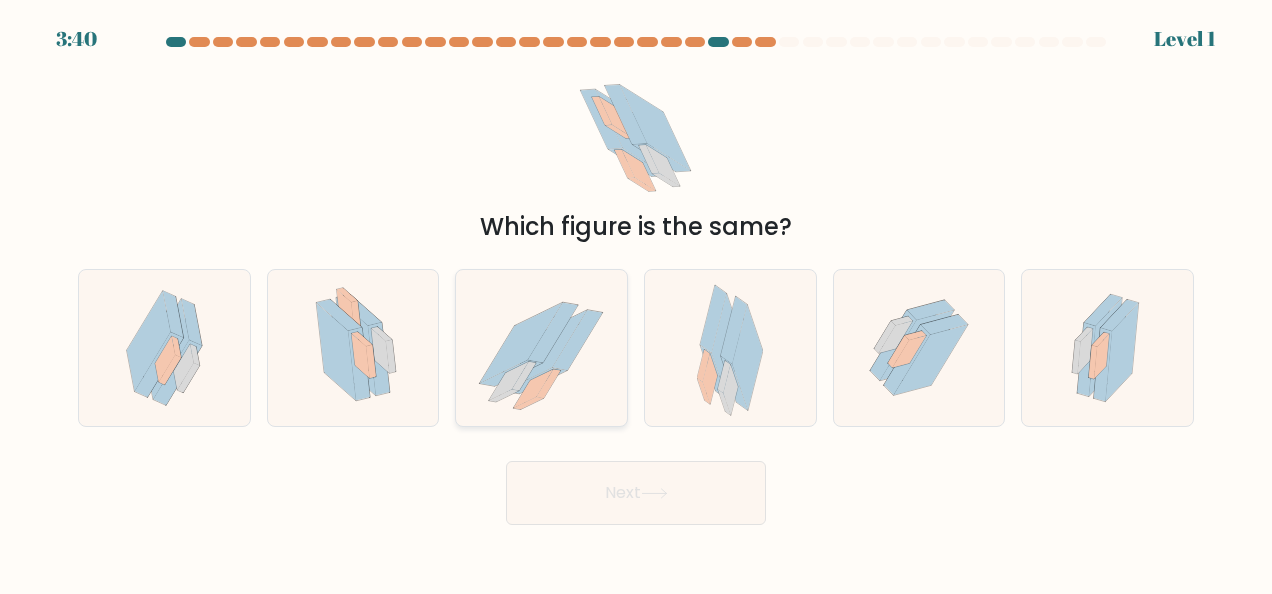 click 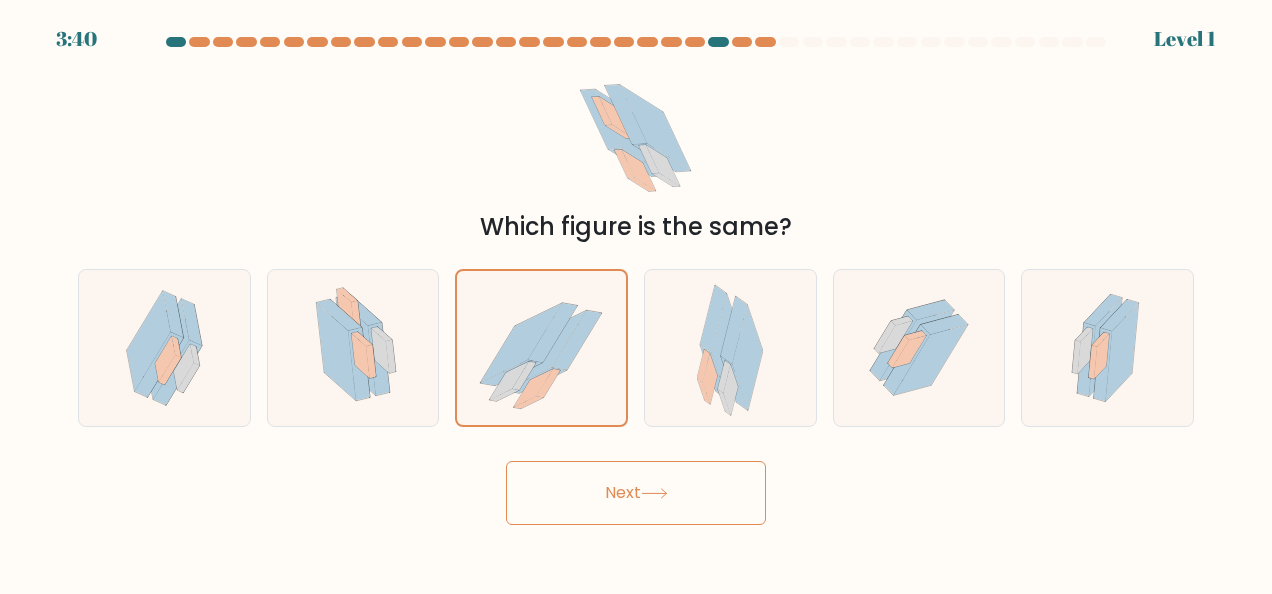 click on "Next" at bounding box center (636, 493) 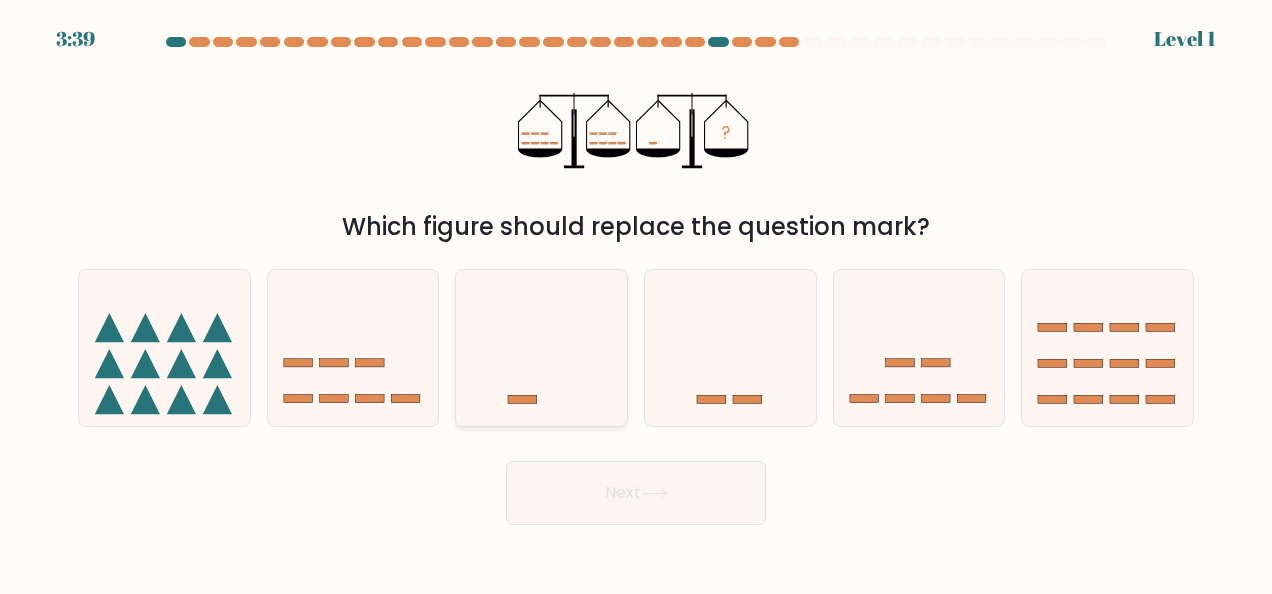 click 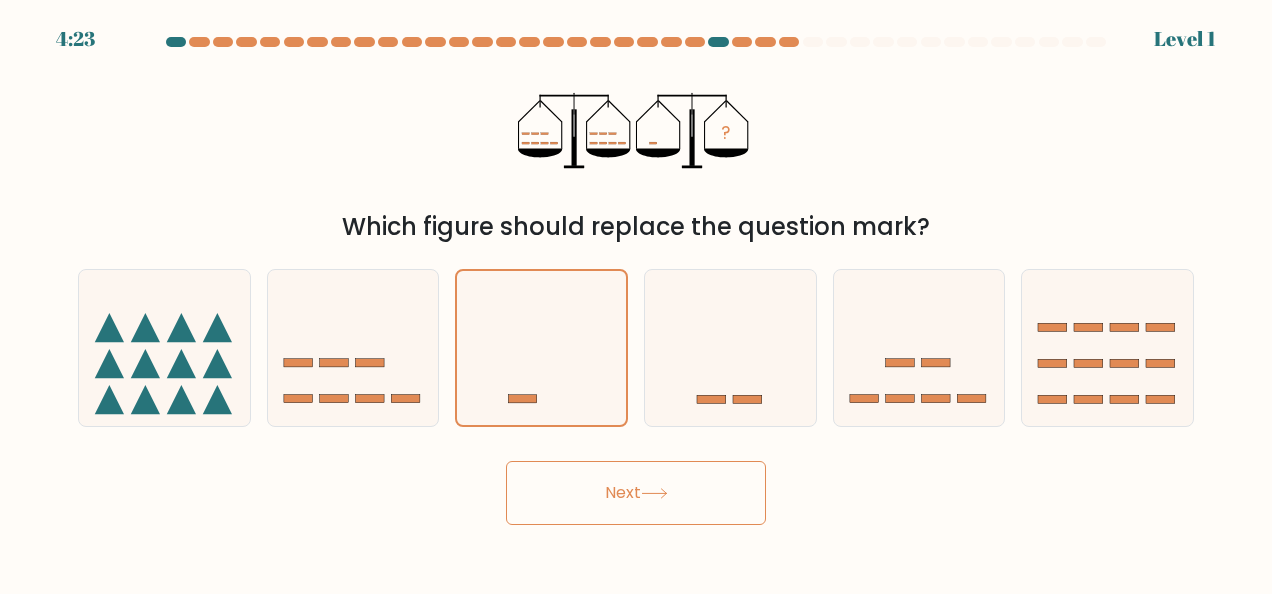 click on "Next" at bounding box center (636, 493) 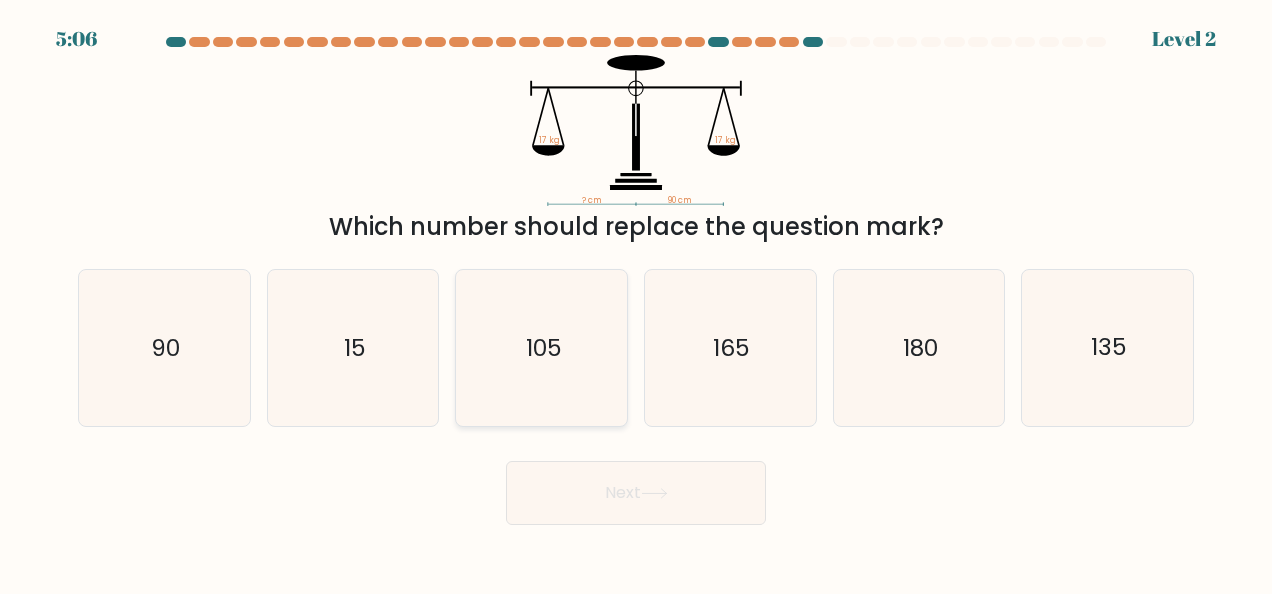 click on "105" 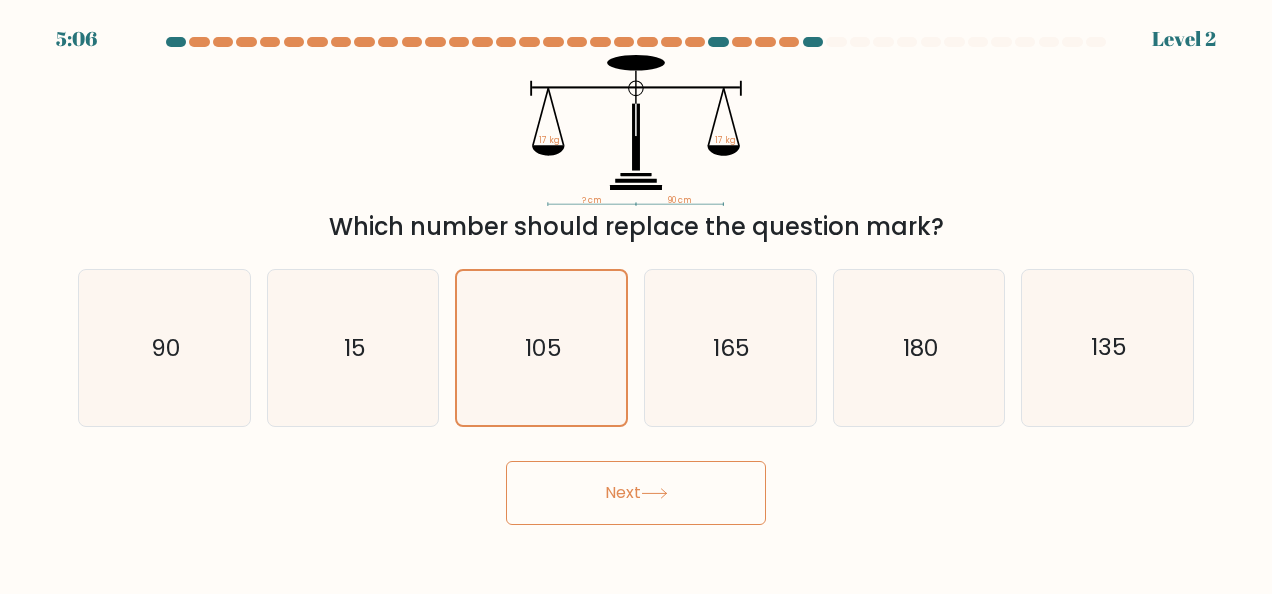click 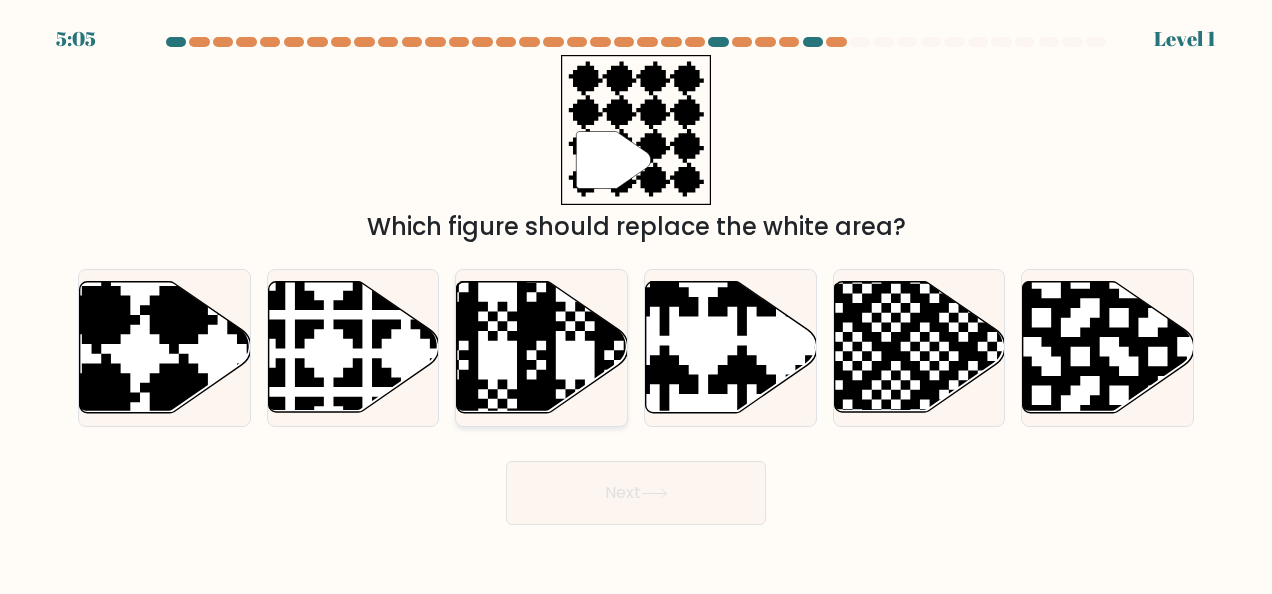 click 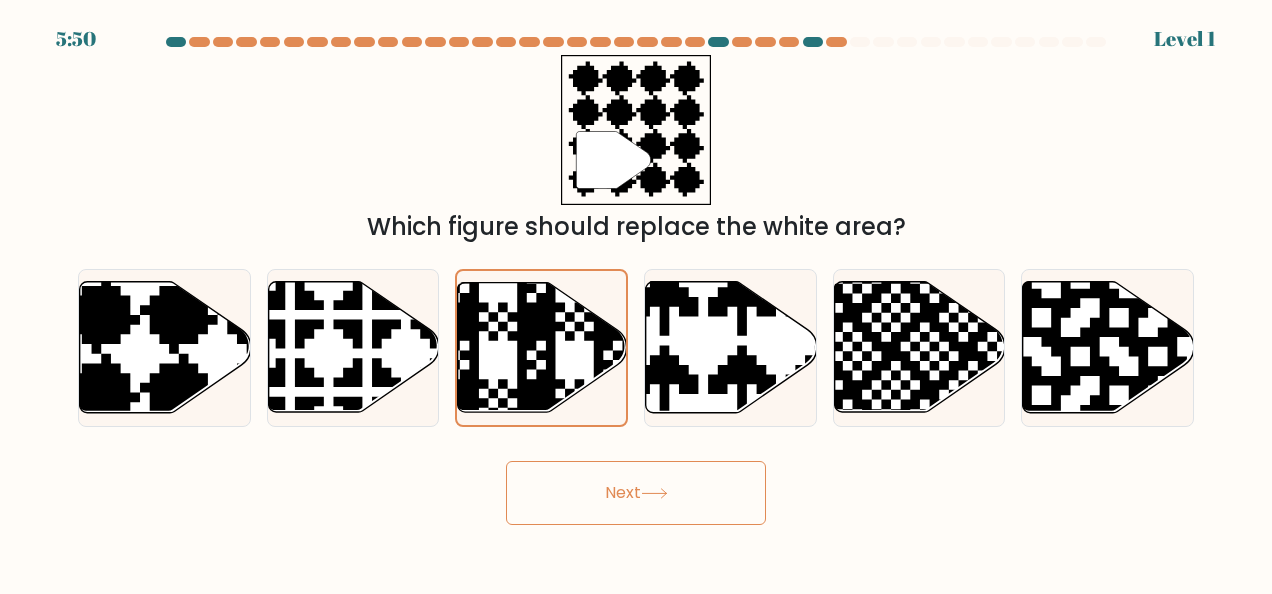 click on "Next" at bounding box center (636, 493) 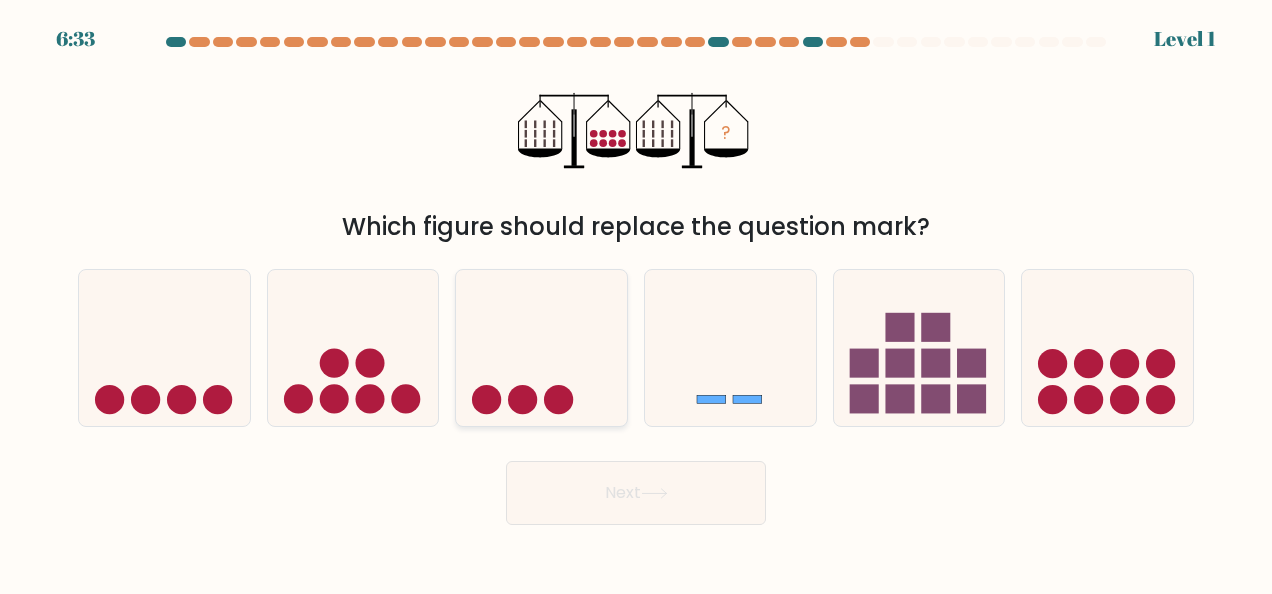 drag, startPoint x: 557, startPoint y: 388, endPoint x: 572, endPoint y: 392, distance: 15.524175 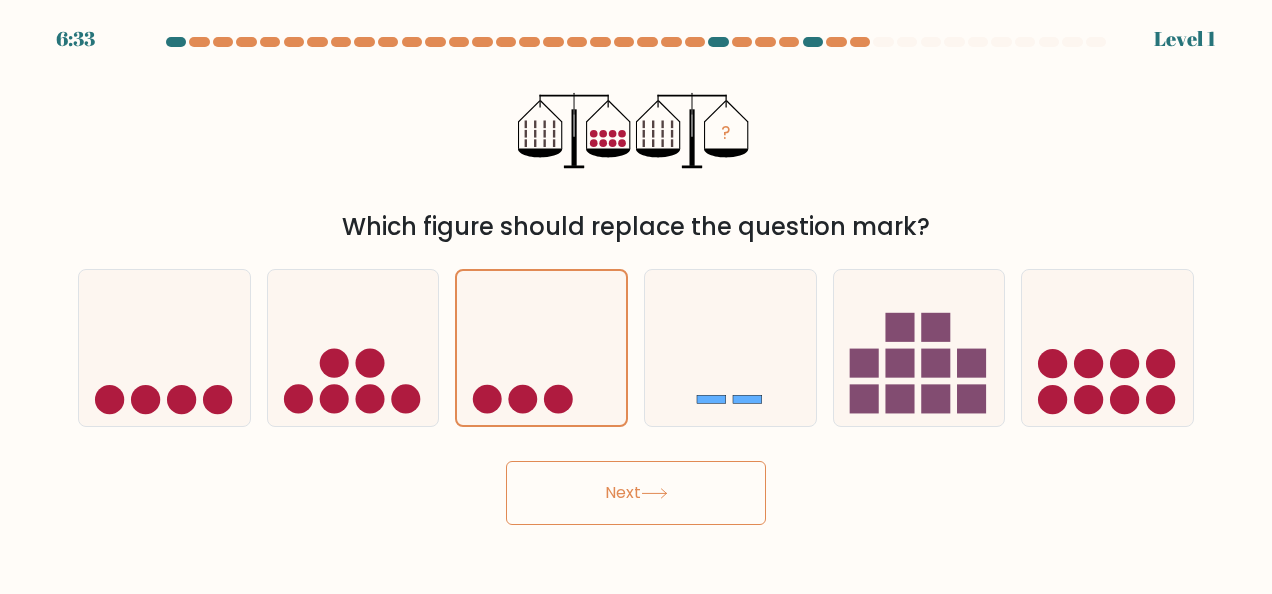 click on "Next" at bounding box center [636, 493] 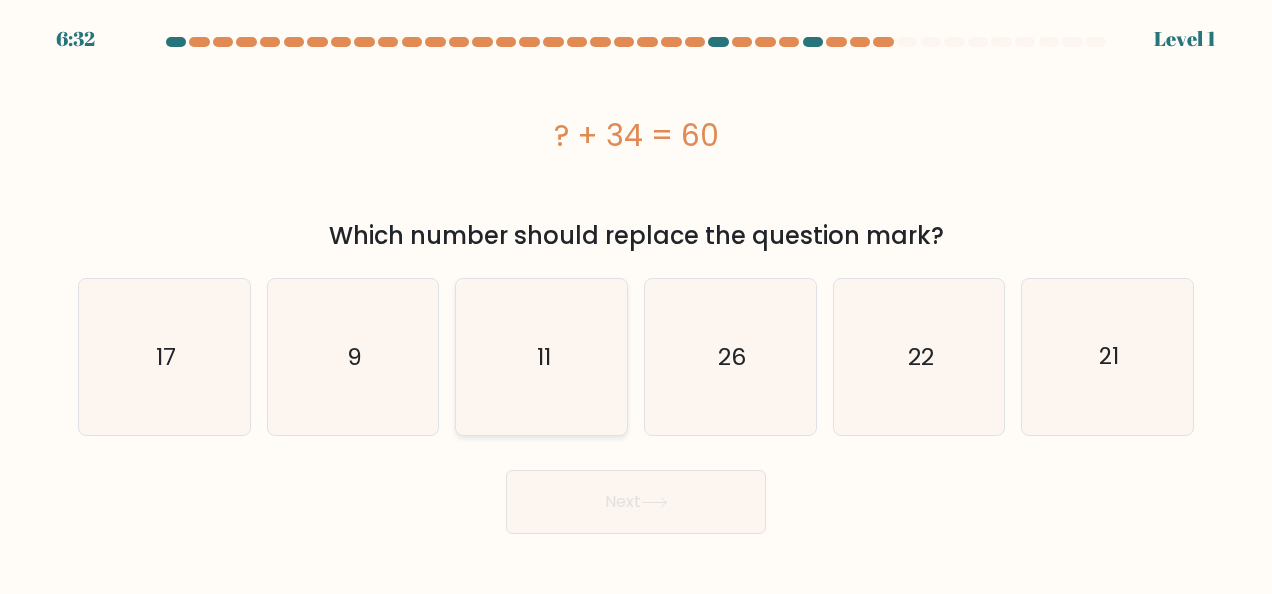 click on "11" 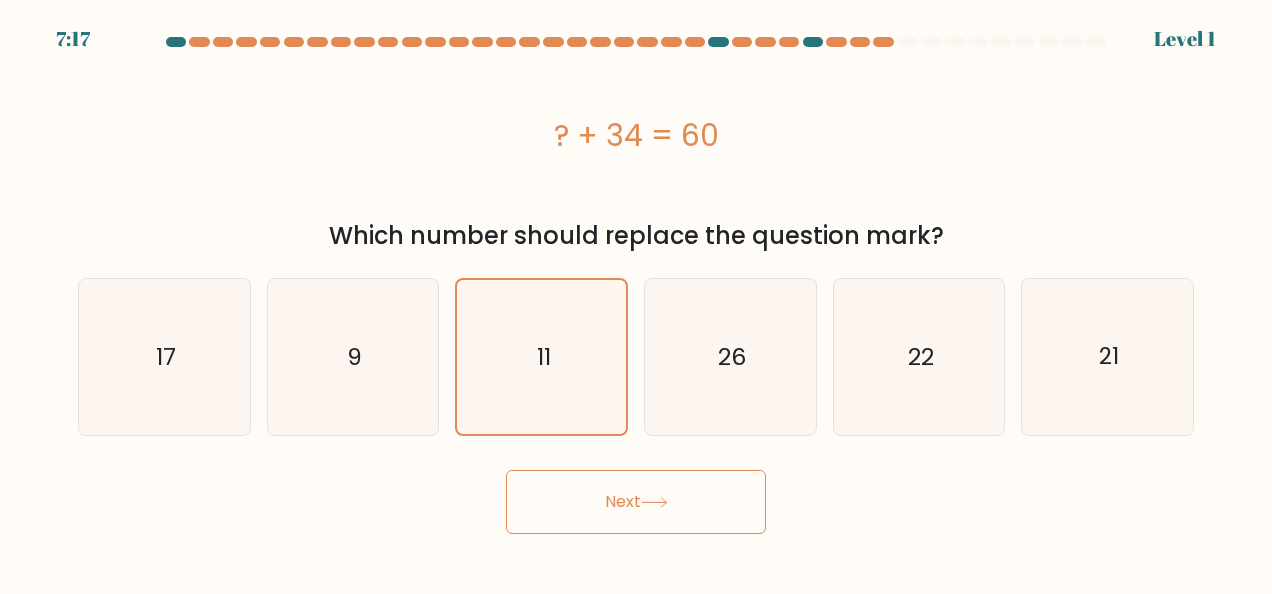 click on "Next" at bounding box center (636, 502) 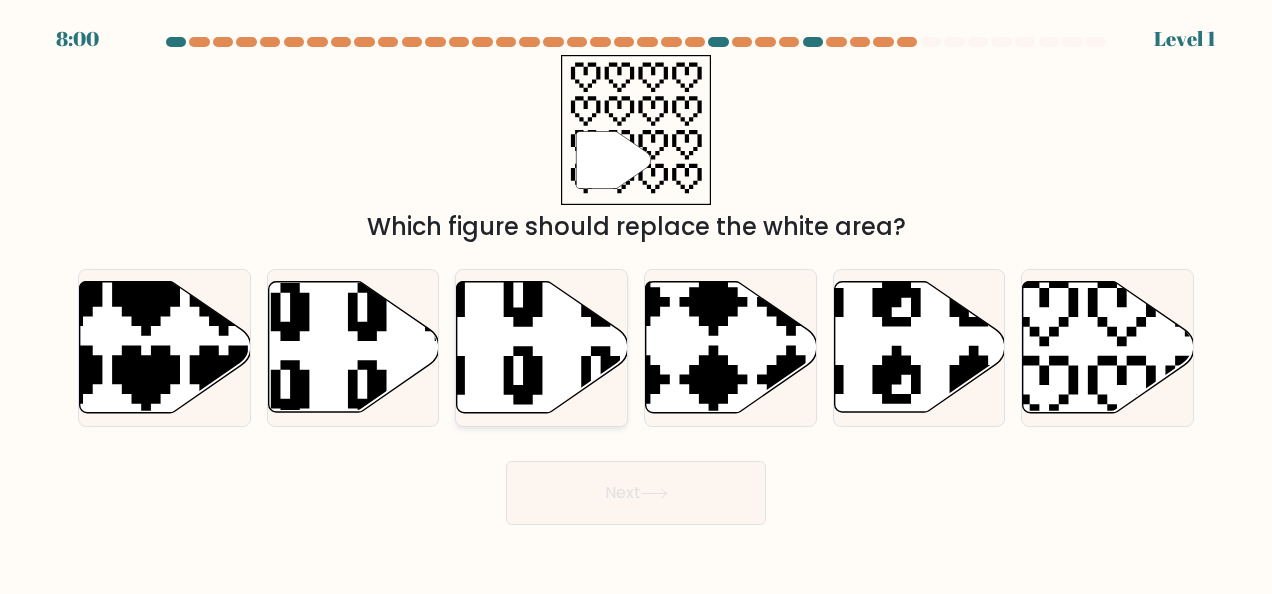 click 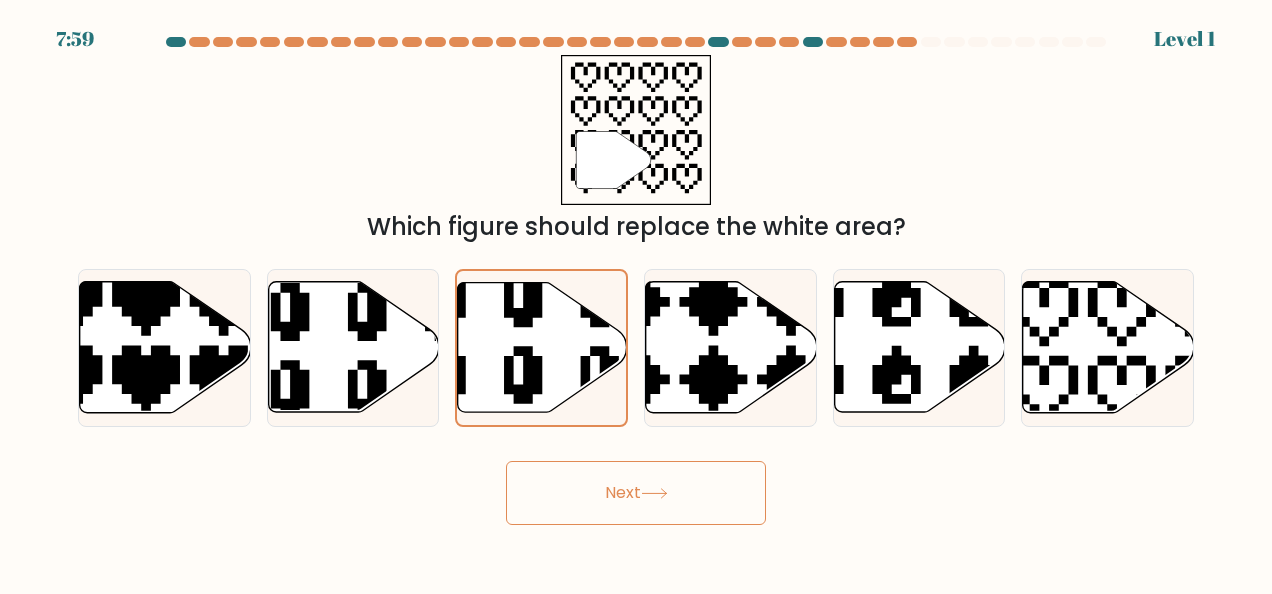 click on "Next" at bounding box center (636, 493) 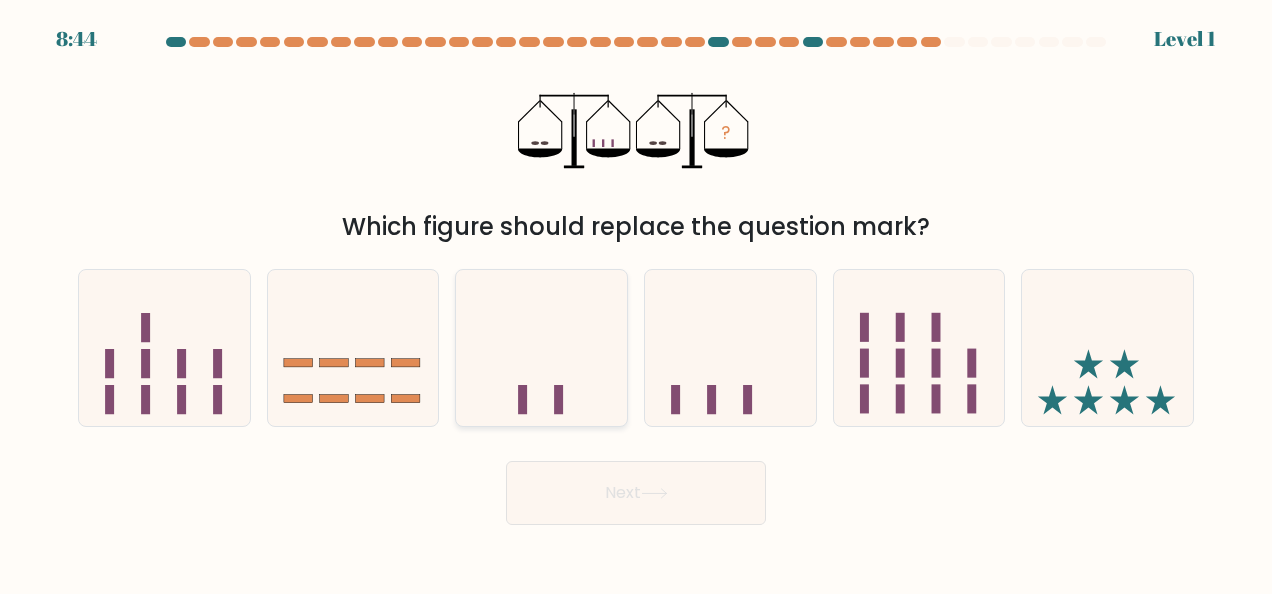 click 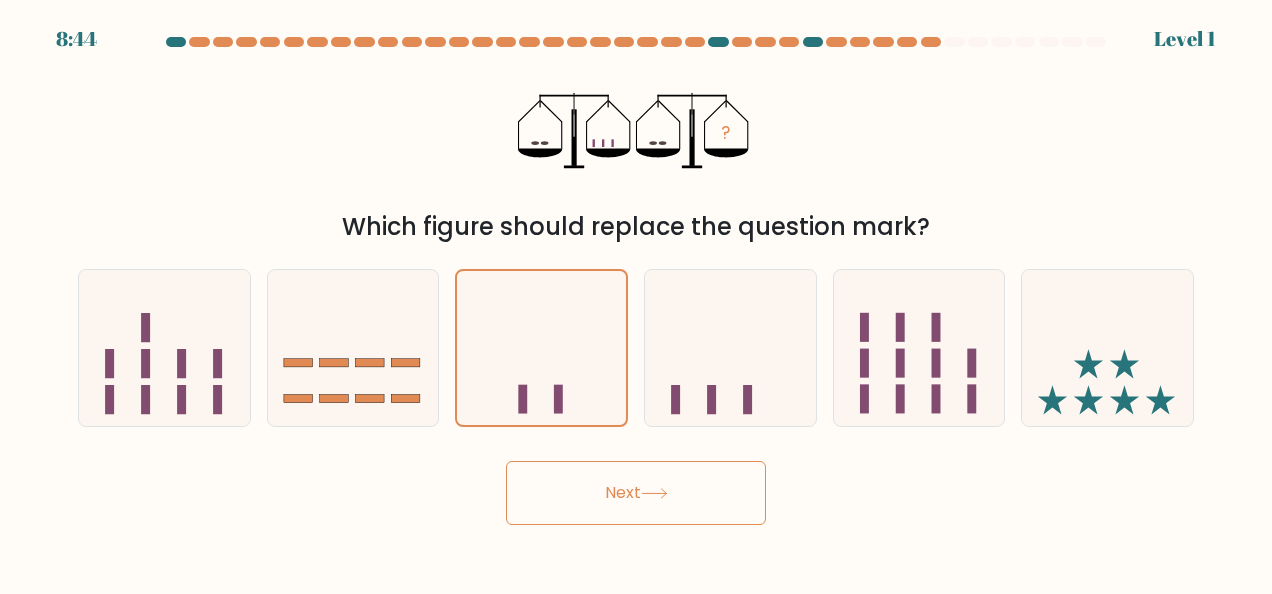 click on "Next" at bounding box center [636, 493] 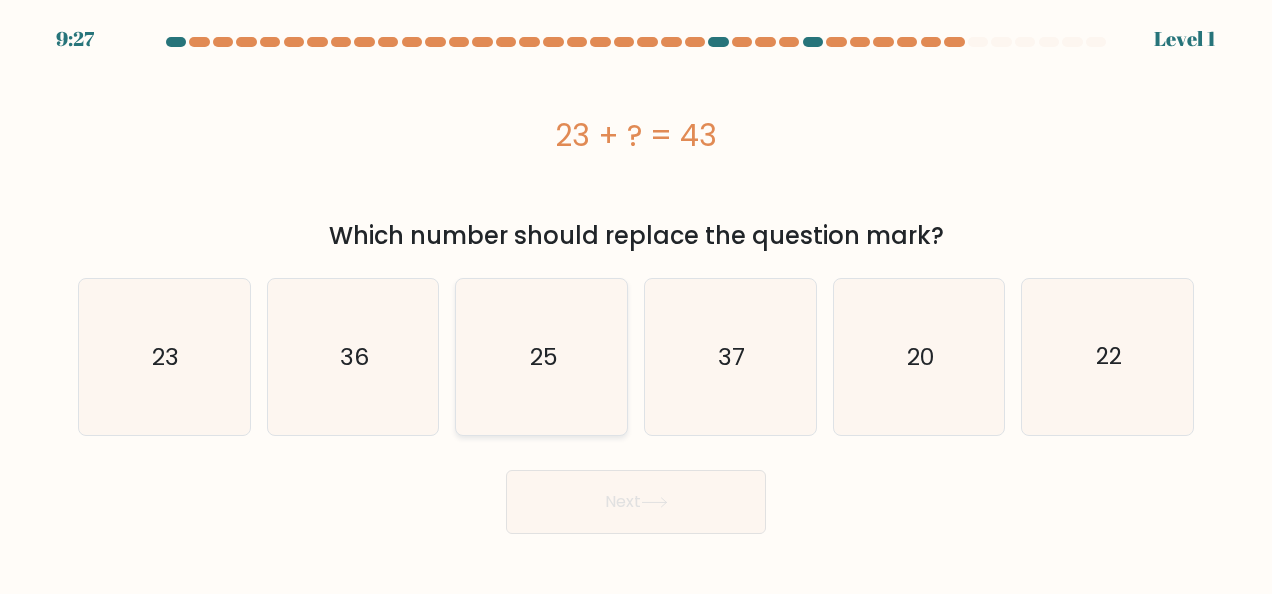 click on "25" 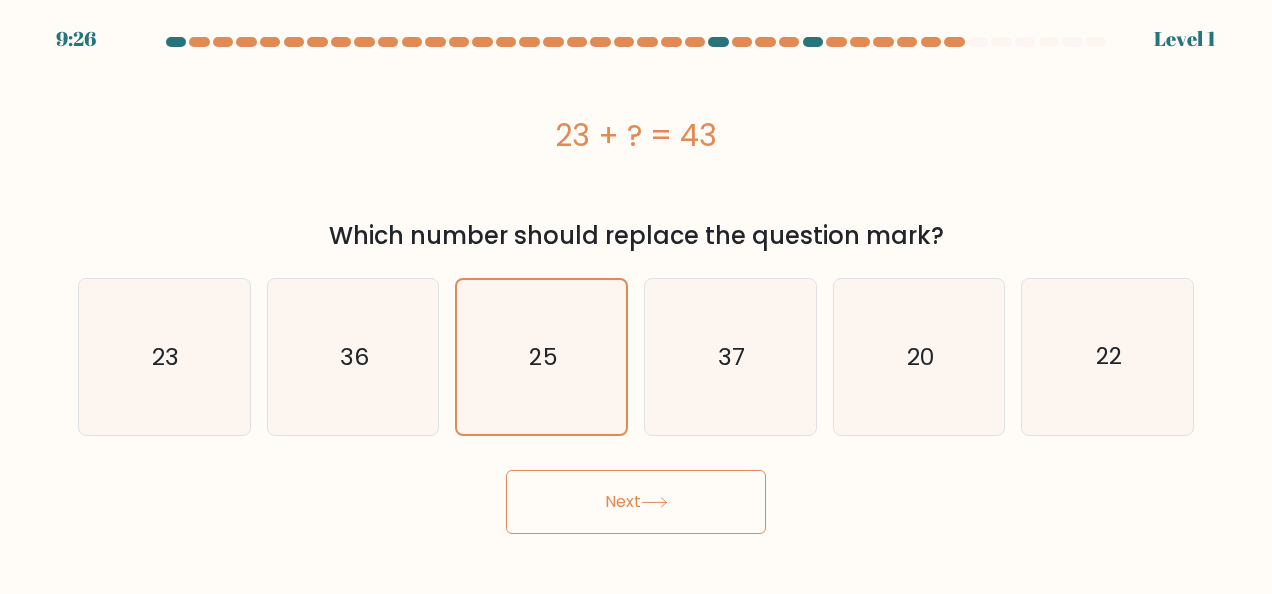 click on "Next" at bounding box center [636, 502] 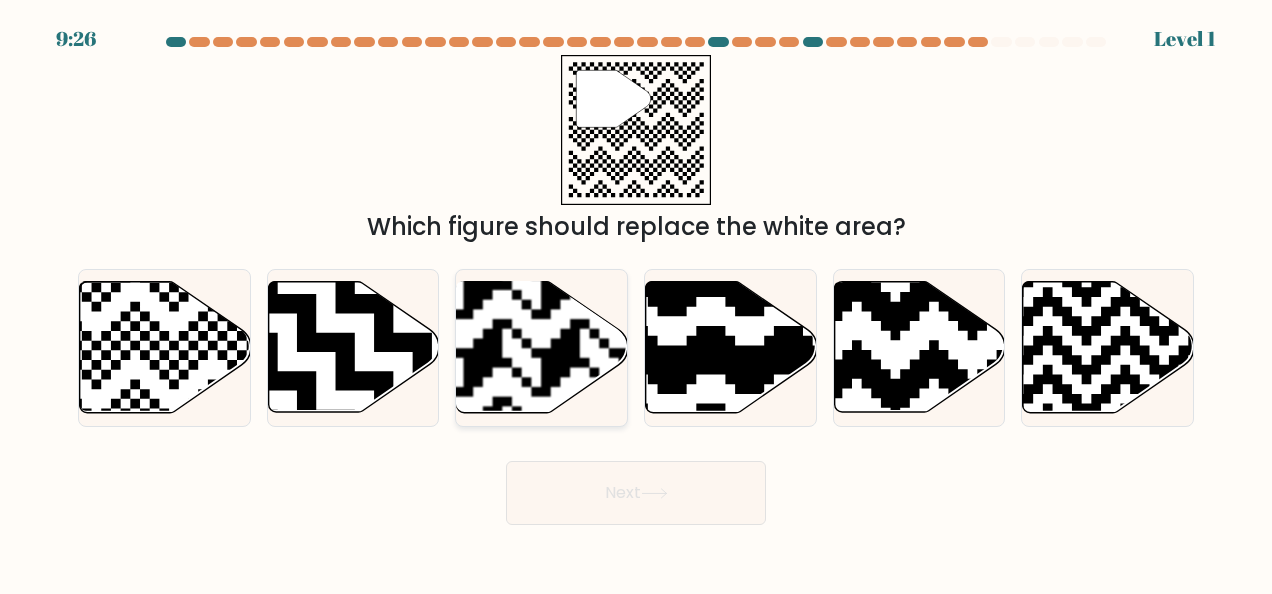 click 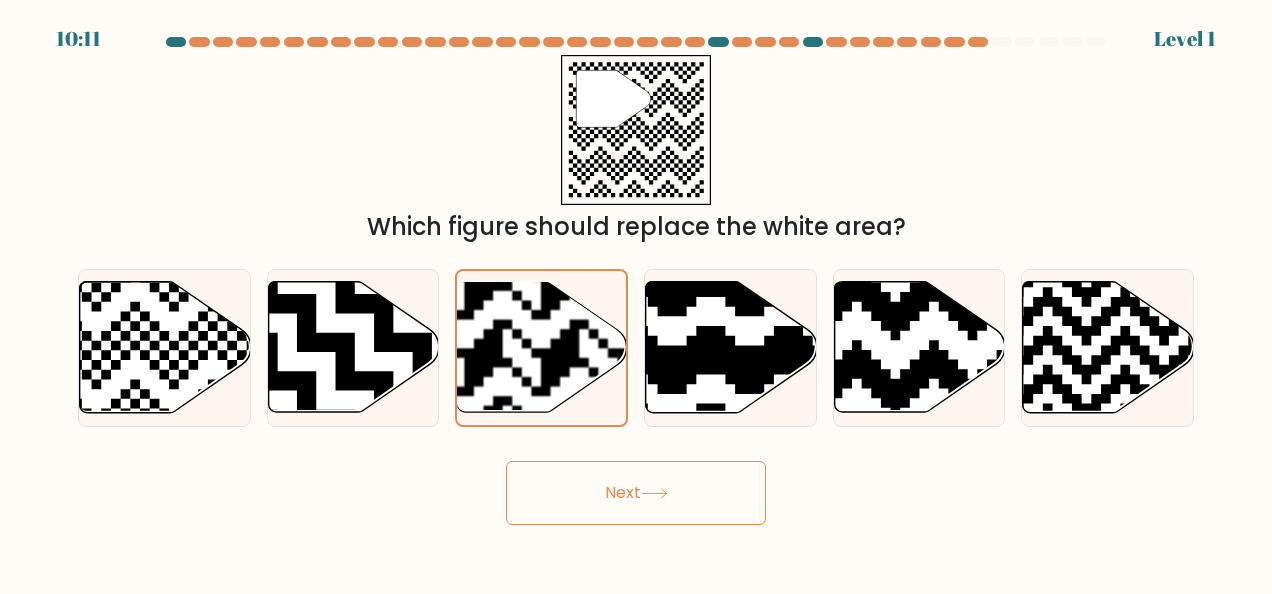 click 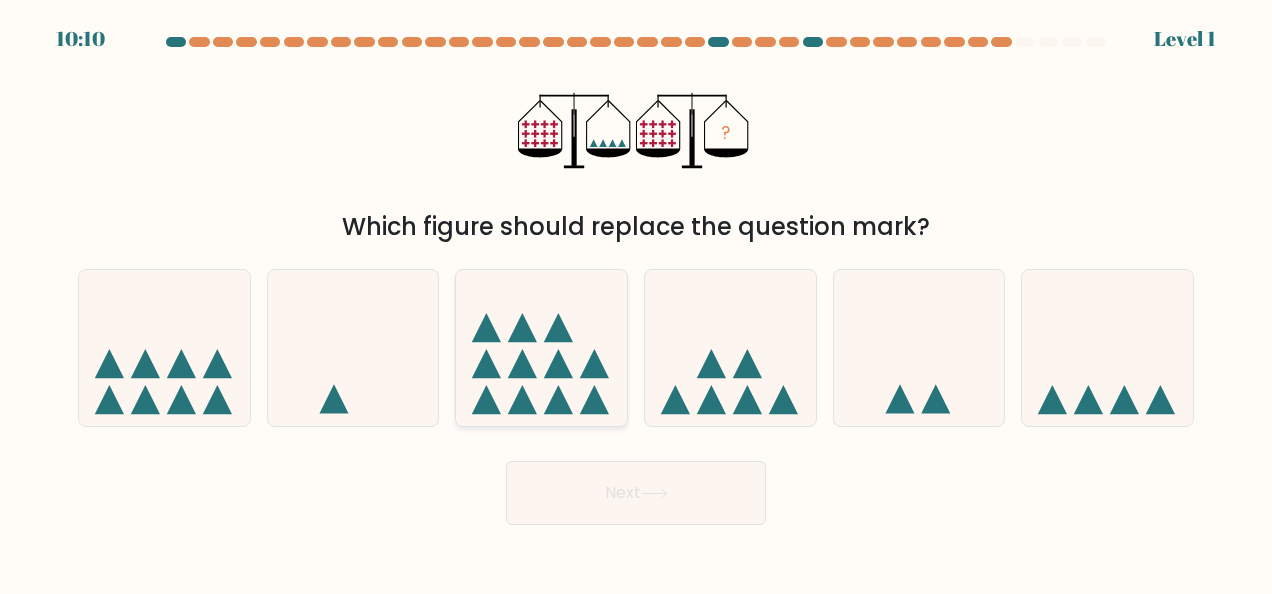 click 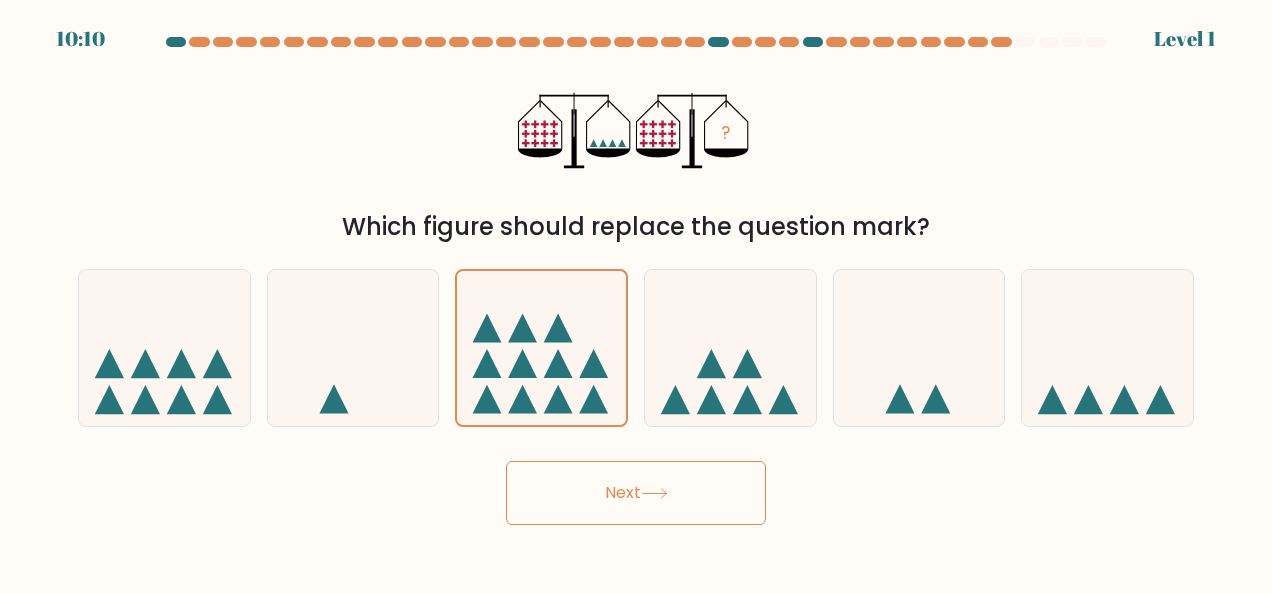 click on "Next" at bounding box center [636, 493] 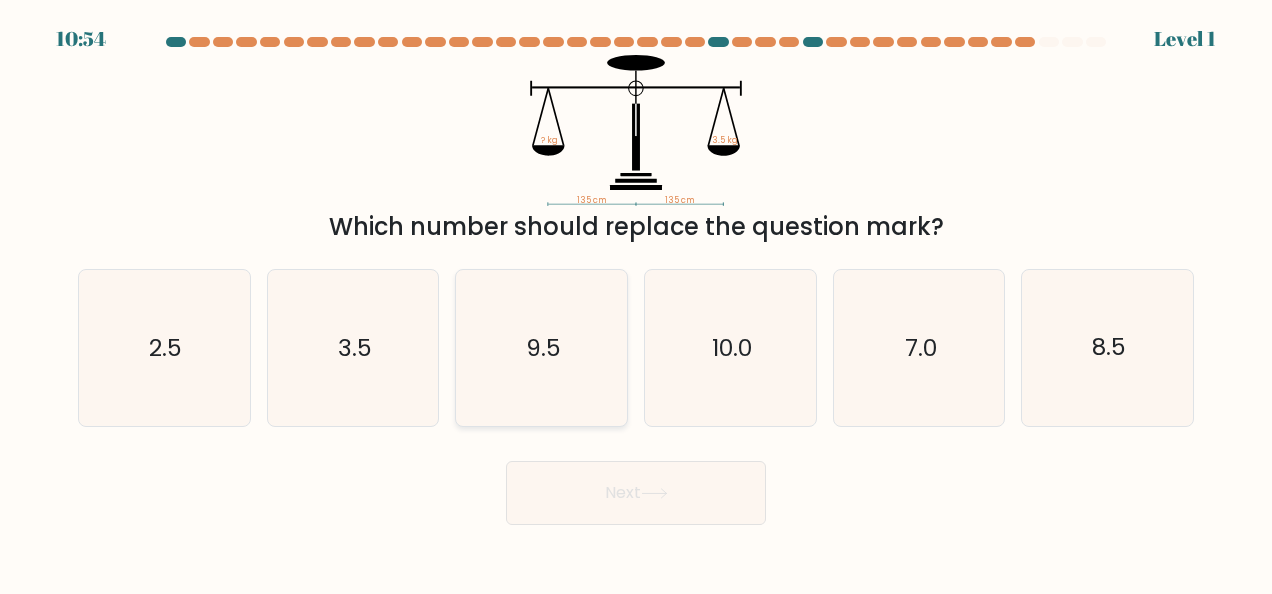 click on "9.5" 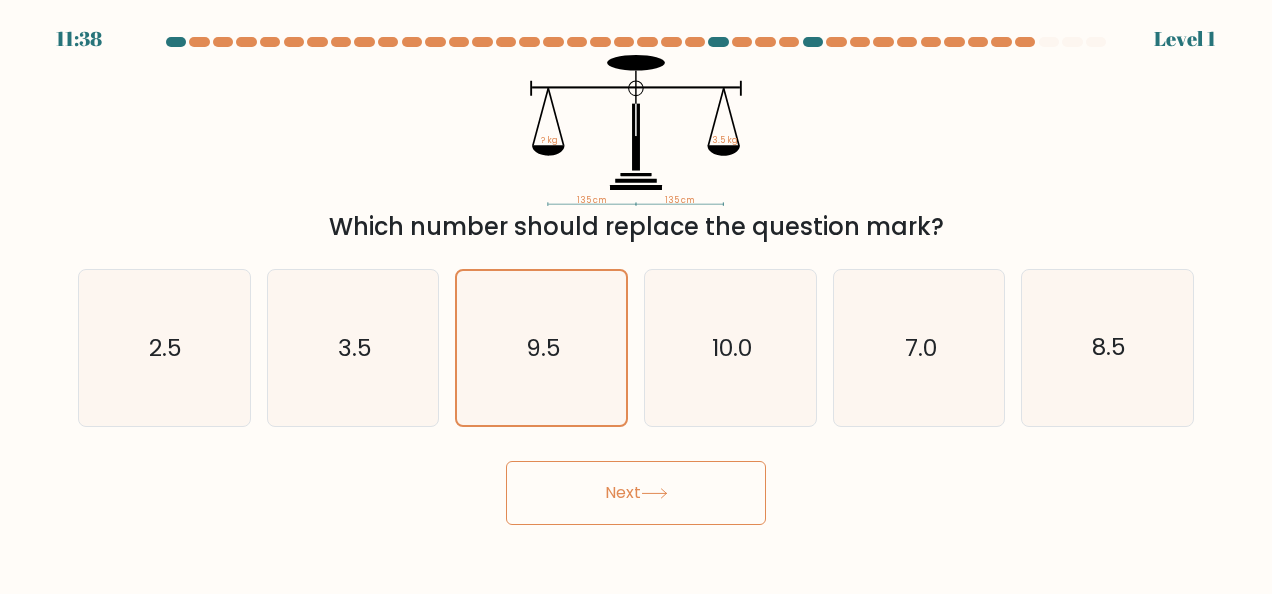 click on "Next" at bounding box center (636, 493) 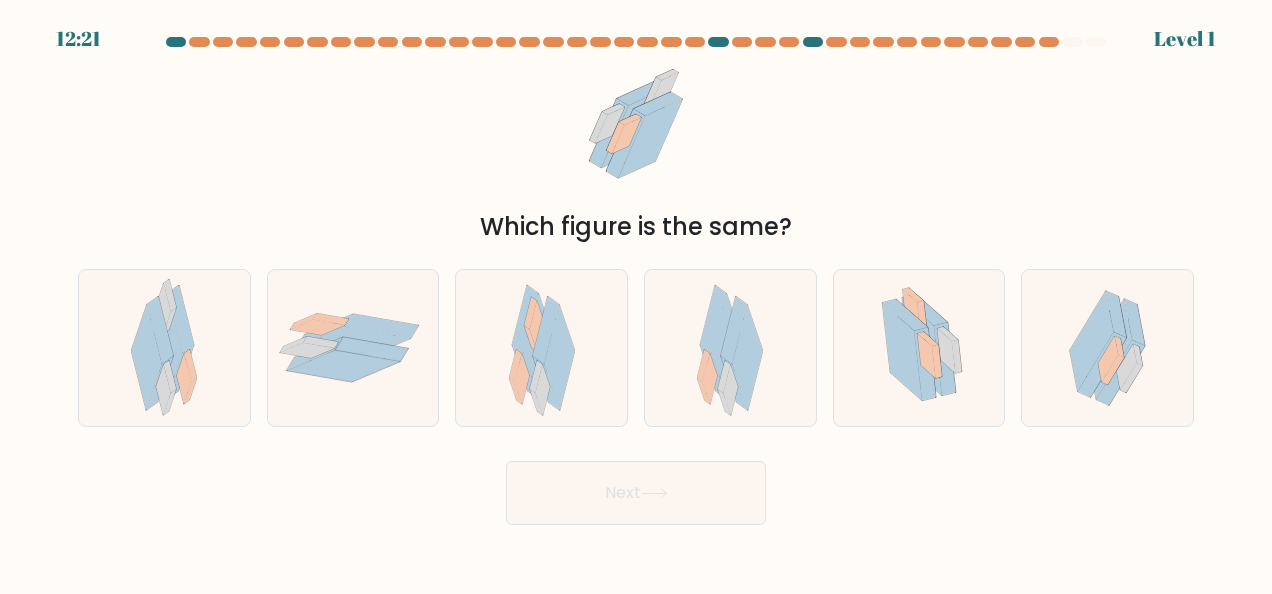click on "Next" at bounding box center (636, 493) 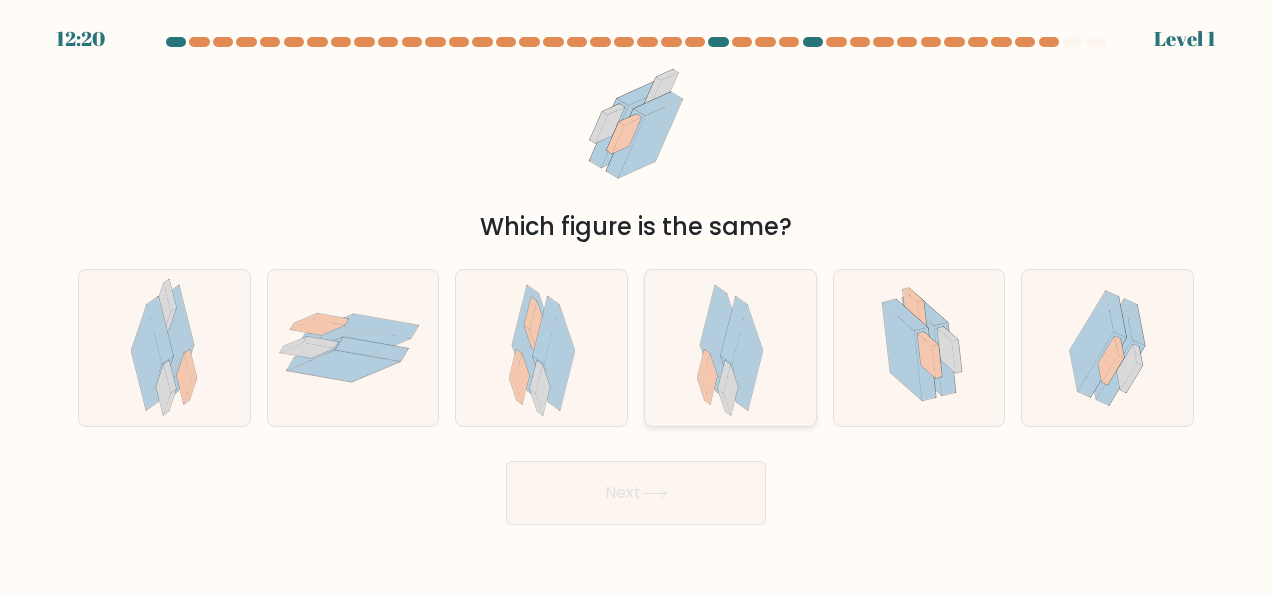 click at bounding box center (730, 348) 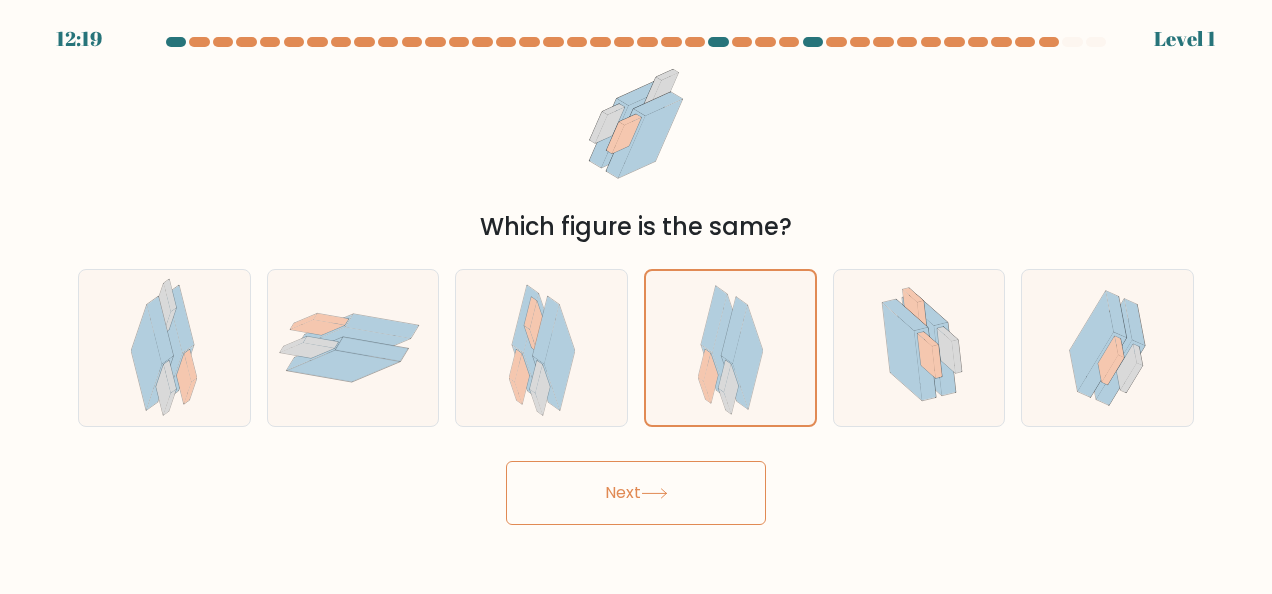 click on "Next" at bounding box center (636, 493) 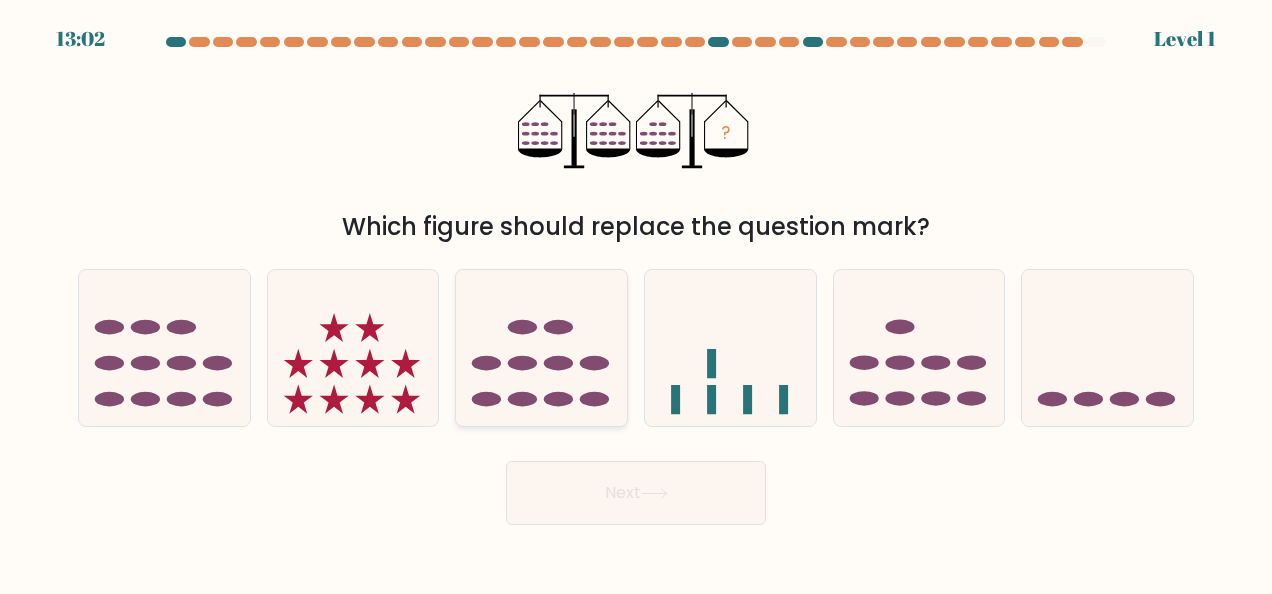 click 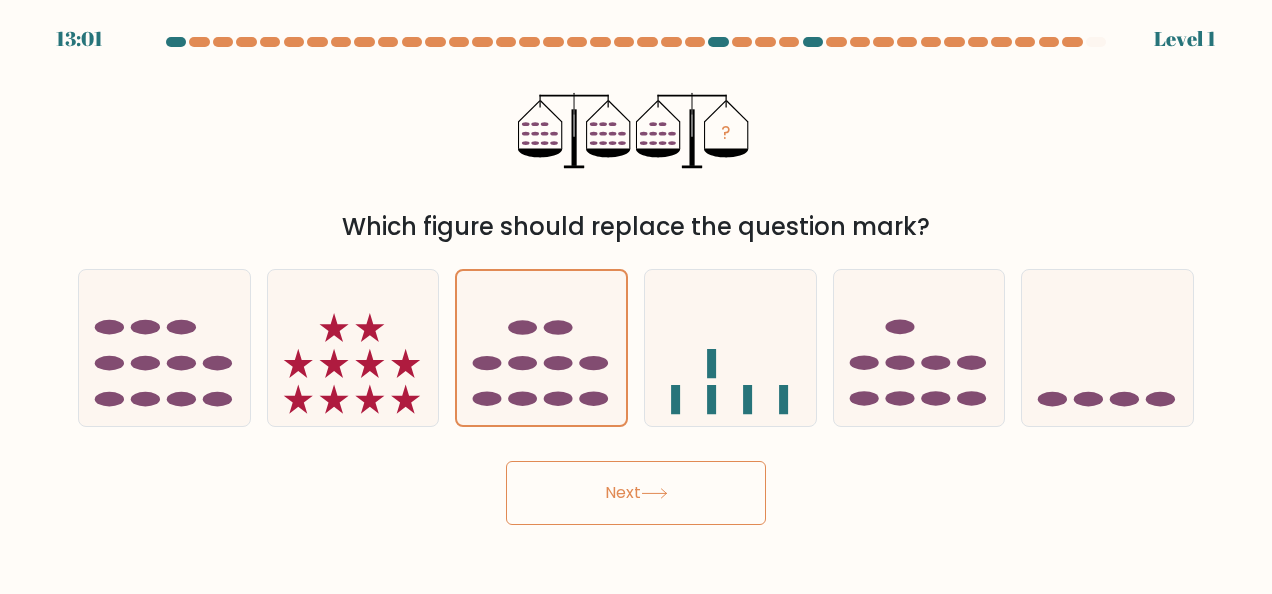 click on "Next" at bounding box center (636, 493) 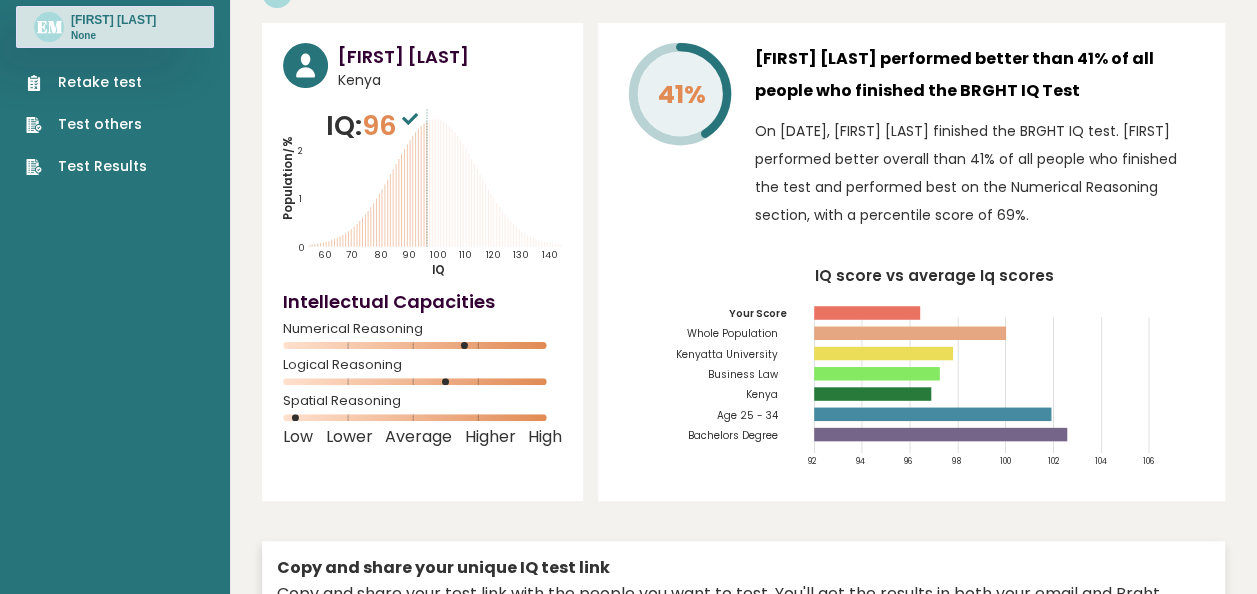 scroll, scrollTop: 0, scrollLeft: 0, axis: both 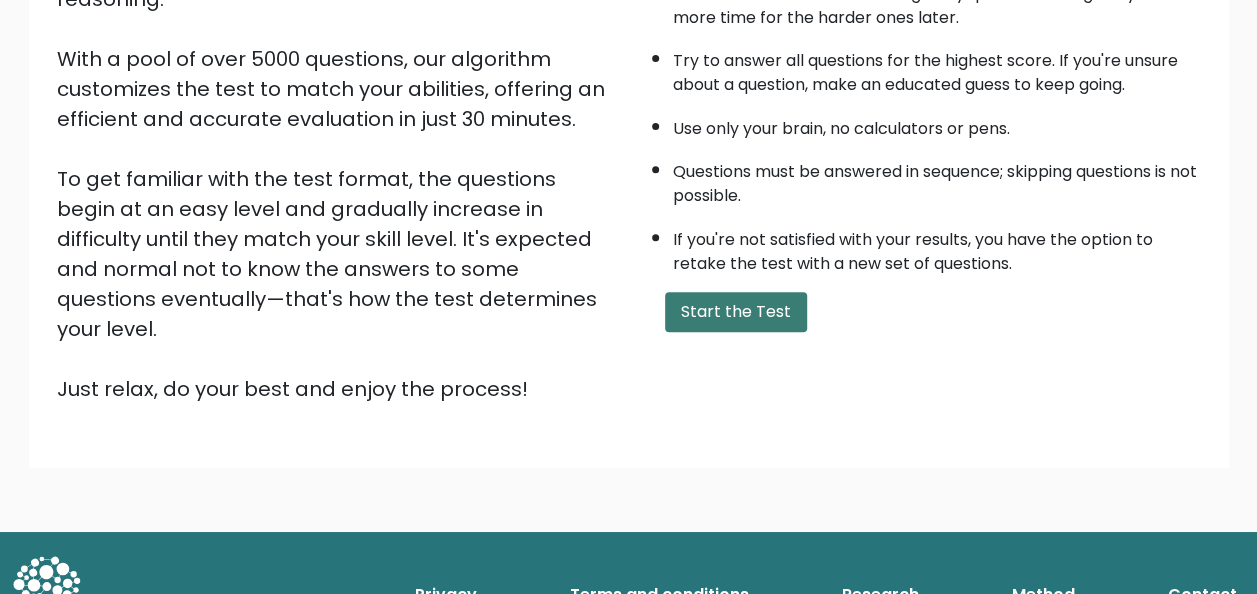 click on "Start the Test" at bounding box center [736, 312] 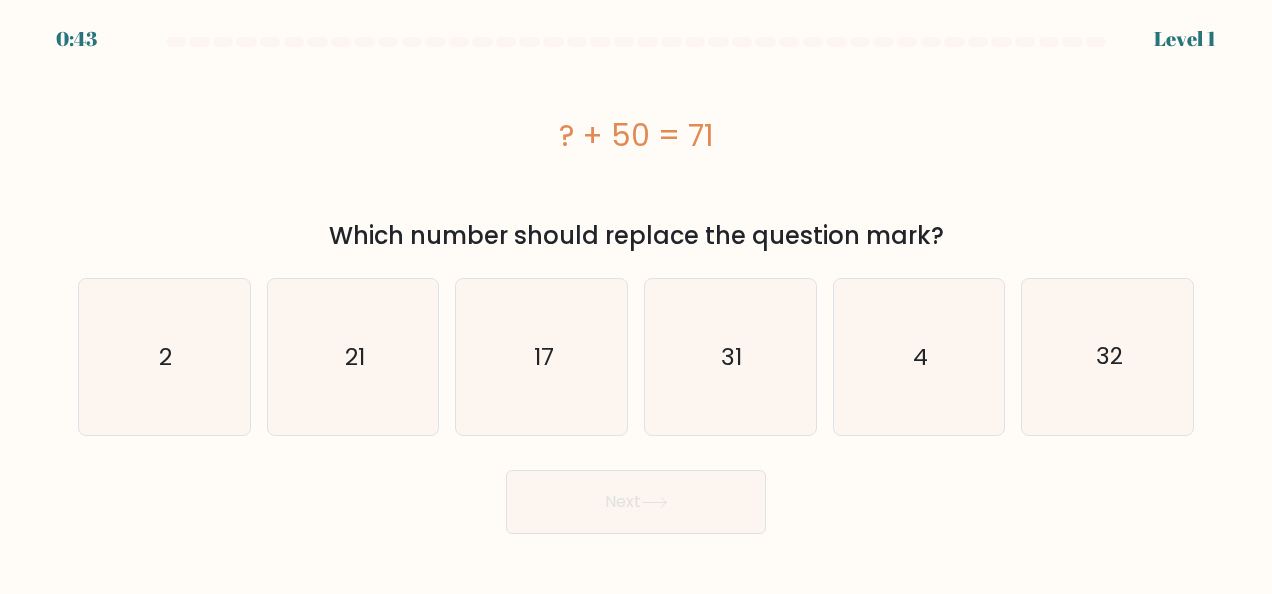 scroll, scrollTop: 0, scrollLeft: 0, axis: both 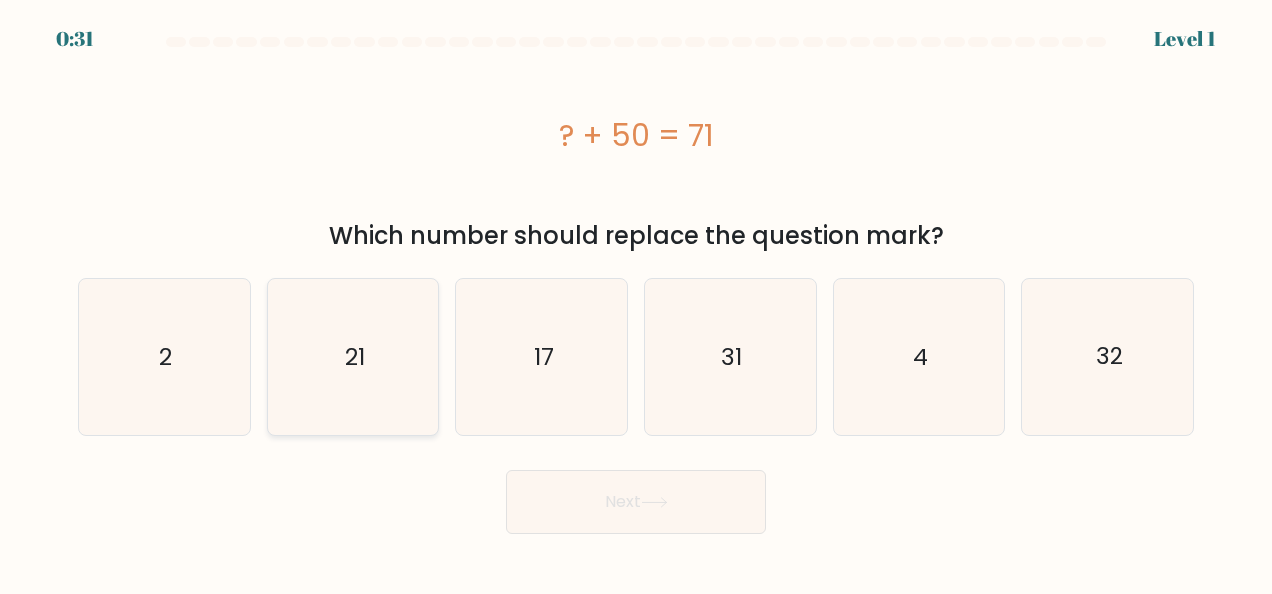 click on "21" 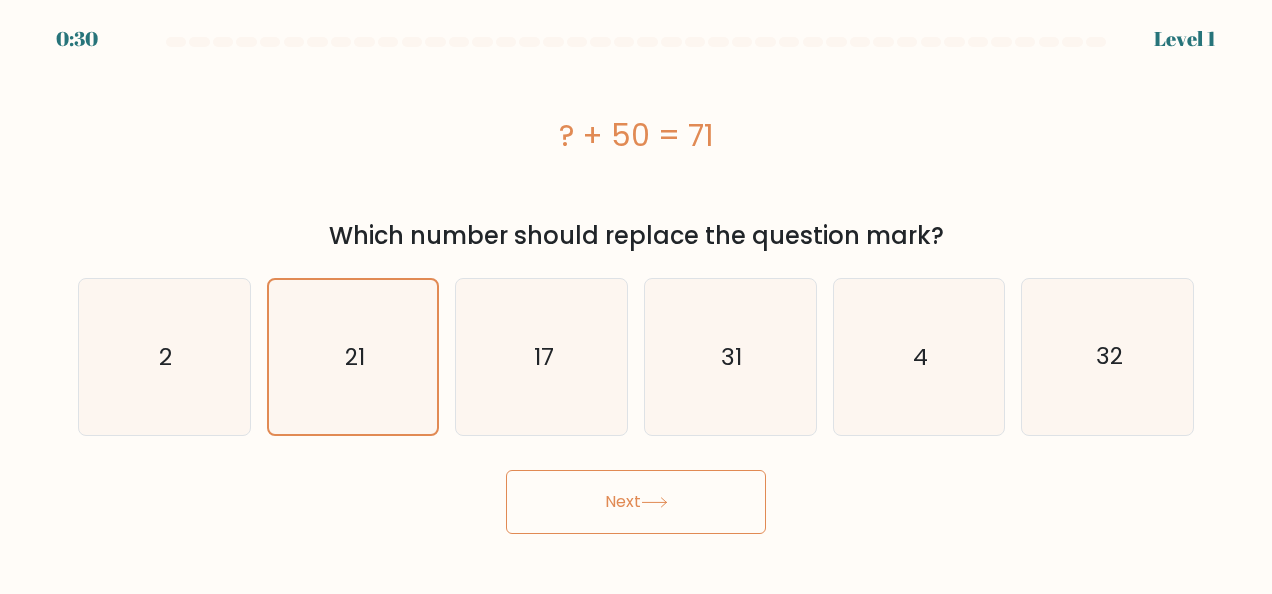 click on "Next" at bounding box center (636, 502) 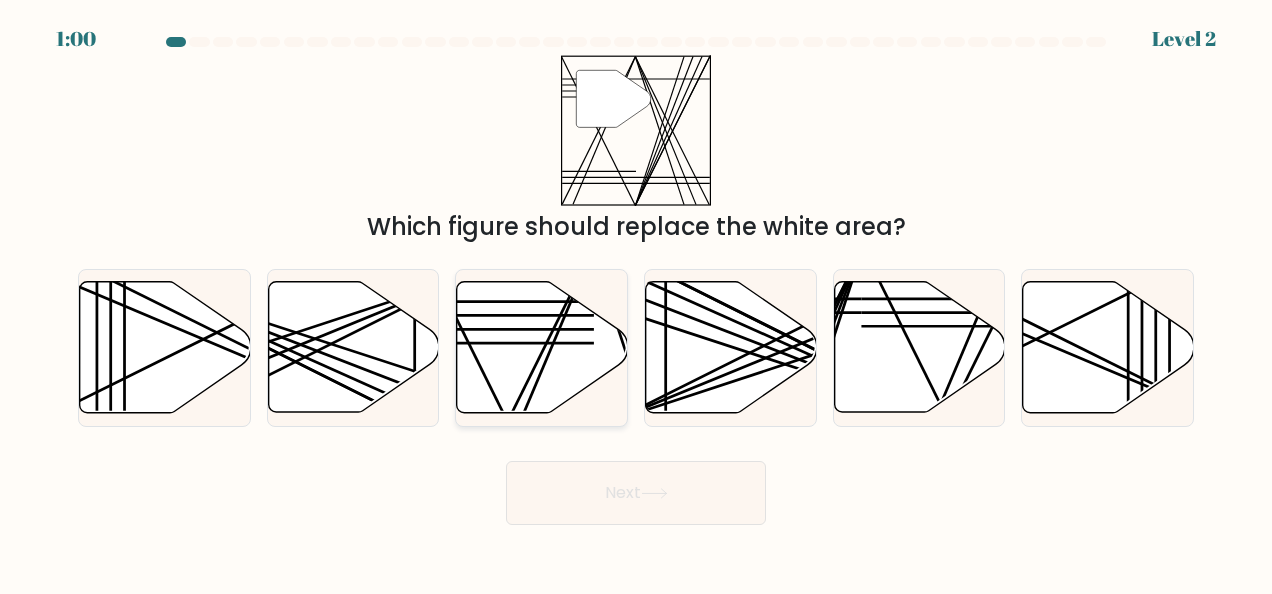 click 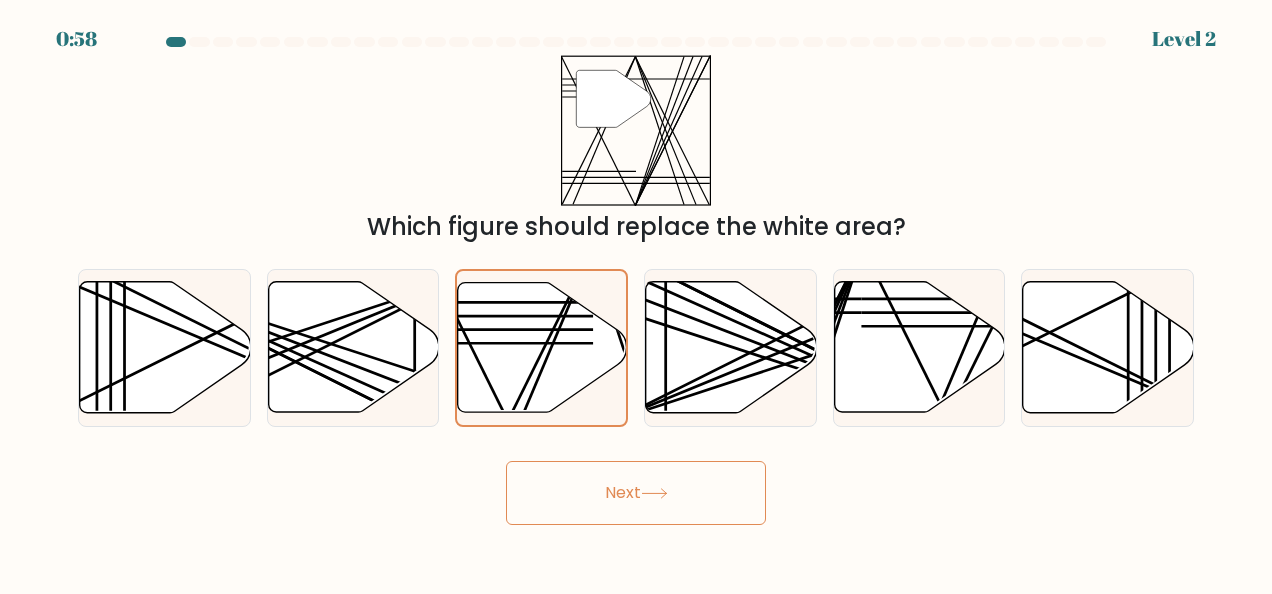 click on "Next" at bounding box center (636, 493) 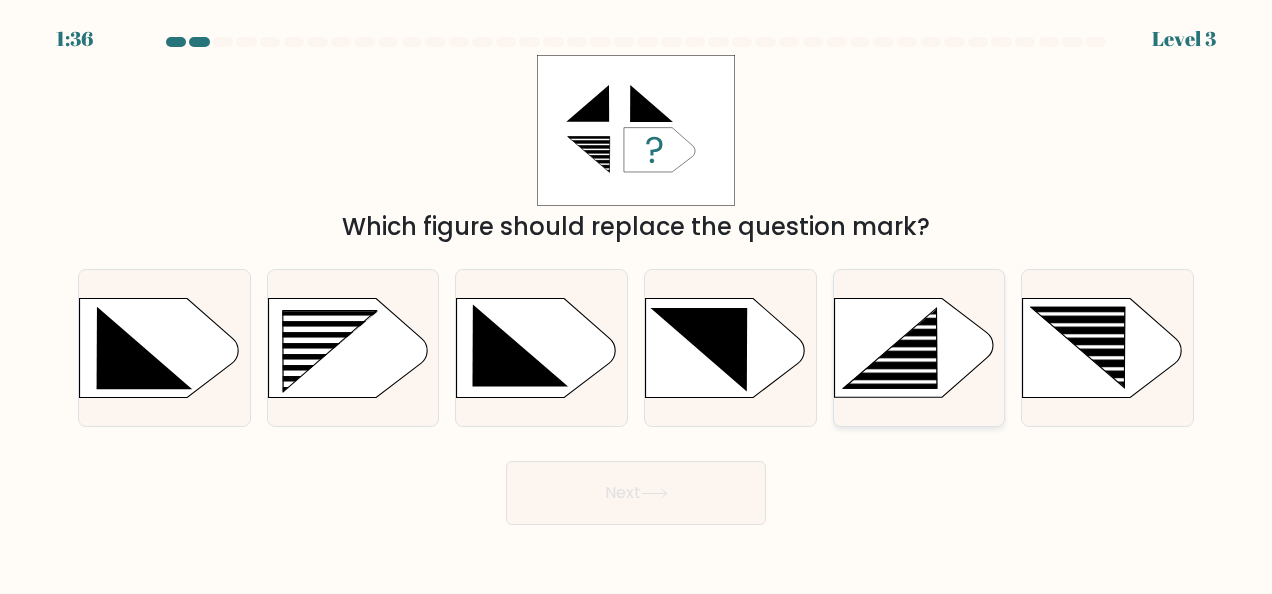 click 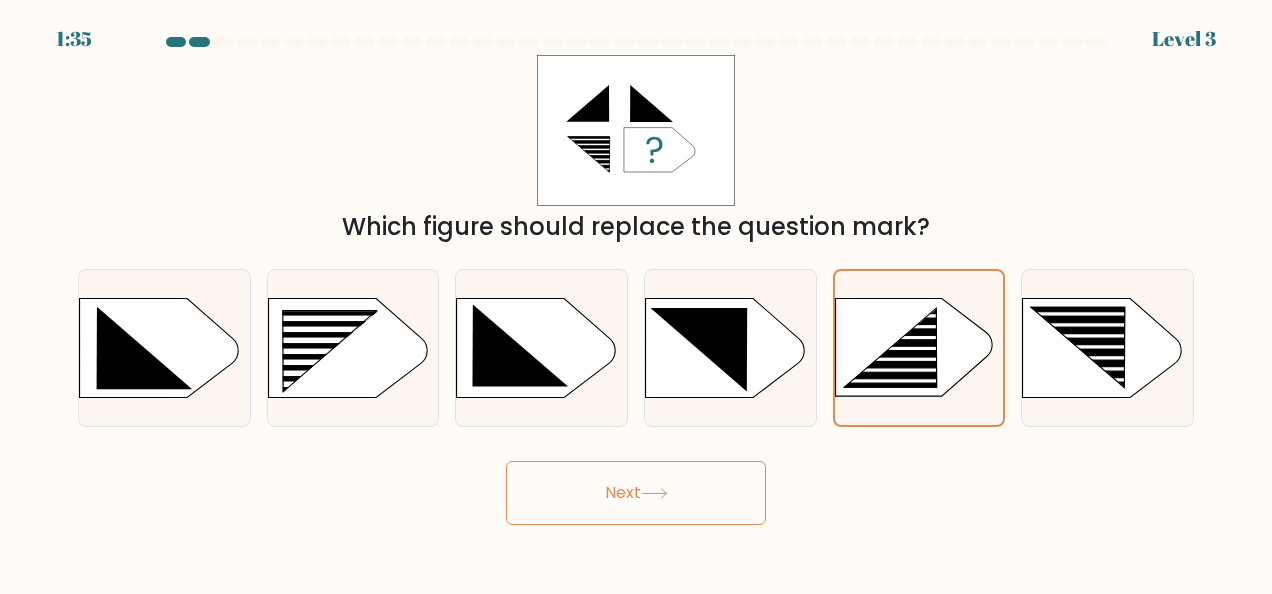 click on "Next" at bounding box center [636, 493] 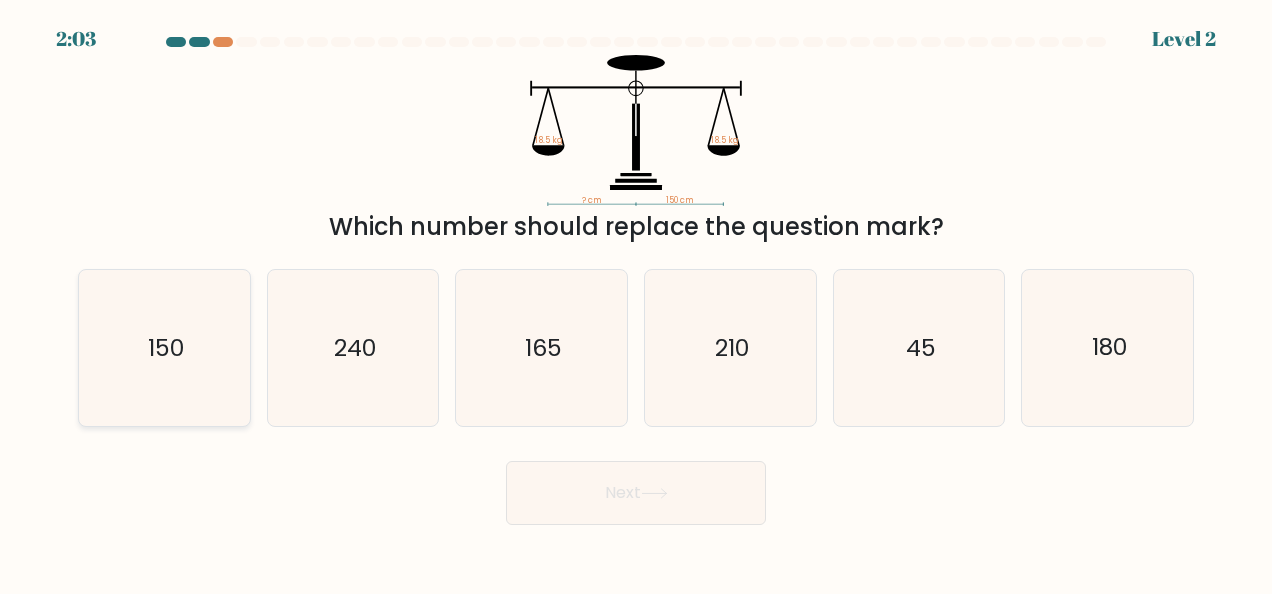 click on "150" 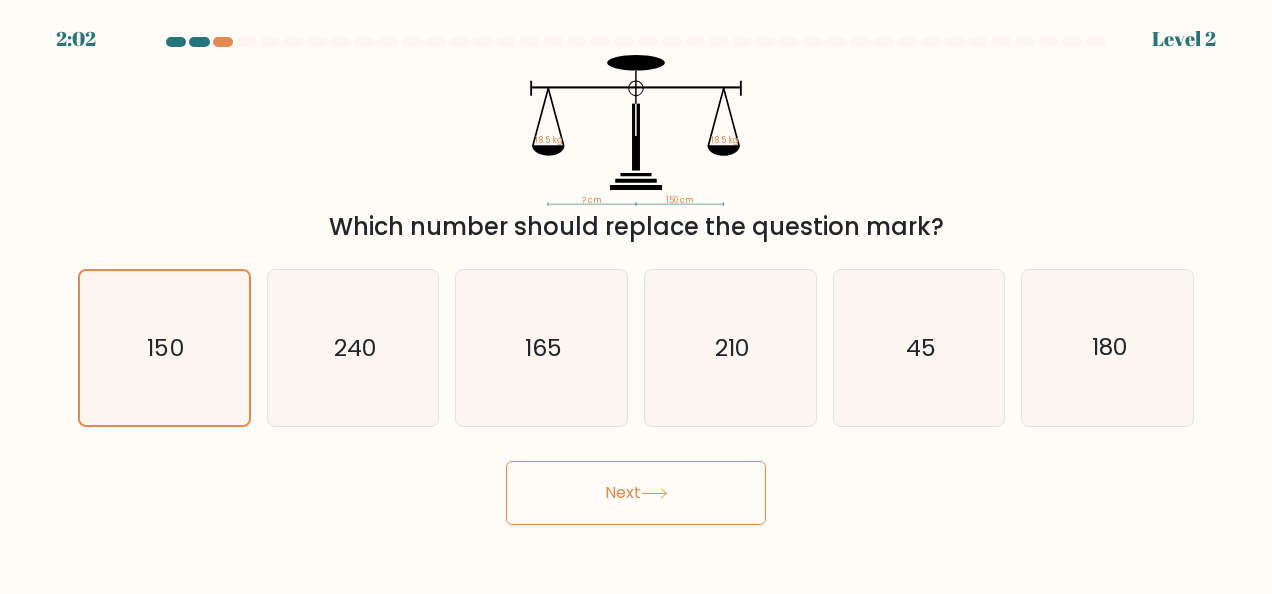 click on "Next" at bounding box center (636, 493) 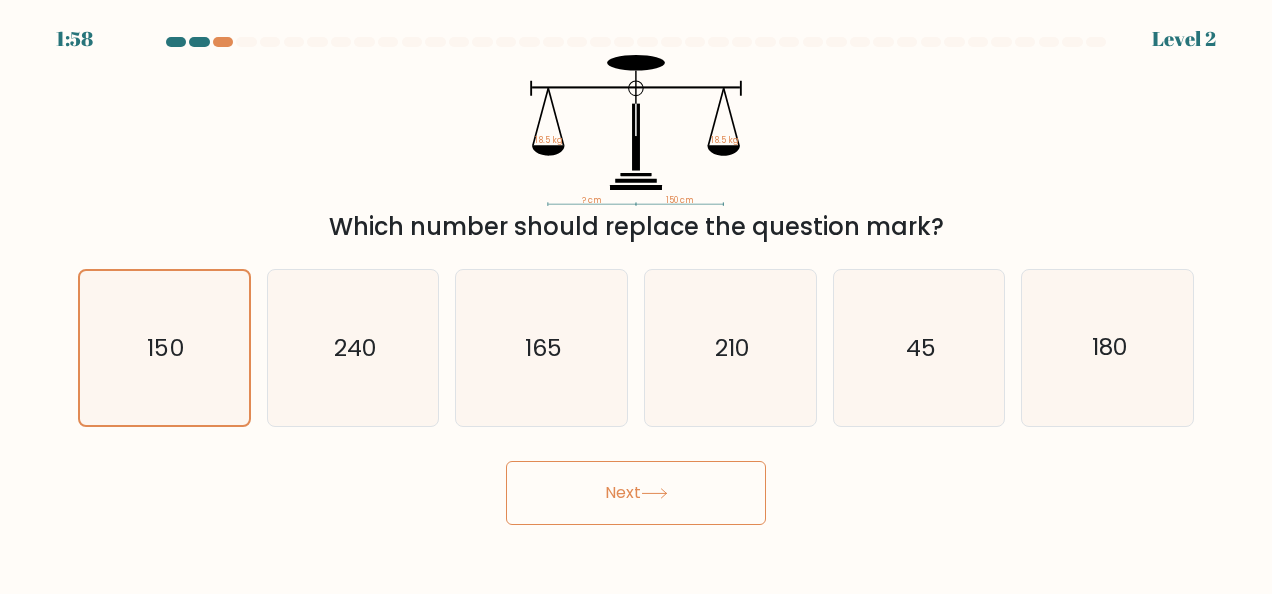 click on "Next" at bounding box center [636, 493] 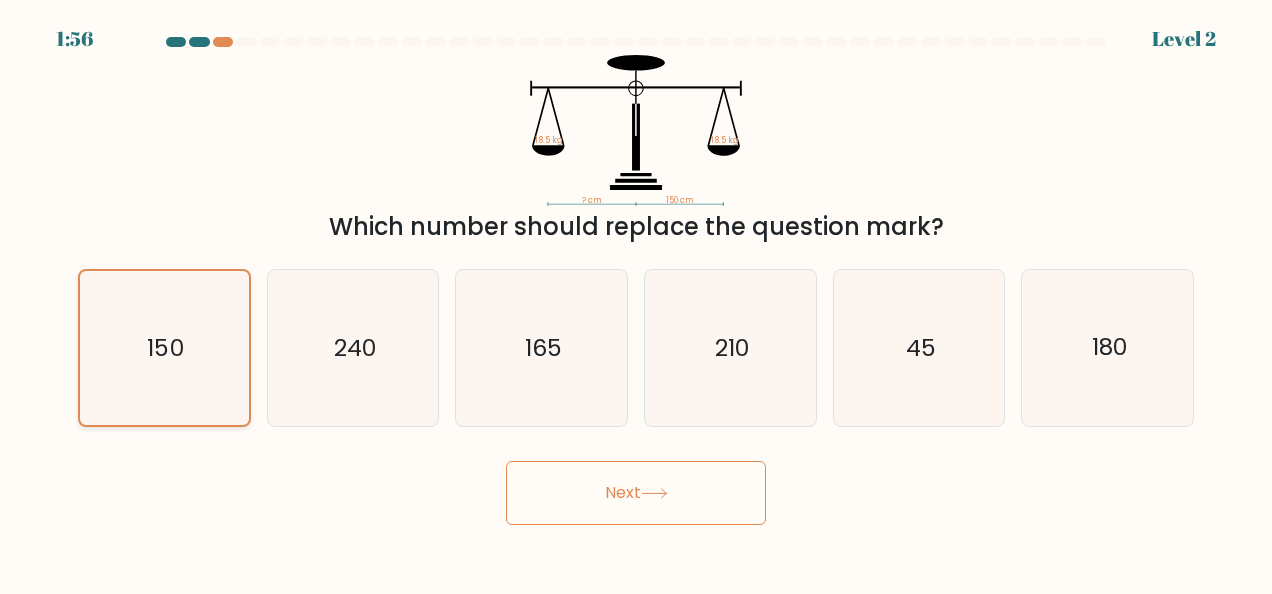 click on "150" 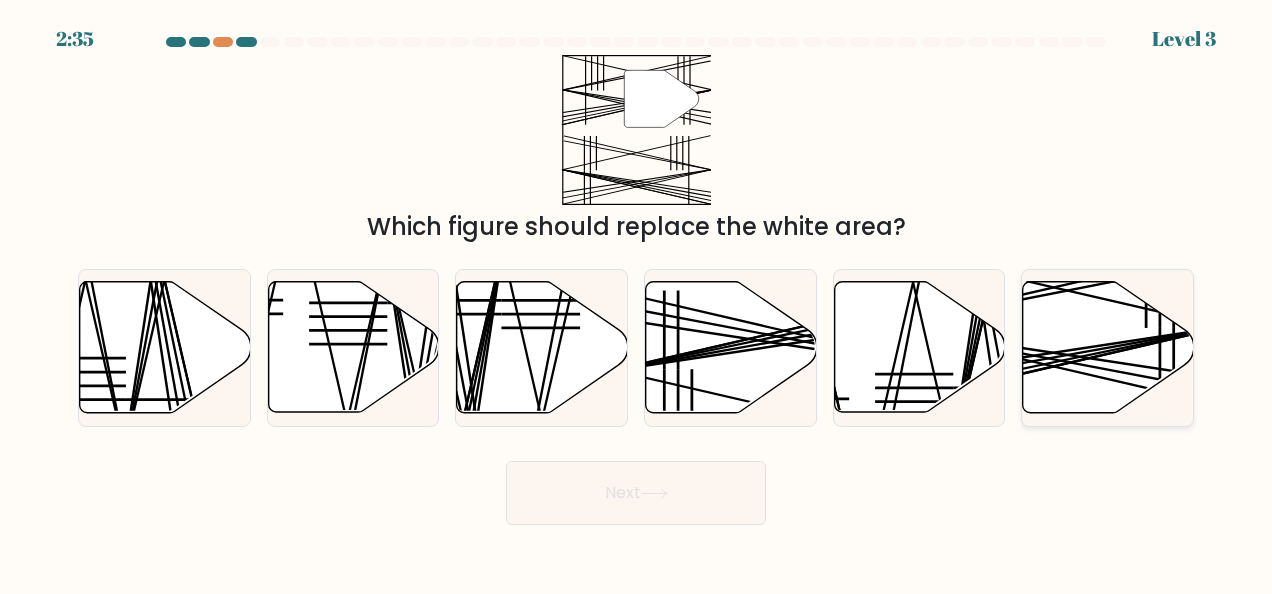 click 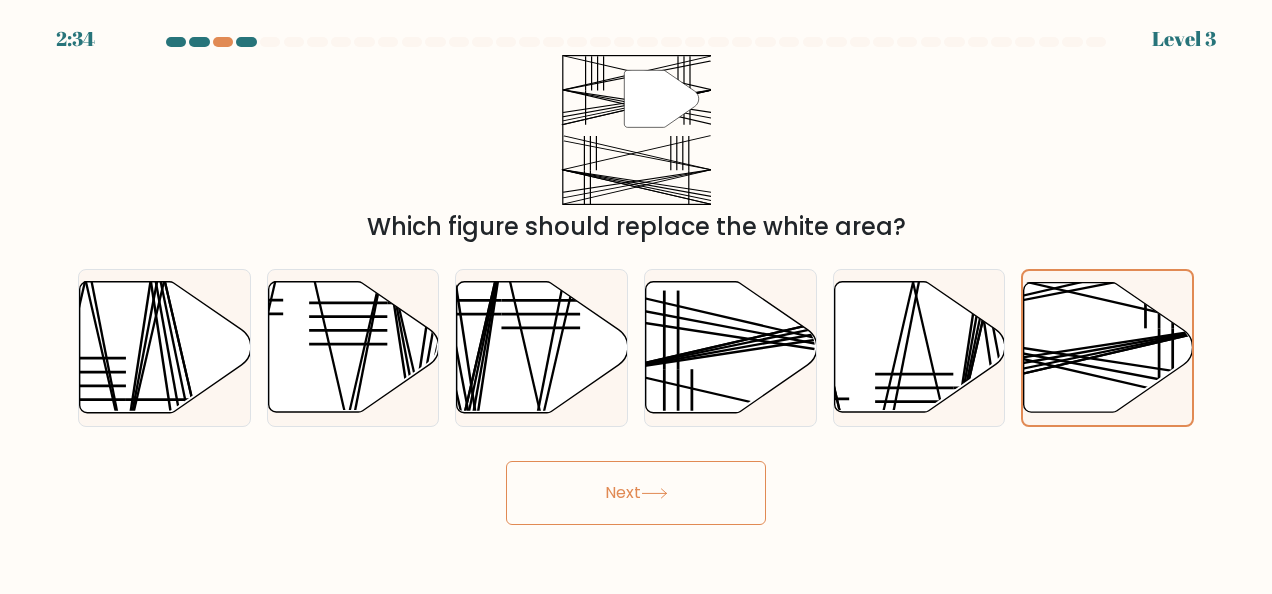 click on "Next" at bounding box center (636, 493) 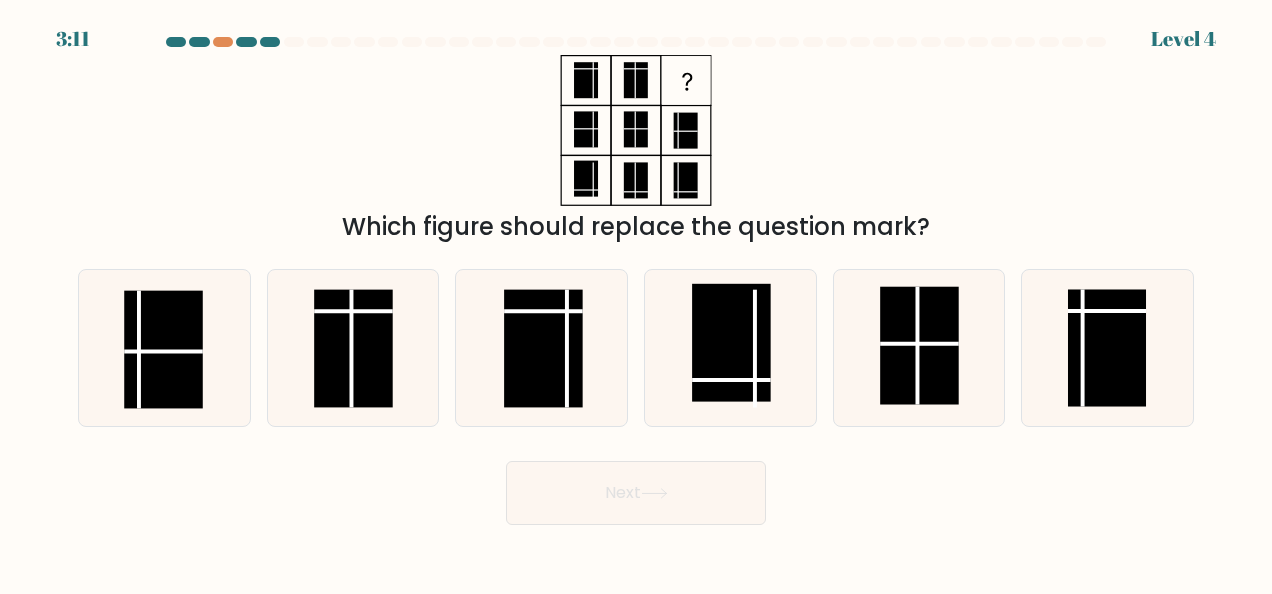 type 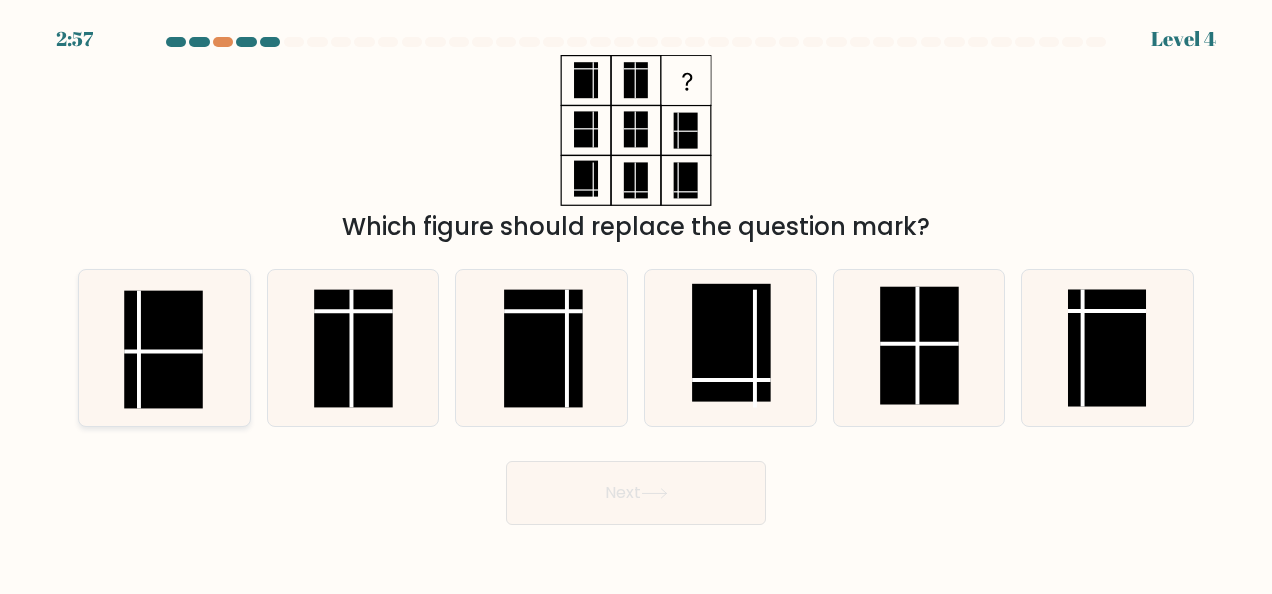 click 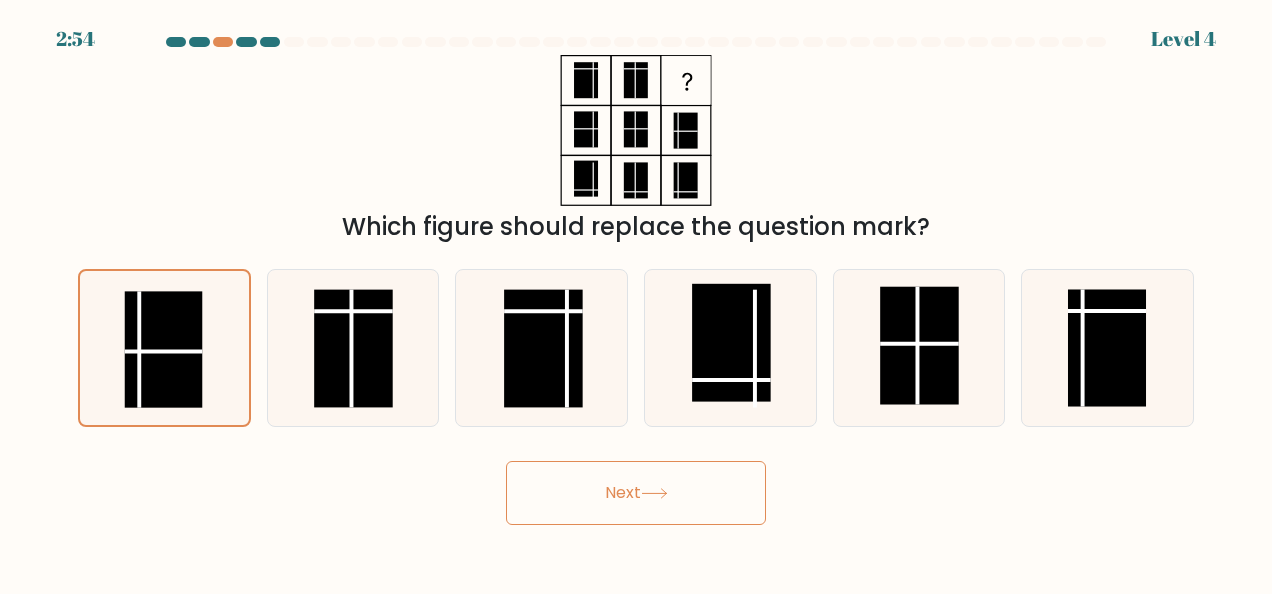 click on "Next" at bounding box center [636, 493] 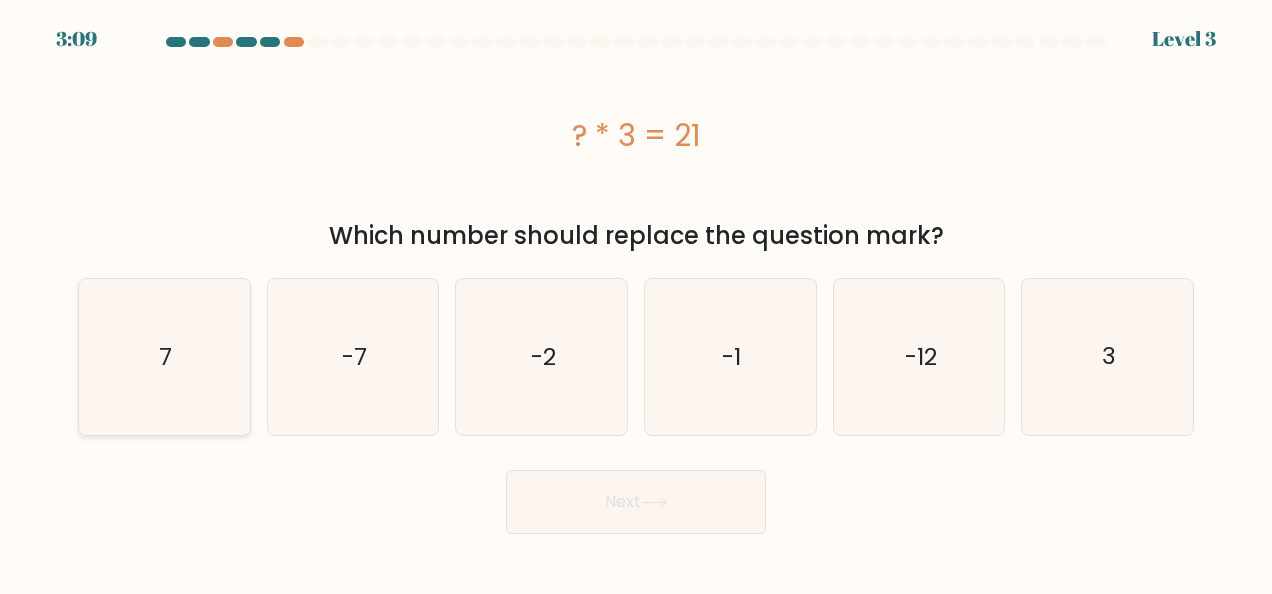 click on "7" 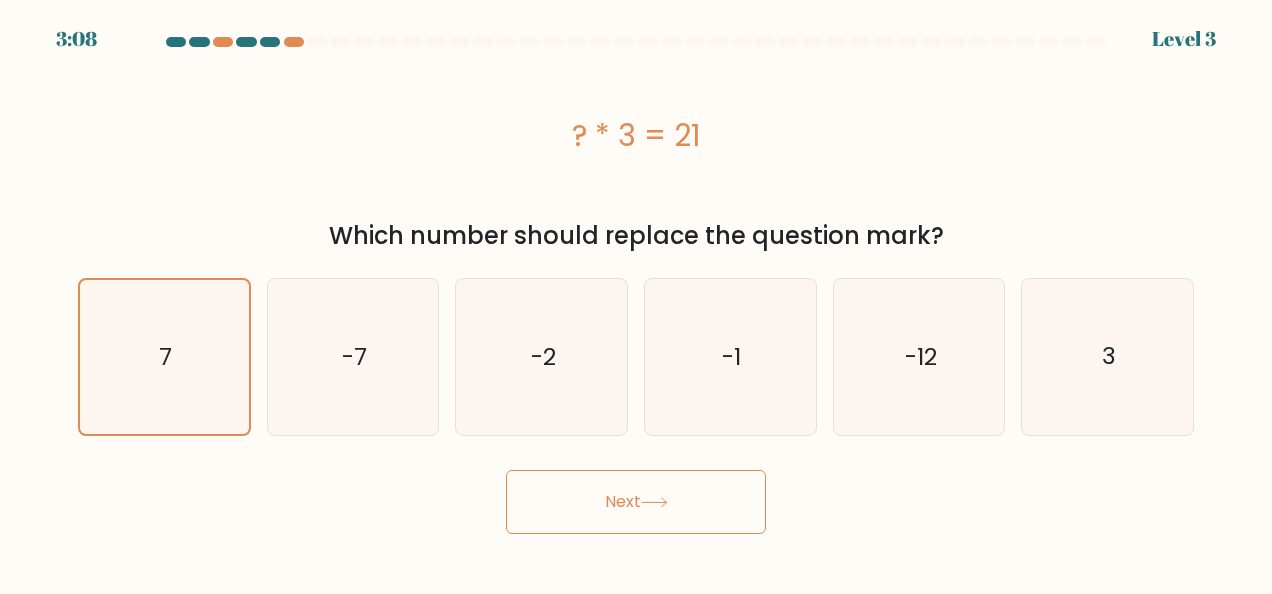 click on "Next" at bounding box center (636, 502) 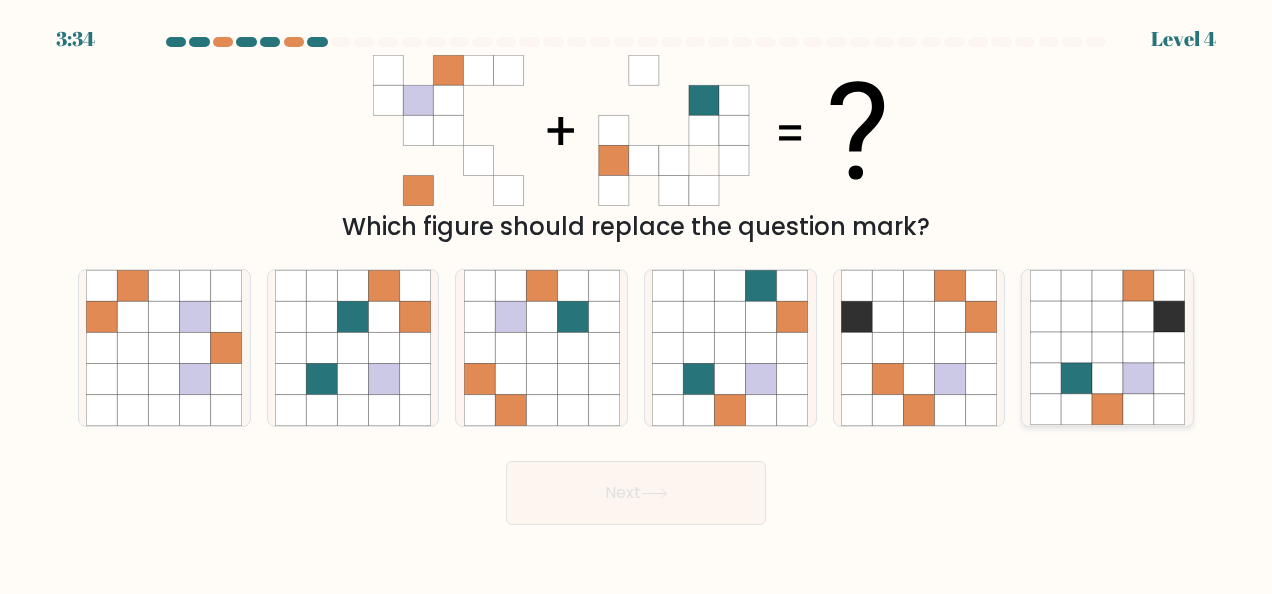 click 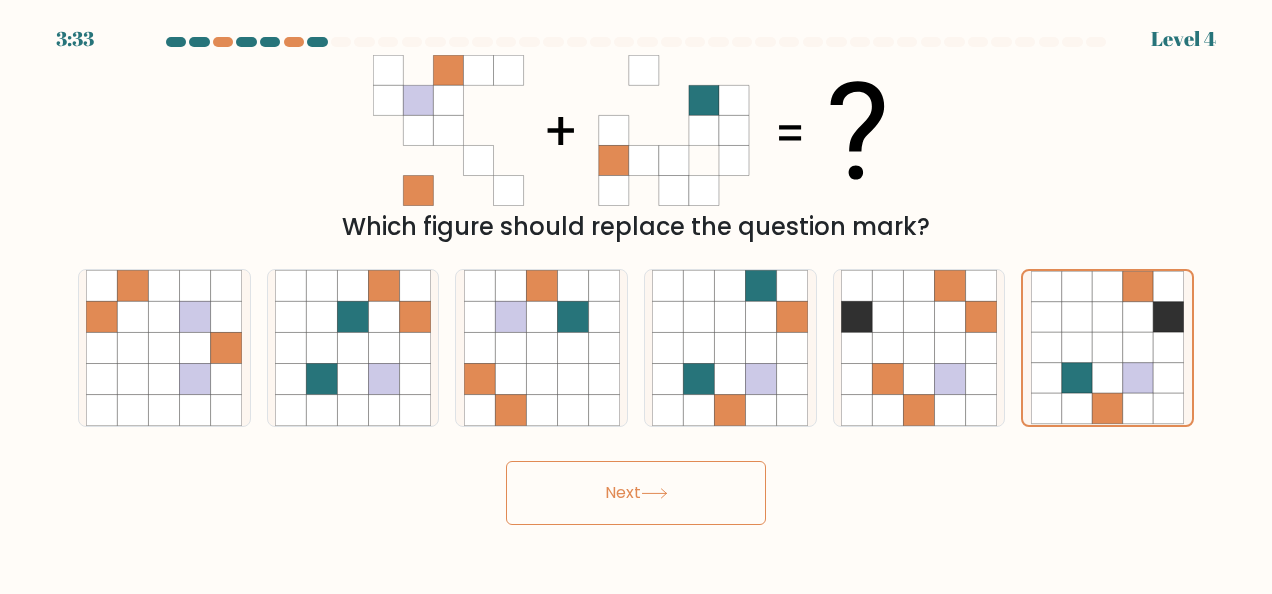 click on "Next" at bounding box center [636, 493] 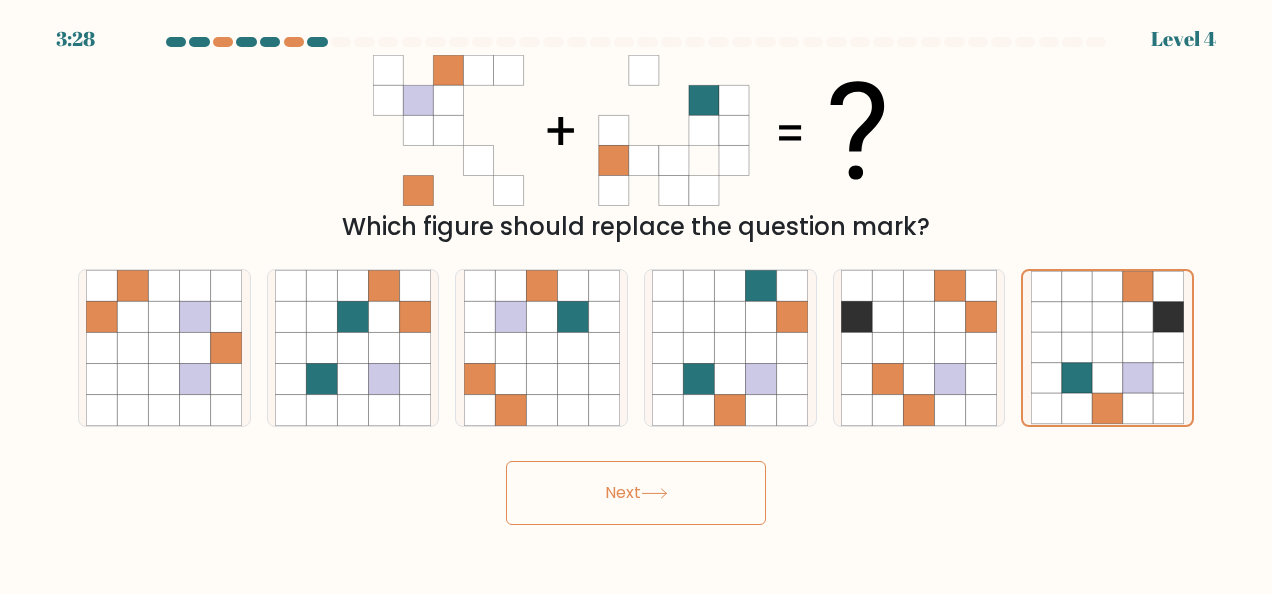 click on "Next" at bounding box center (636, 493) 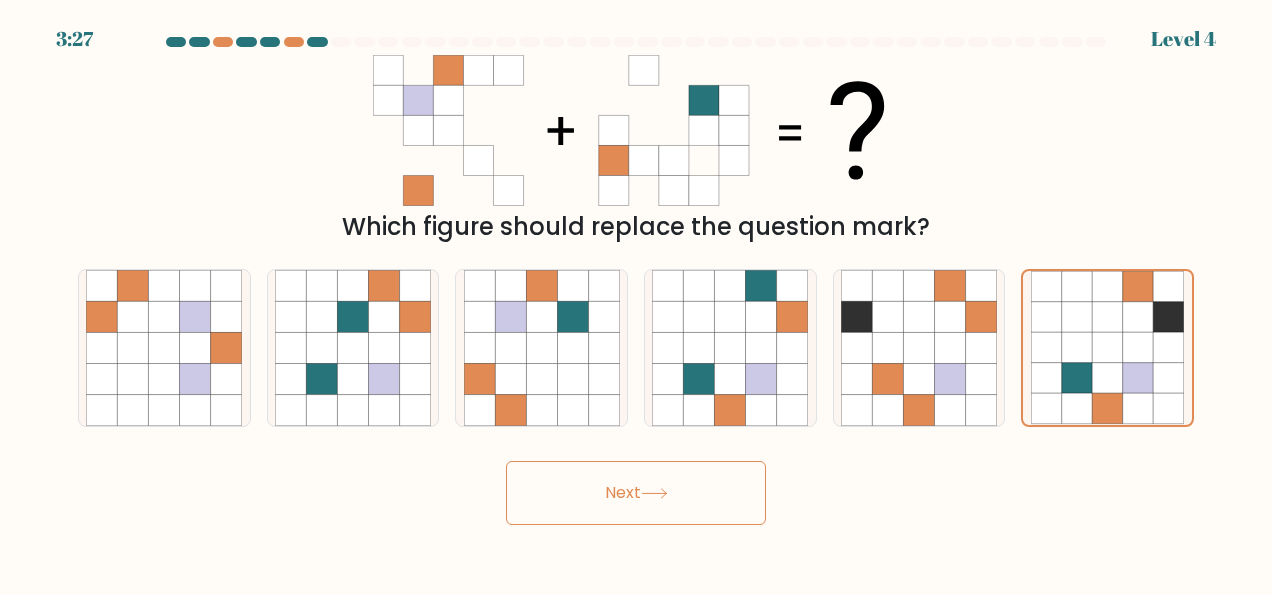 type 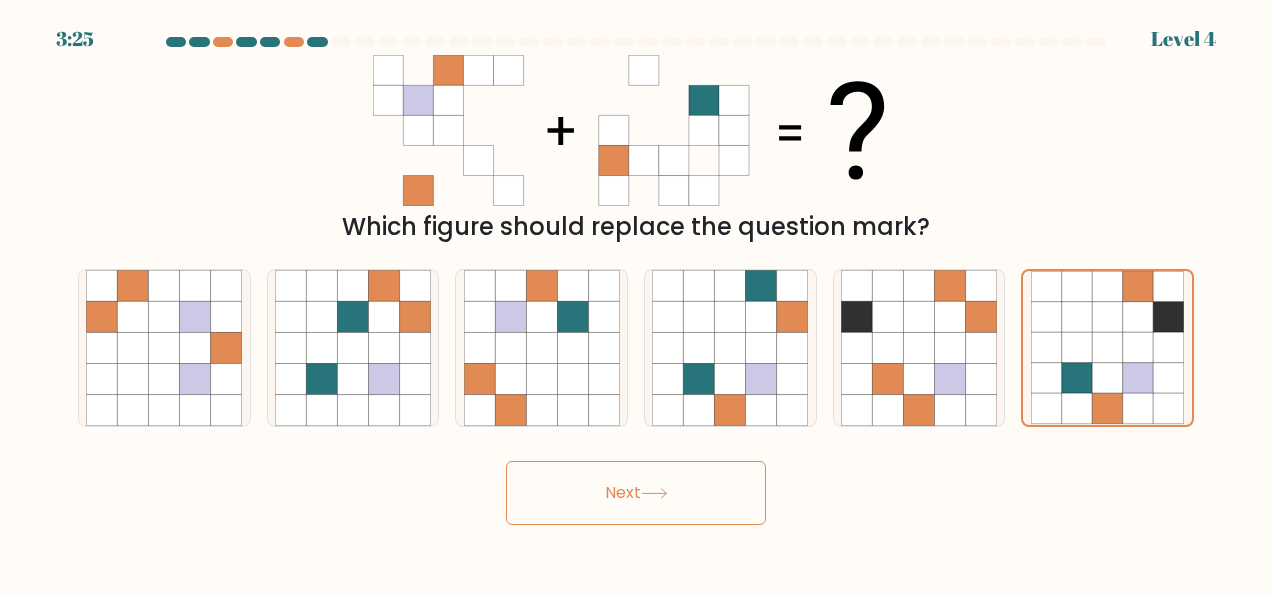click on "Next" at bounding box center (636, 493) 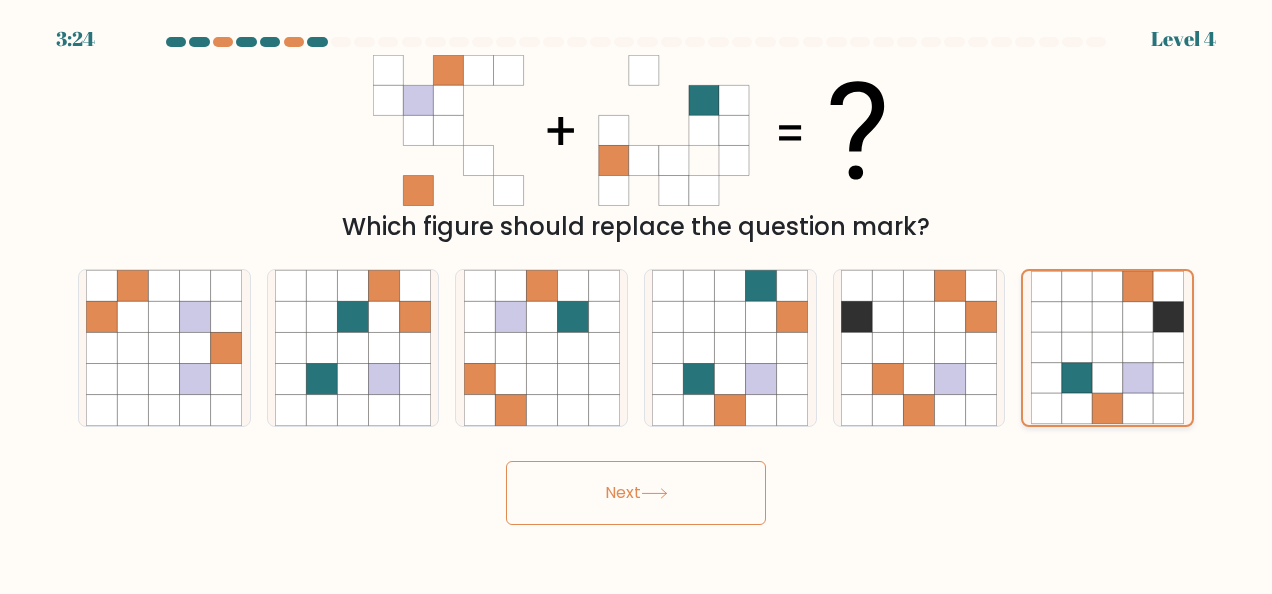 click 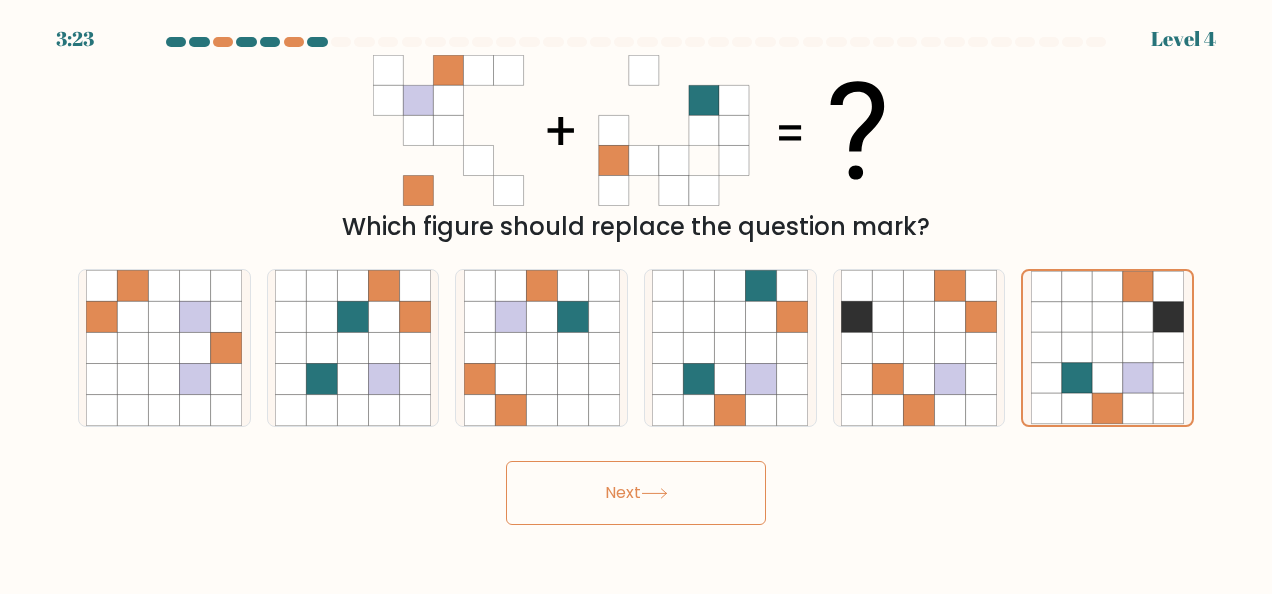 click on "Next" at bounding box center (636, 493) 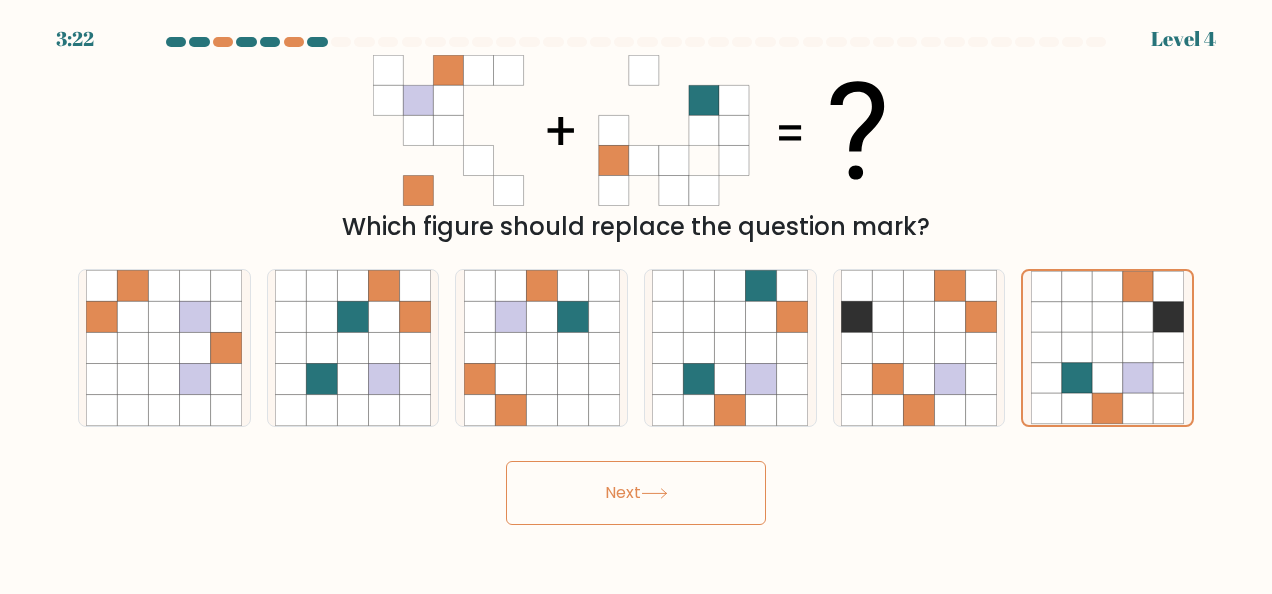 click on "Next" at bounding box center (636, 493) 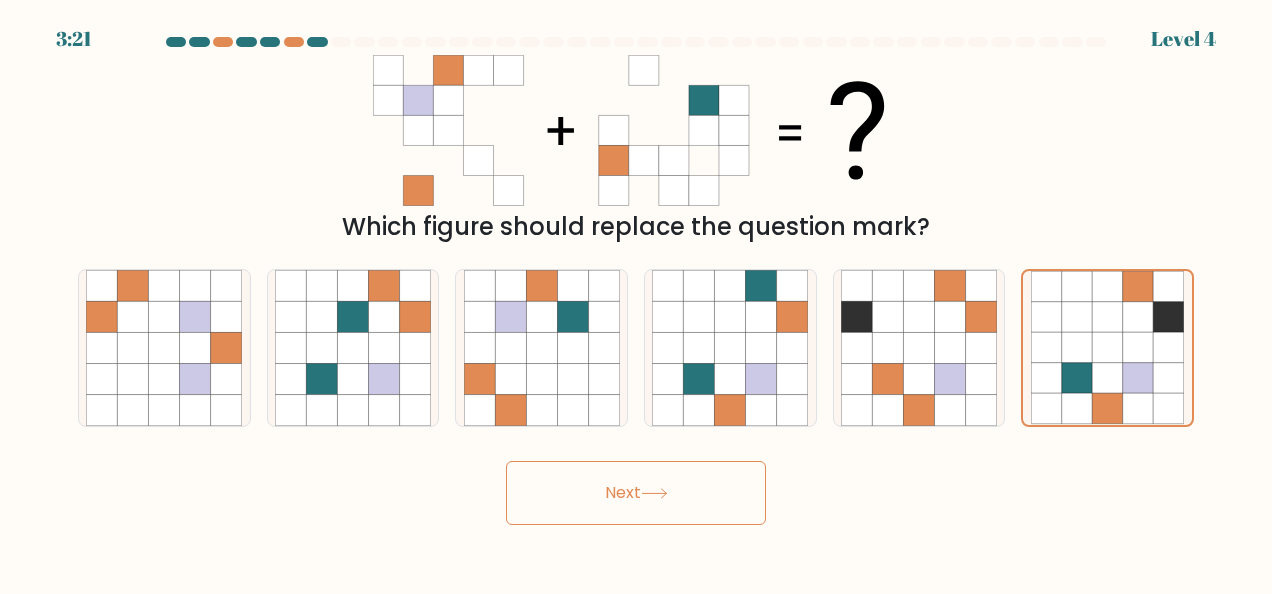 click on "Next" at bounding box center (636, 493) 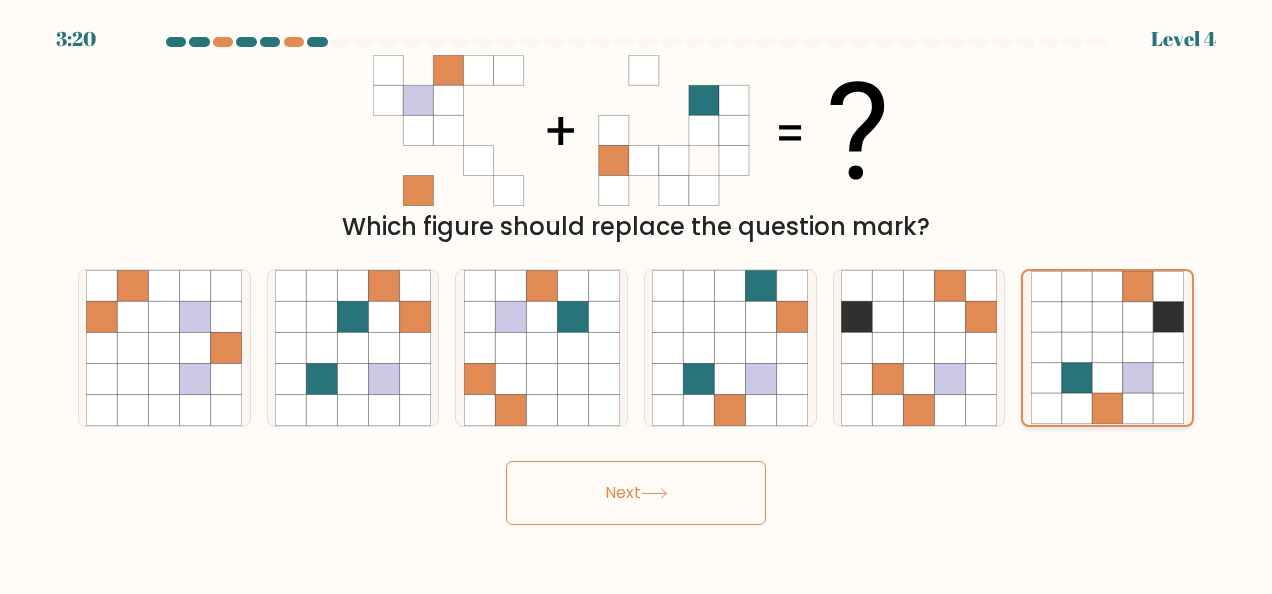 drag, startPoint x: 1025, startPoint y: 370, endPoint x: 1034, endPoint y: 359, distance: 14.21267 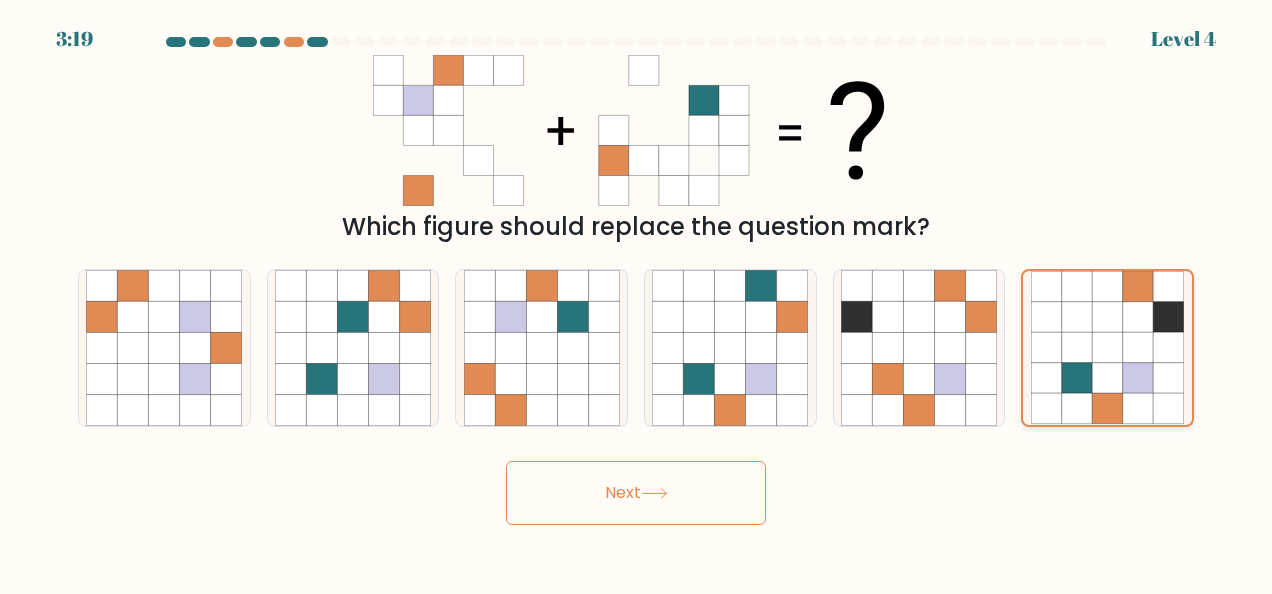 click 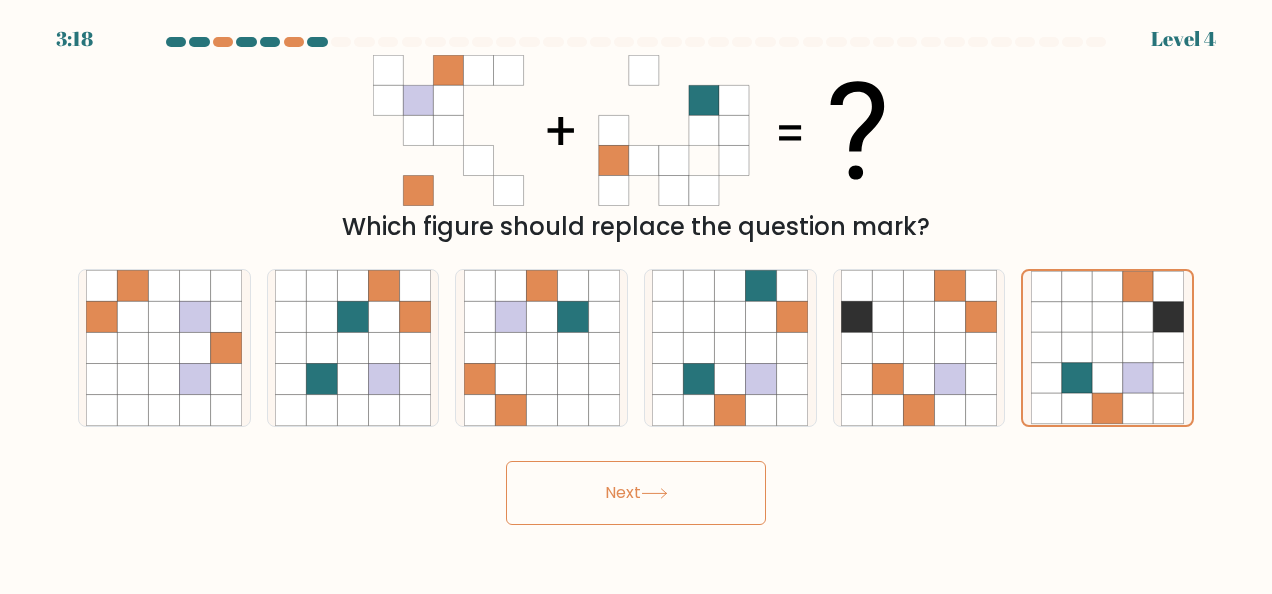 click on "Next" at bounding box center (636, 493) 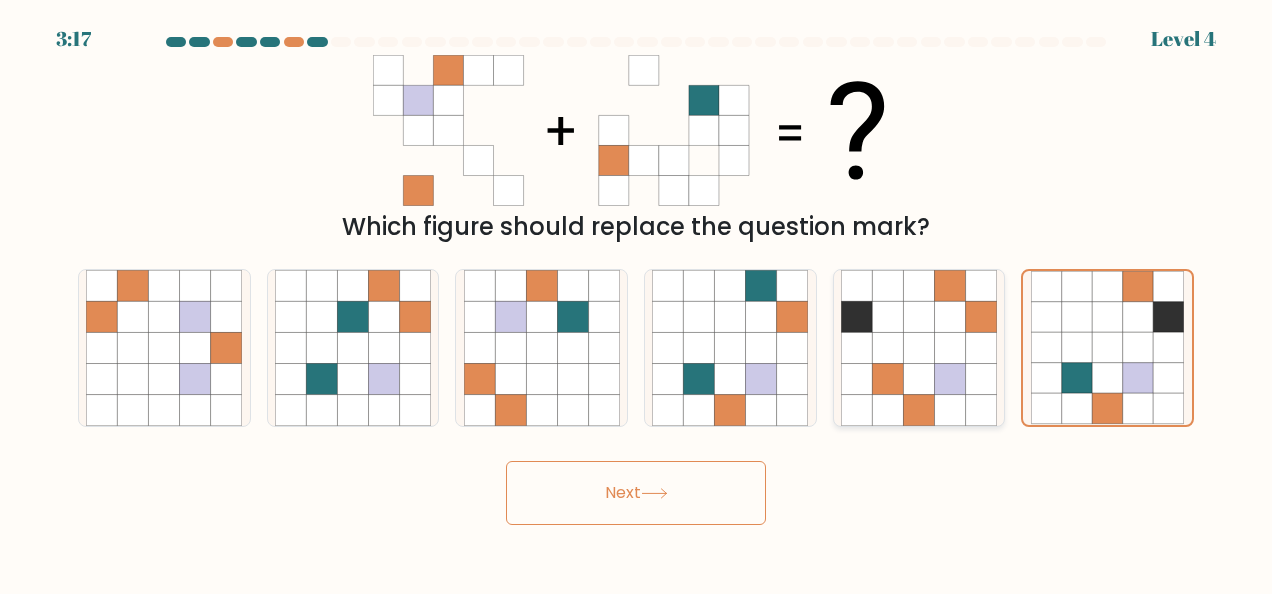 click 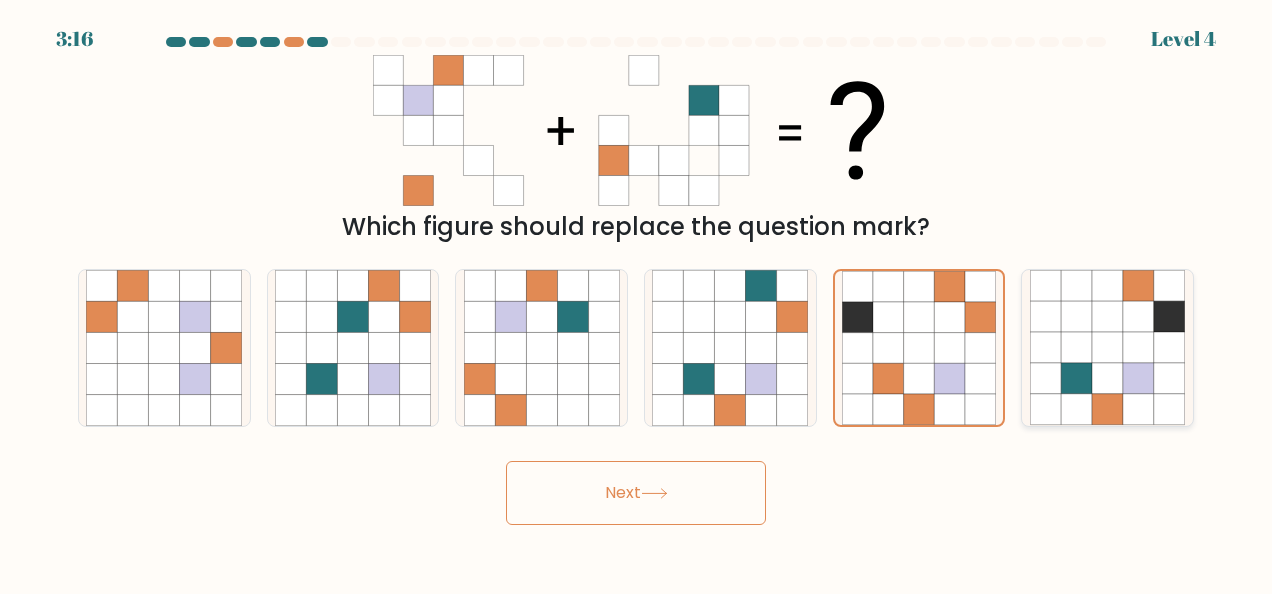 click 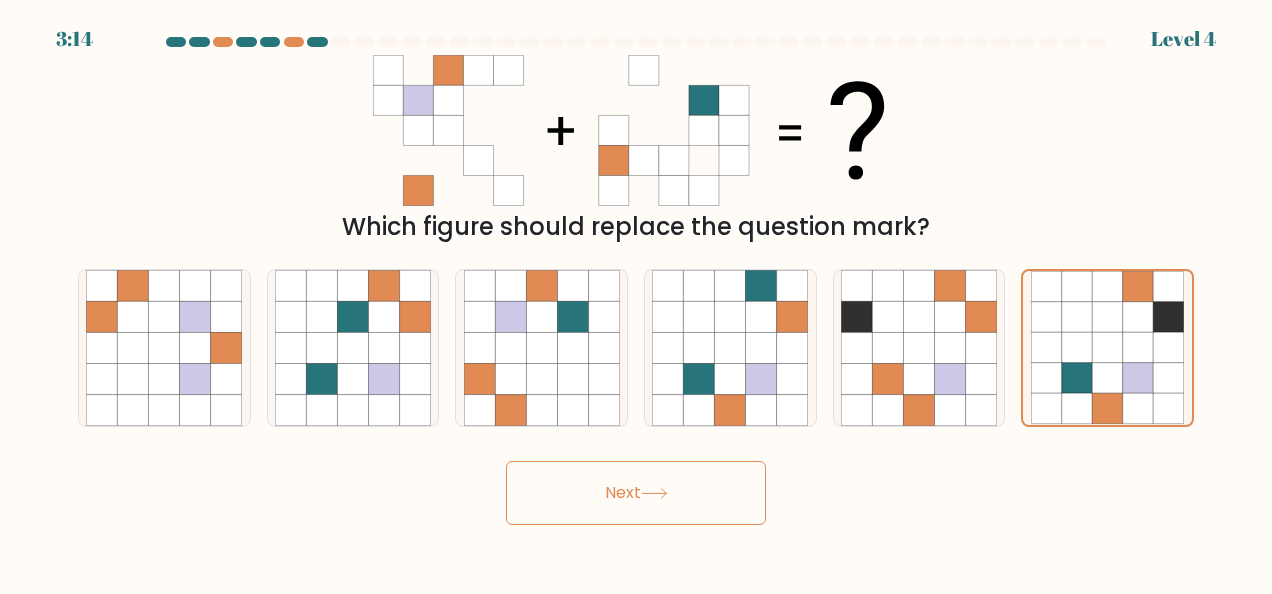 click on "Next" at bounding box center (636, 493) 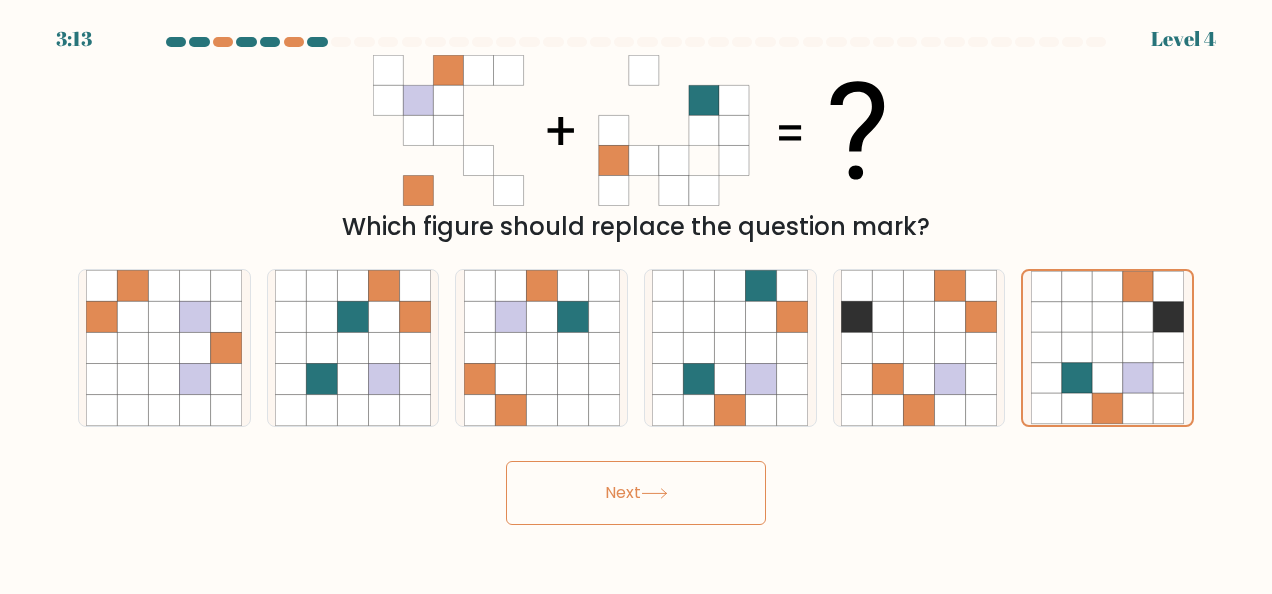 click on "Next" at bounding box center (636, 493) 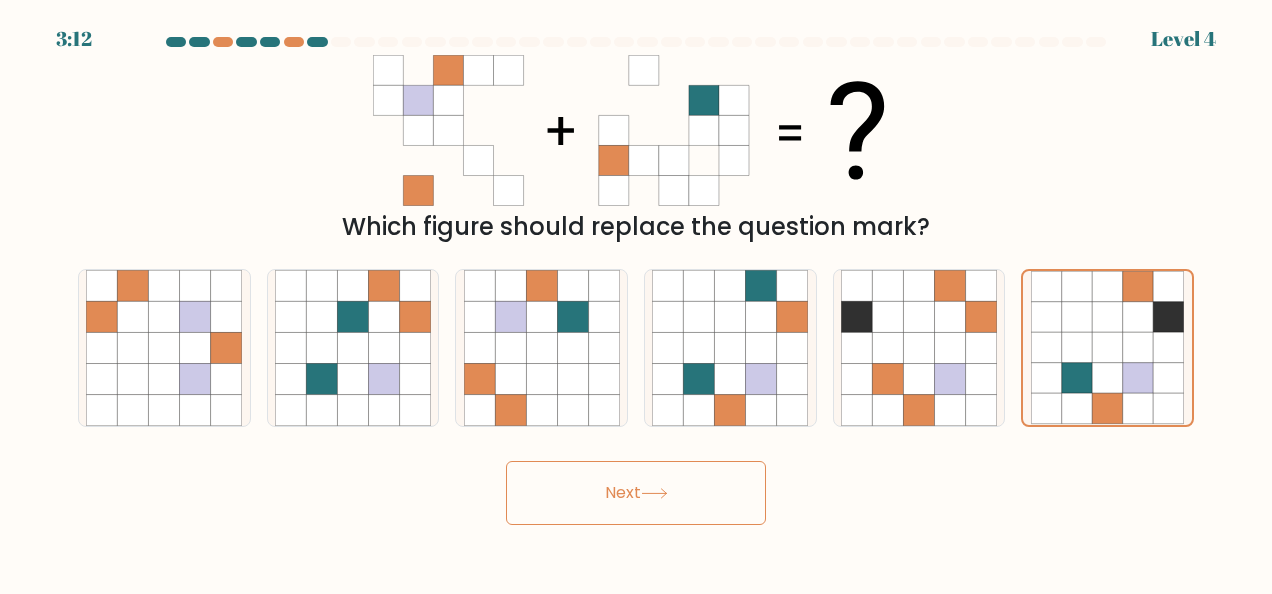 click on "Next" at bounding box center [636, 493] 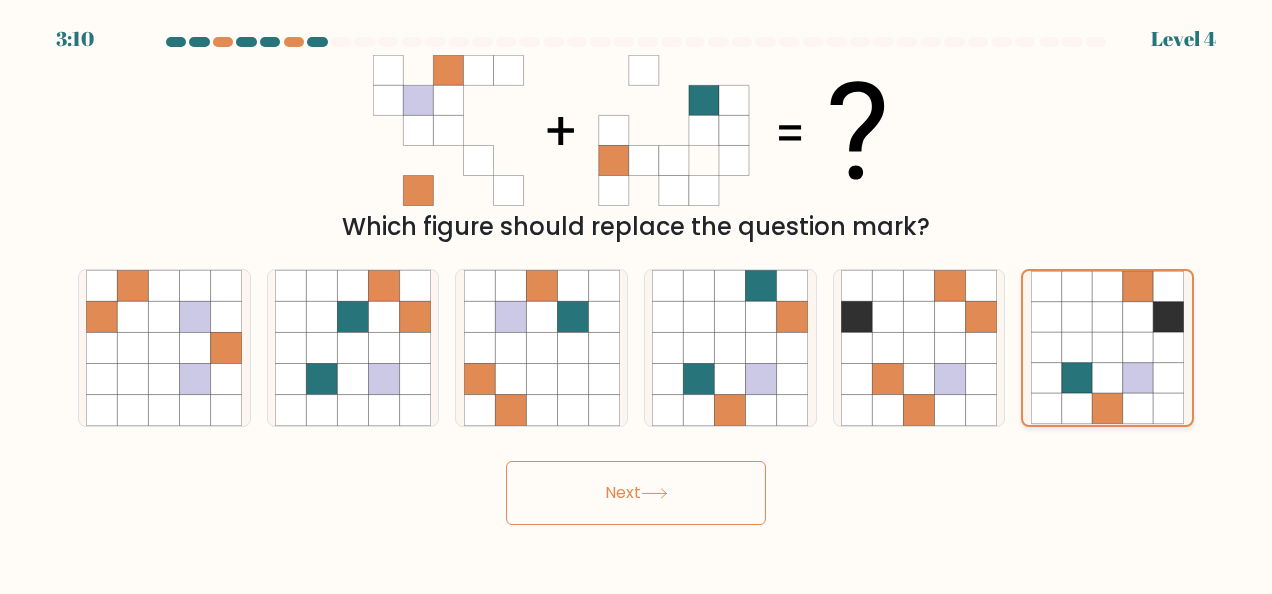 click 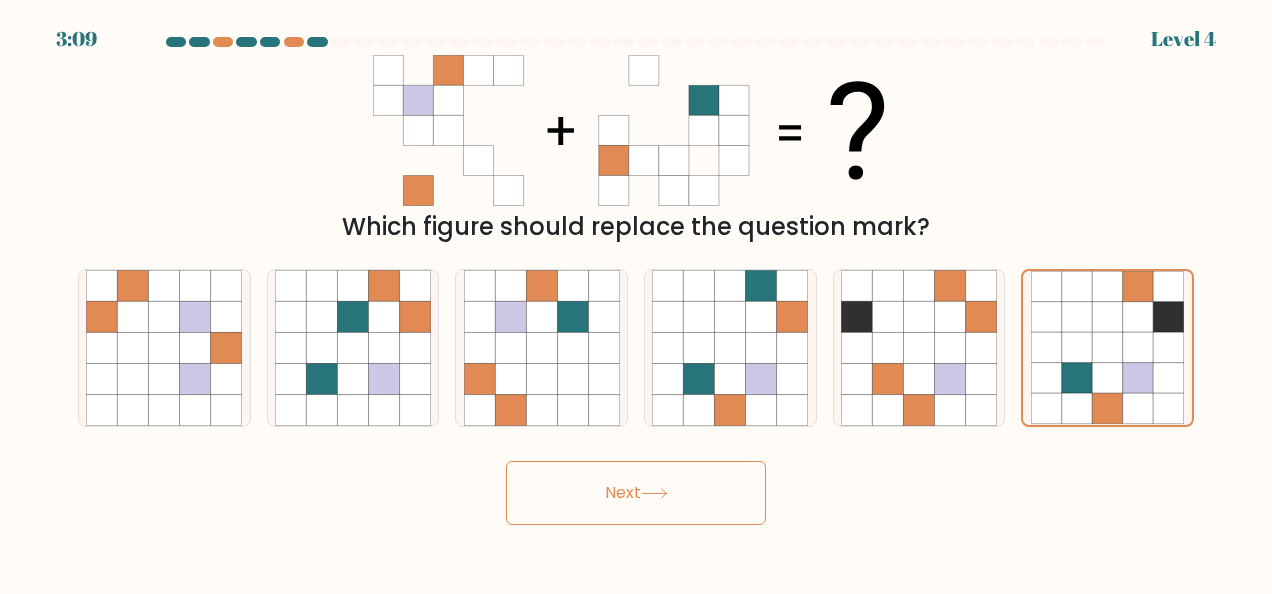 click on "Next" at bounding box center (636, 493) 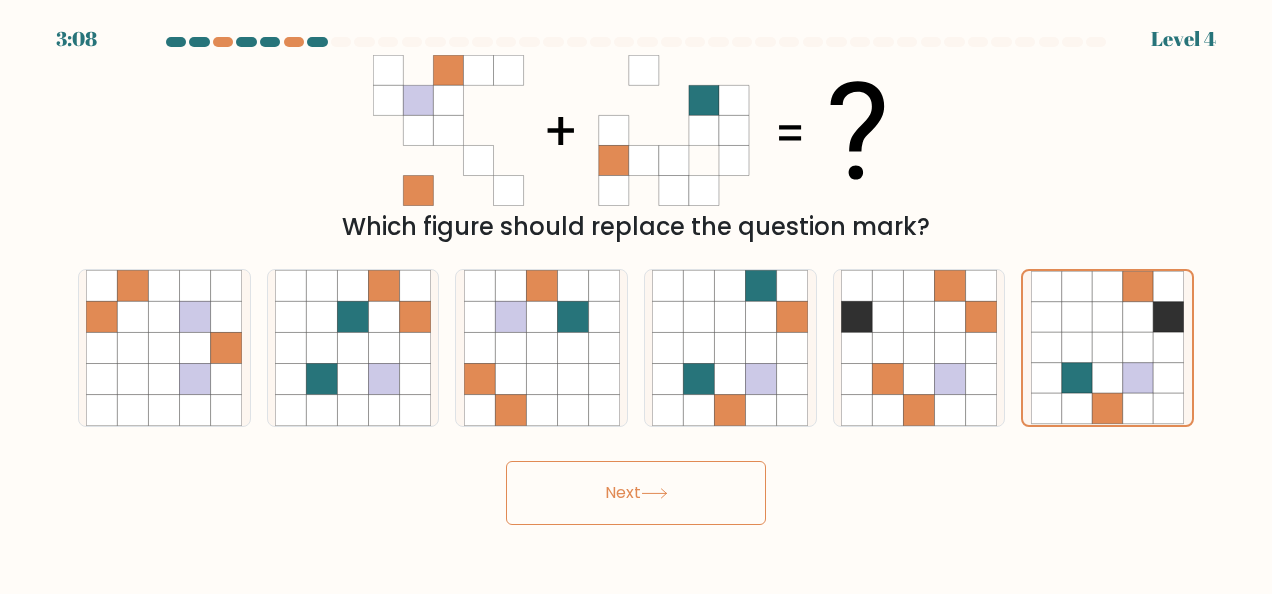 click on "Next" at bounding box center [636, 493] 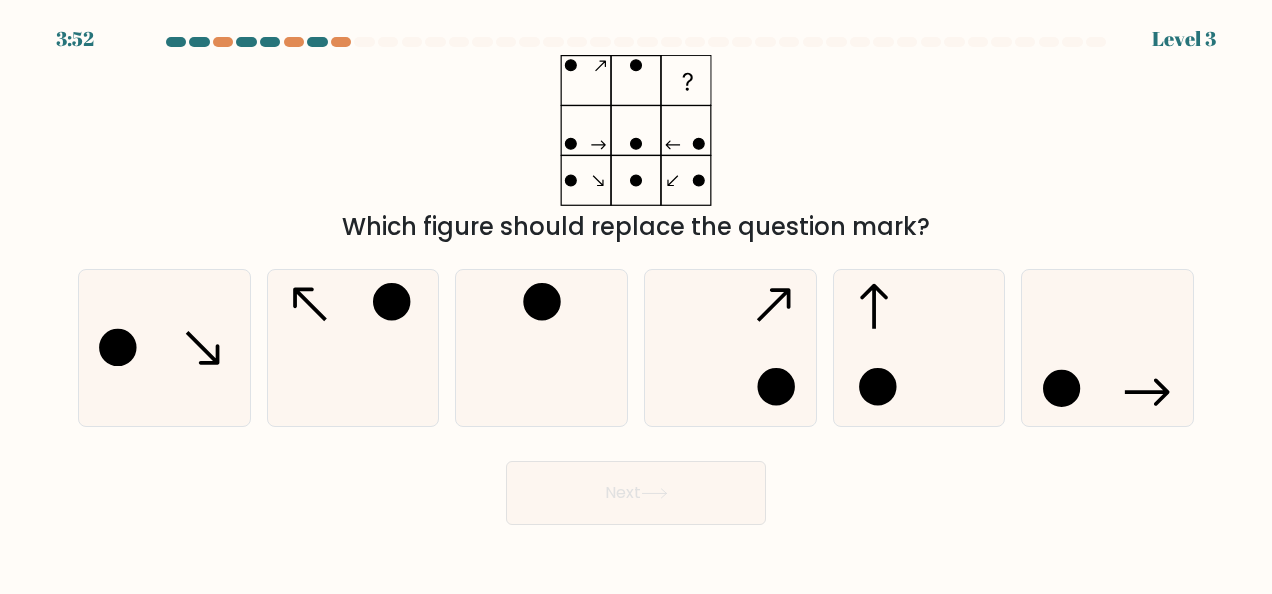 drag, startPoint x: 634, startPoint y: 497, endPoint x: 458, endPoint y: 486, distance: 176.34341 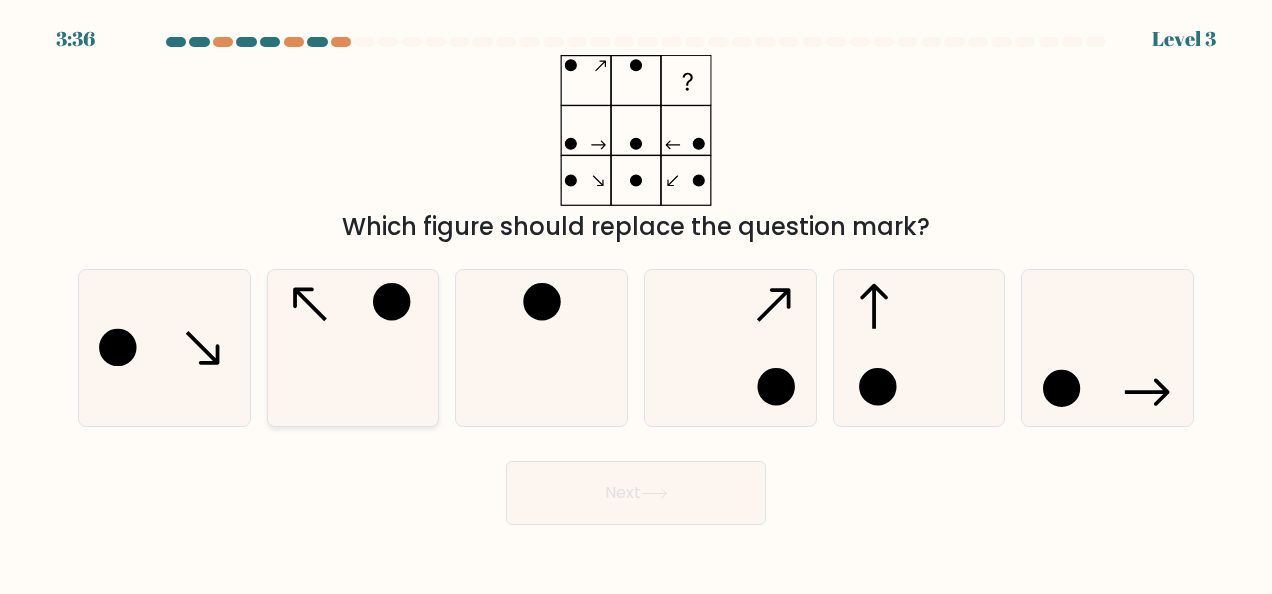 click 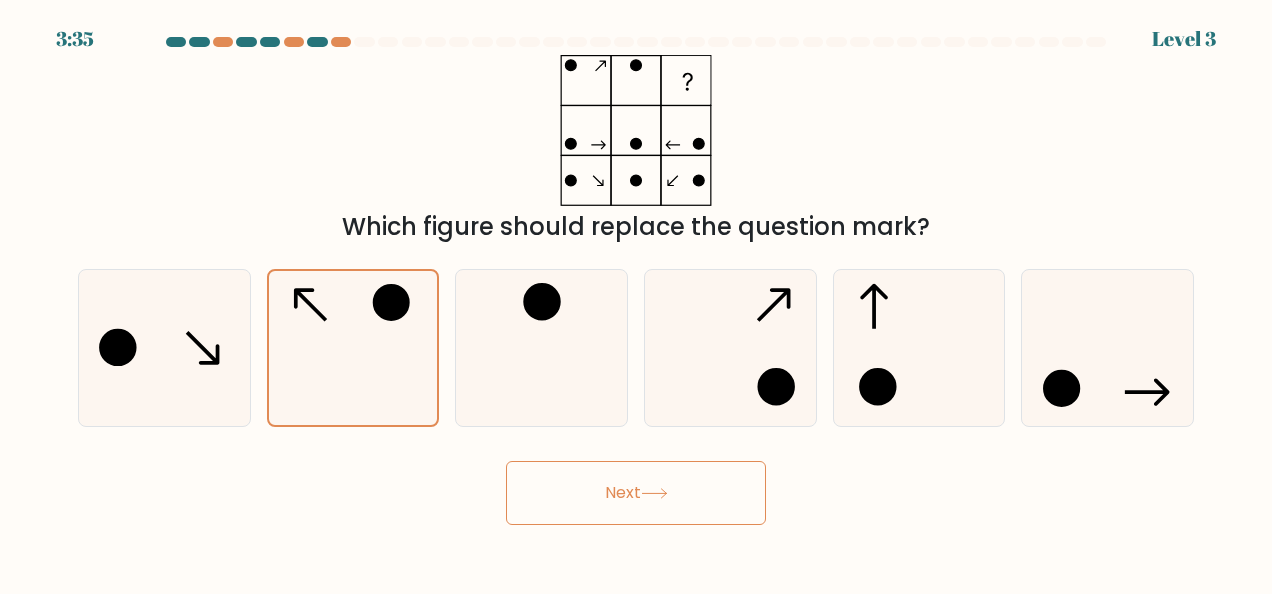 click on "Next" at bounding box center [636, 493] 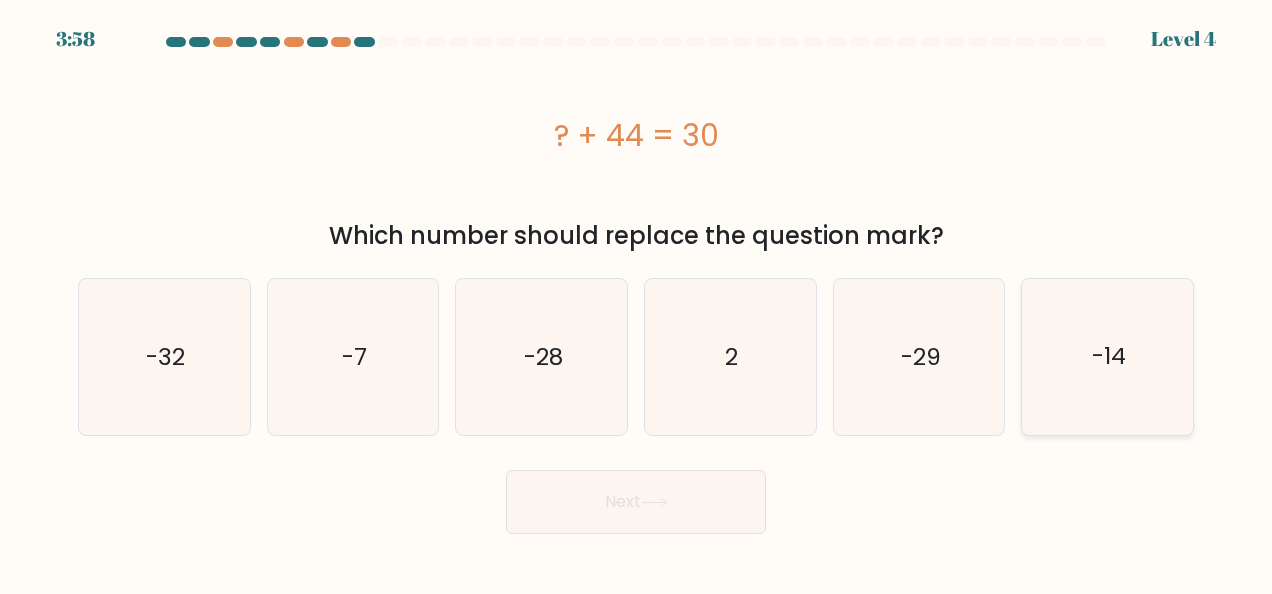 click on "-14" 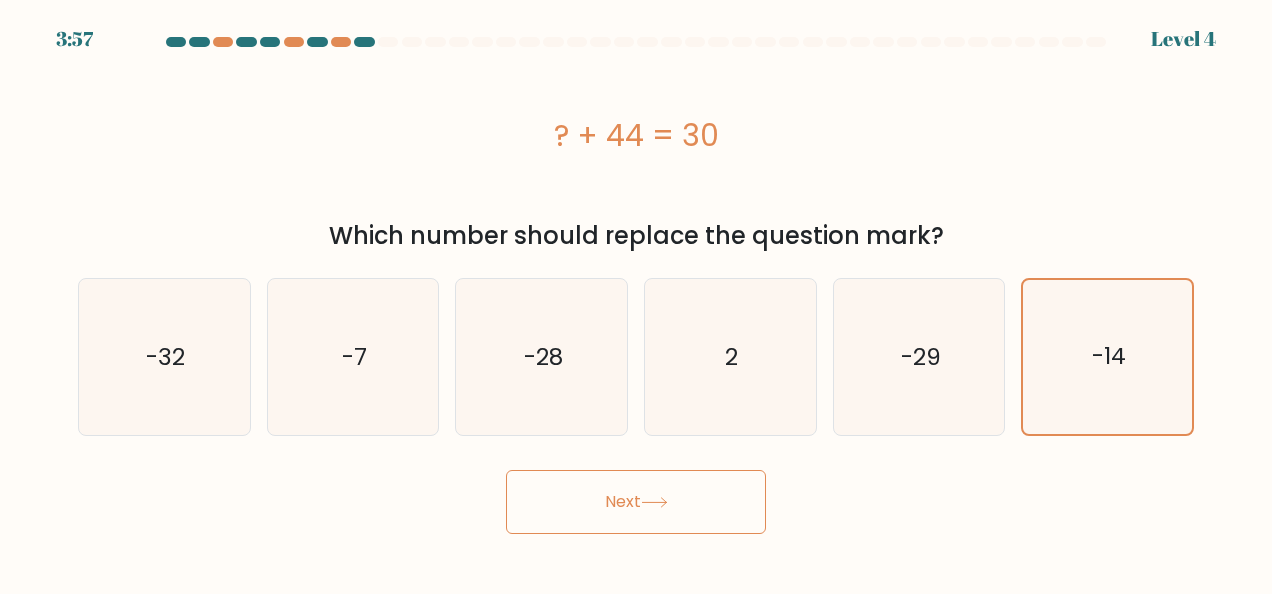 click on "Next" at bounding box center [636, 502] 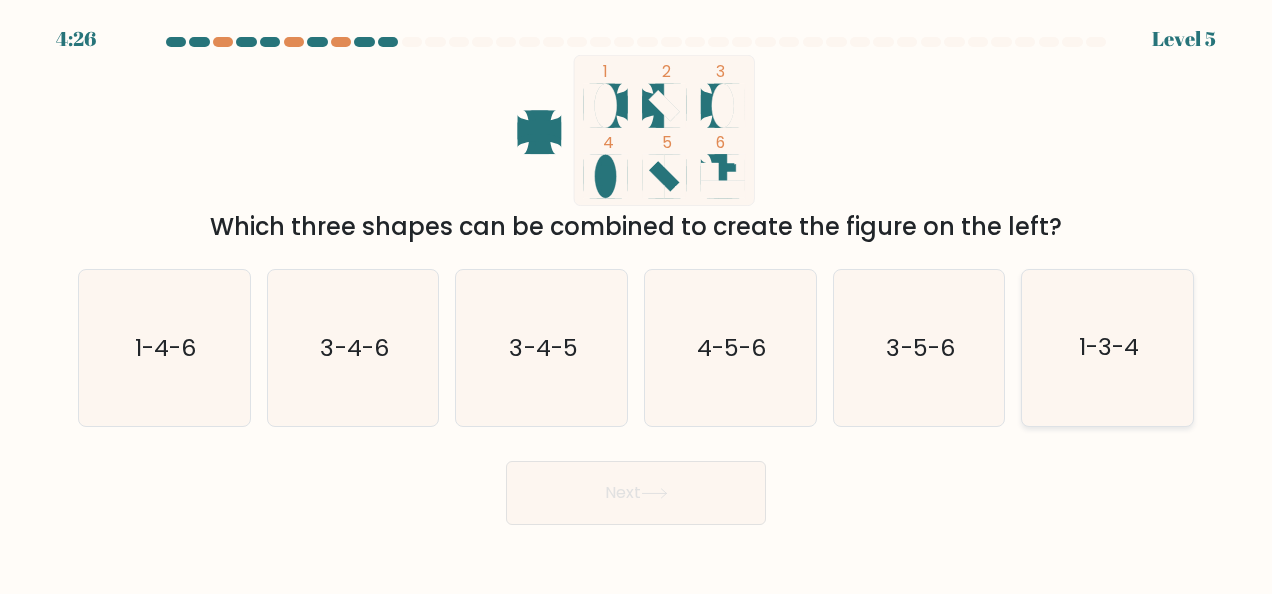 click on "1-3-4" 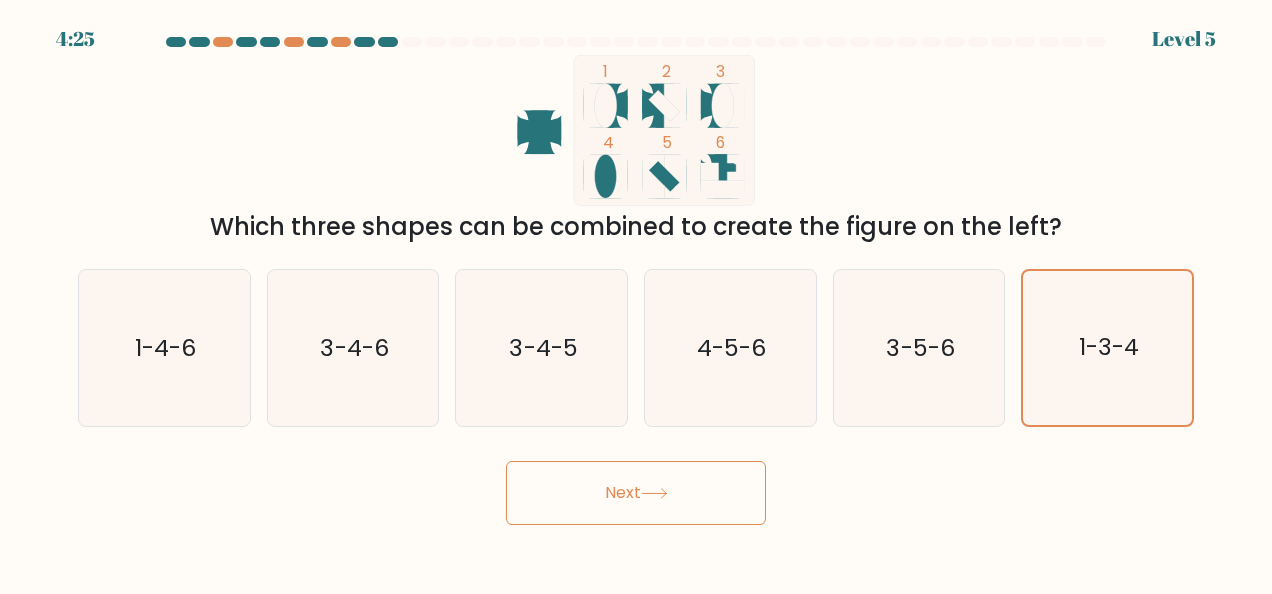 click on "Next" at bounding box center (636, 493) 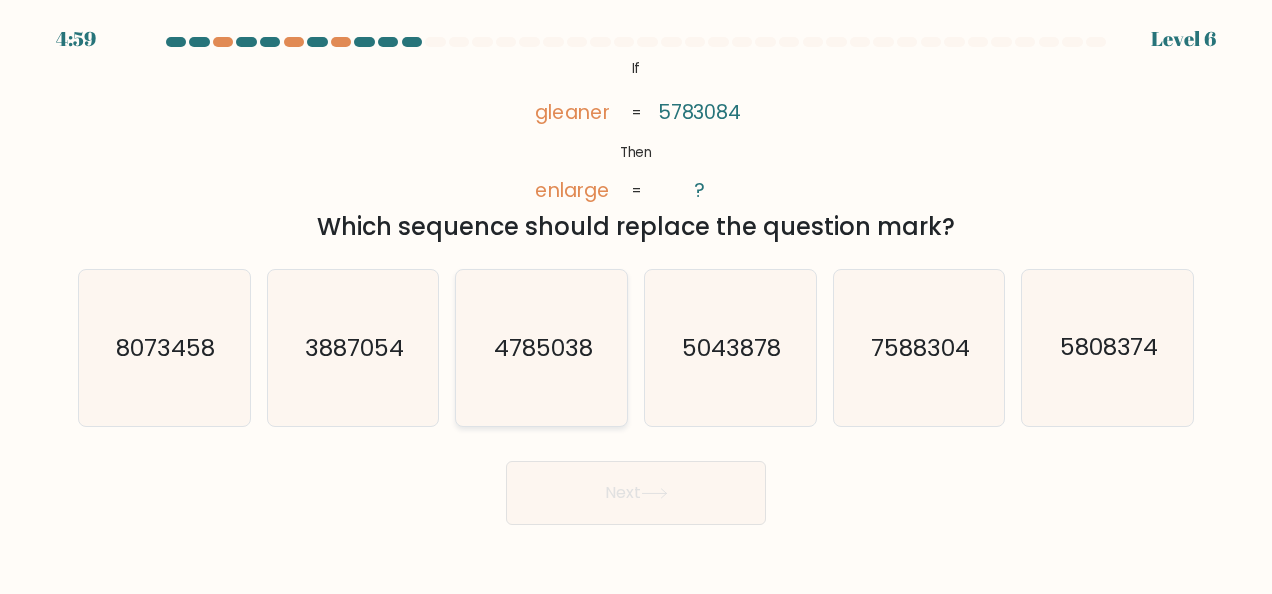 click on "4785038" 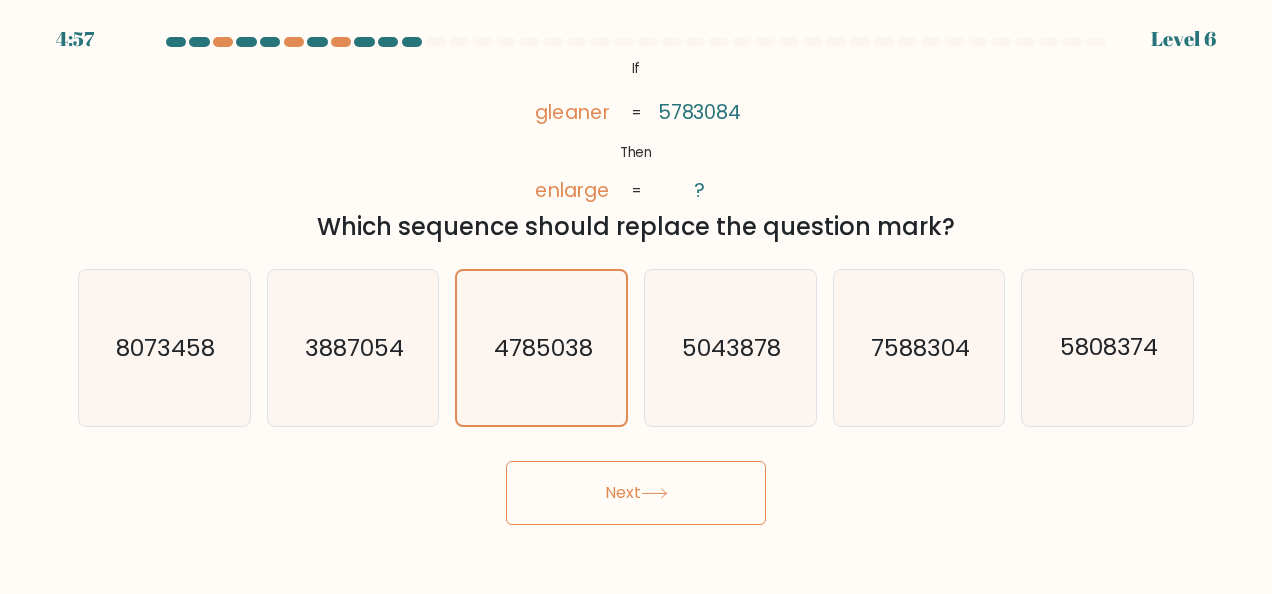 click on "Next" at bounding box center (636, 493) 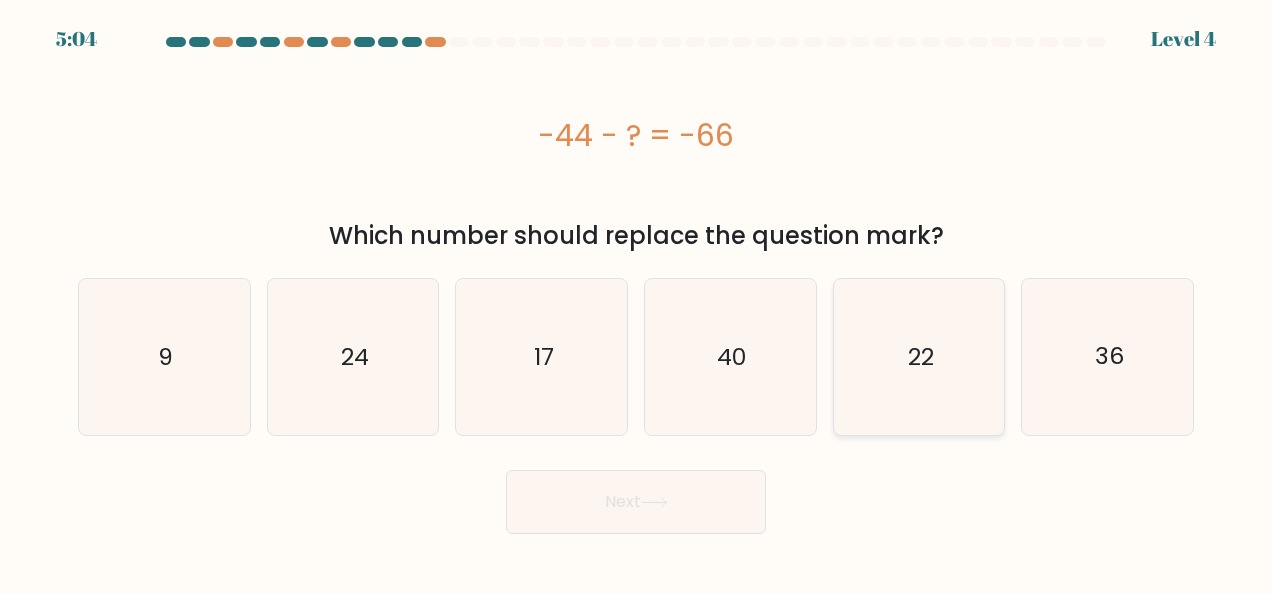 click on "22" 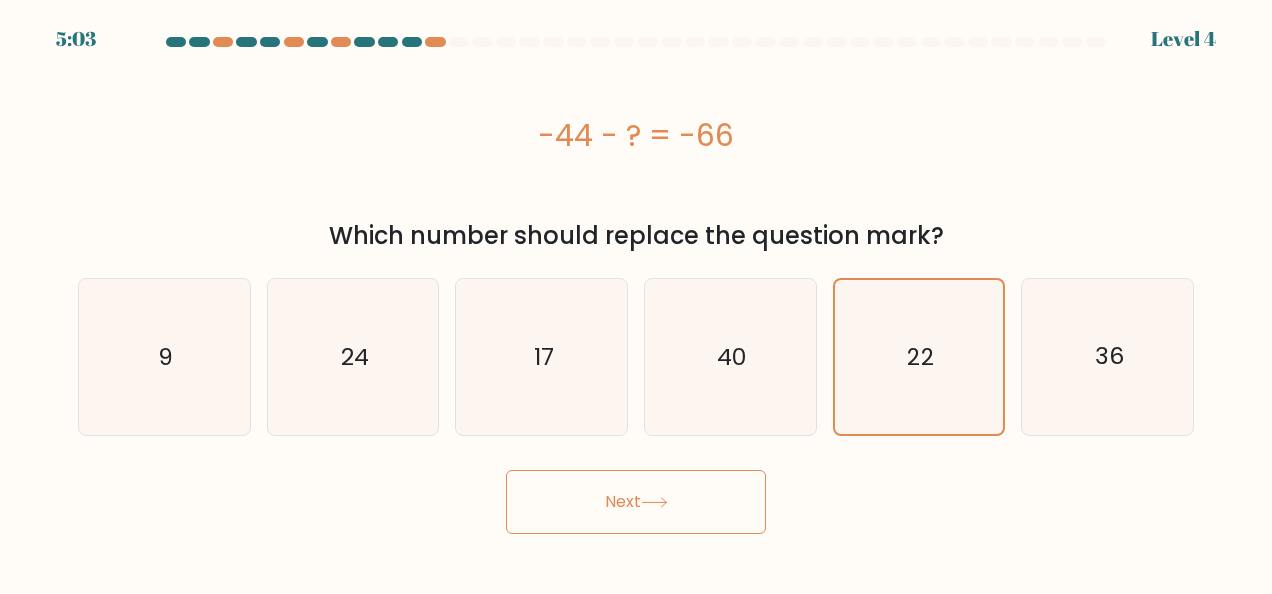click on "Next" at bounding box center [636, 502] 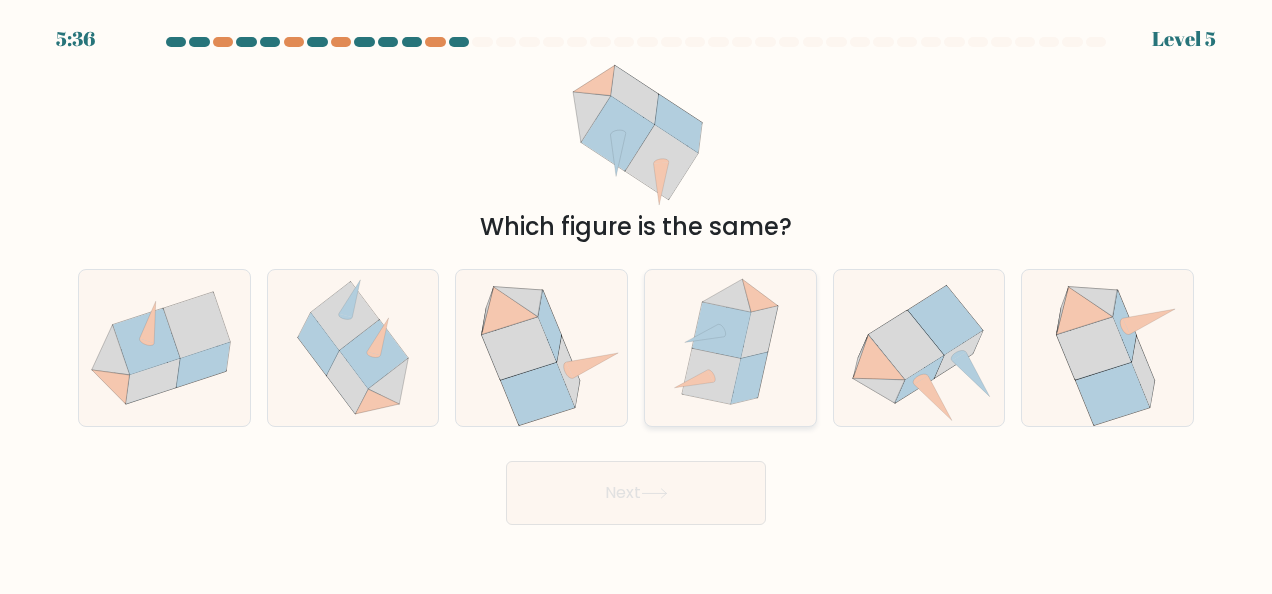 click 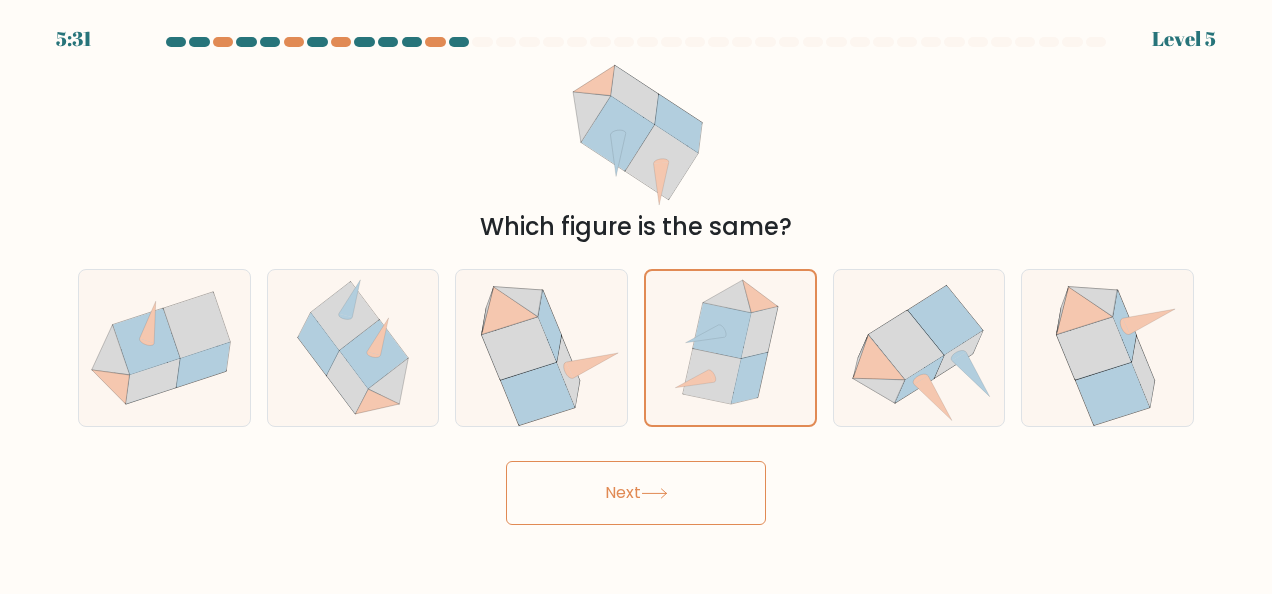 click on "Next" at bounding box center (636, 488) 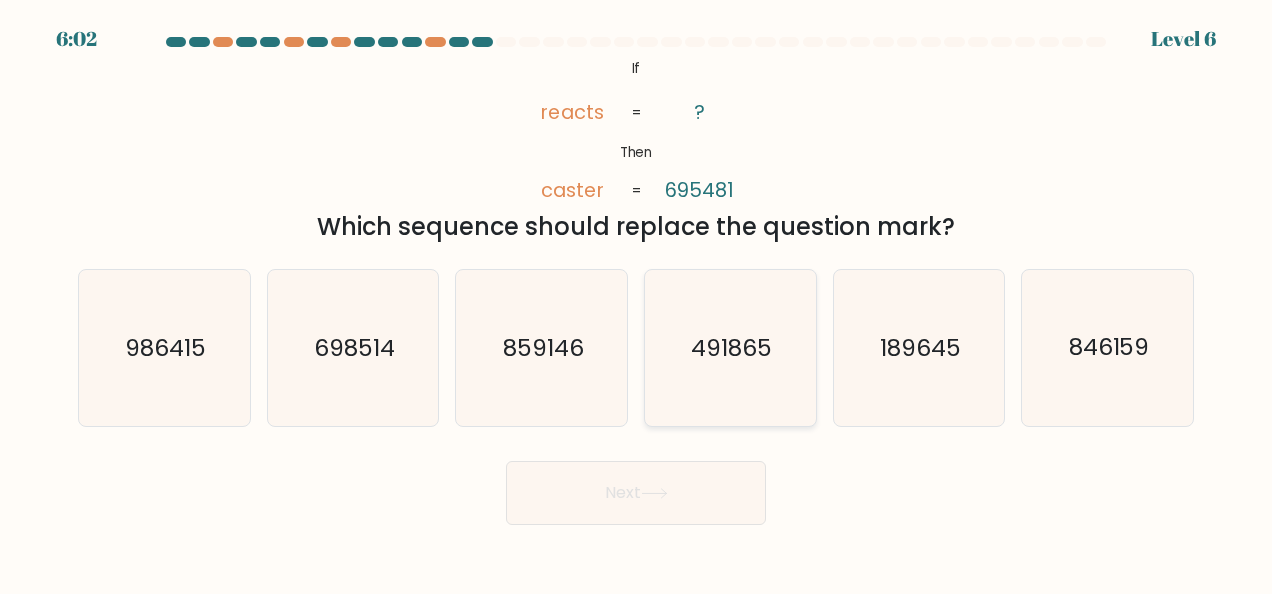 click on "491865" 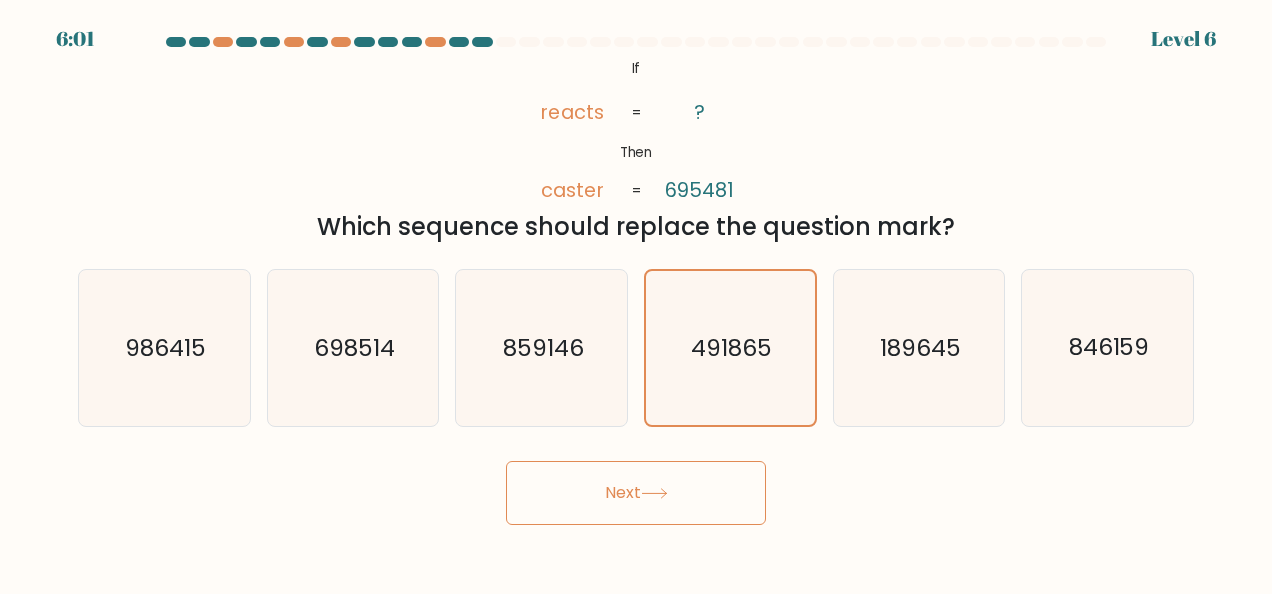 click on "Next" at bounding box center (636, 493) 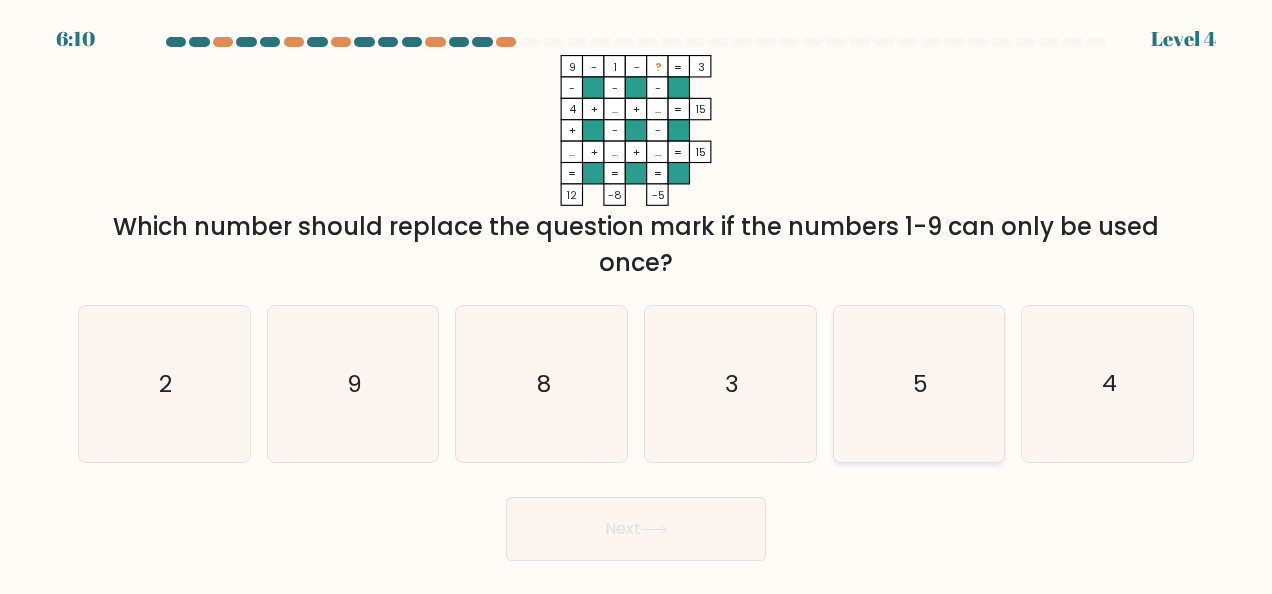 click on "5" 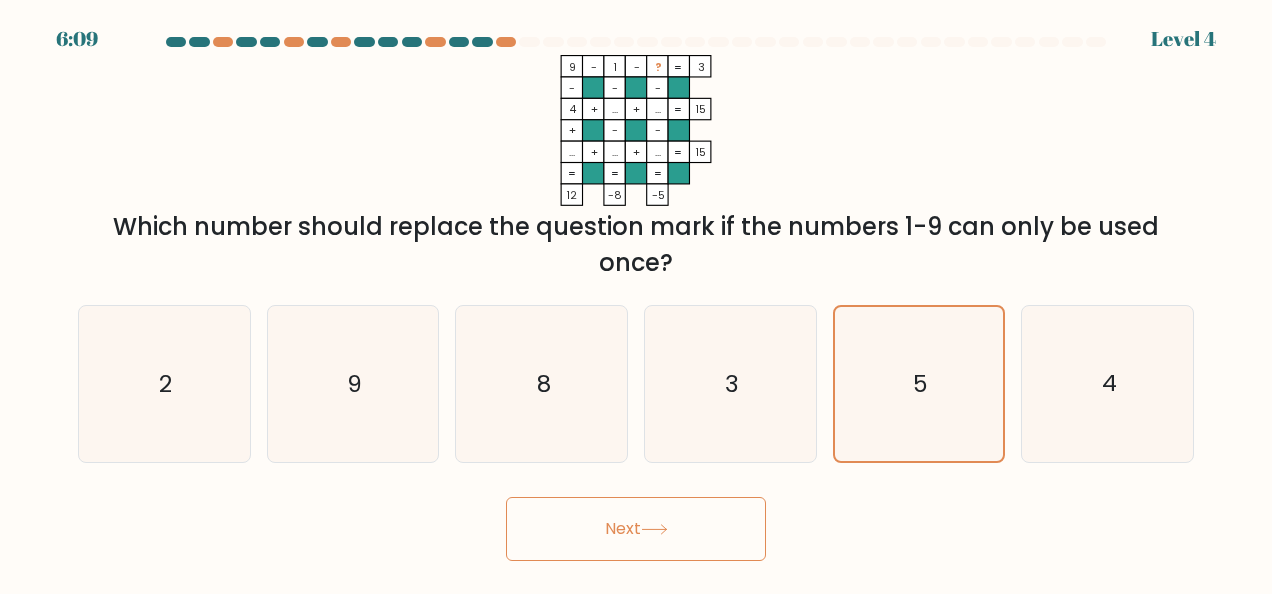 click on "Next" at bounding box center (636, 529) 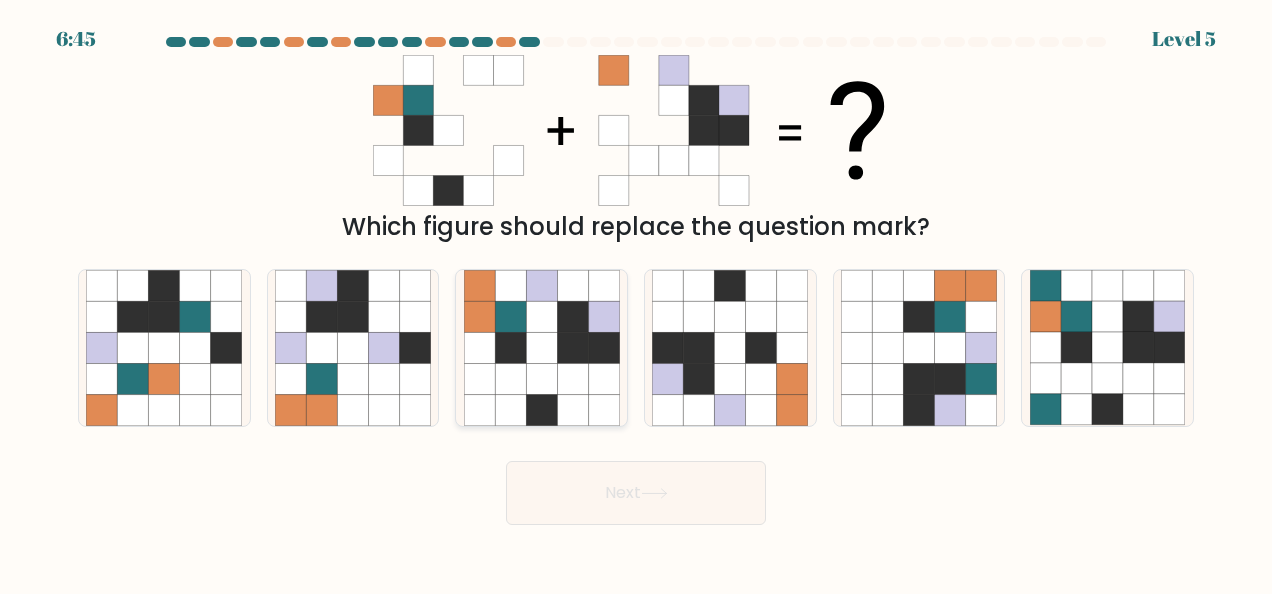 click 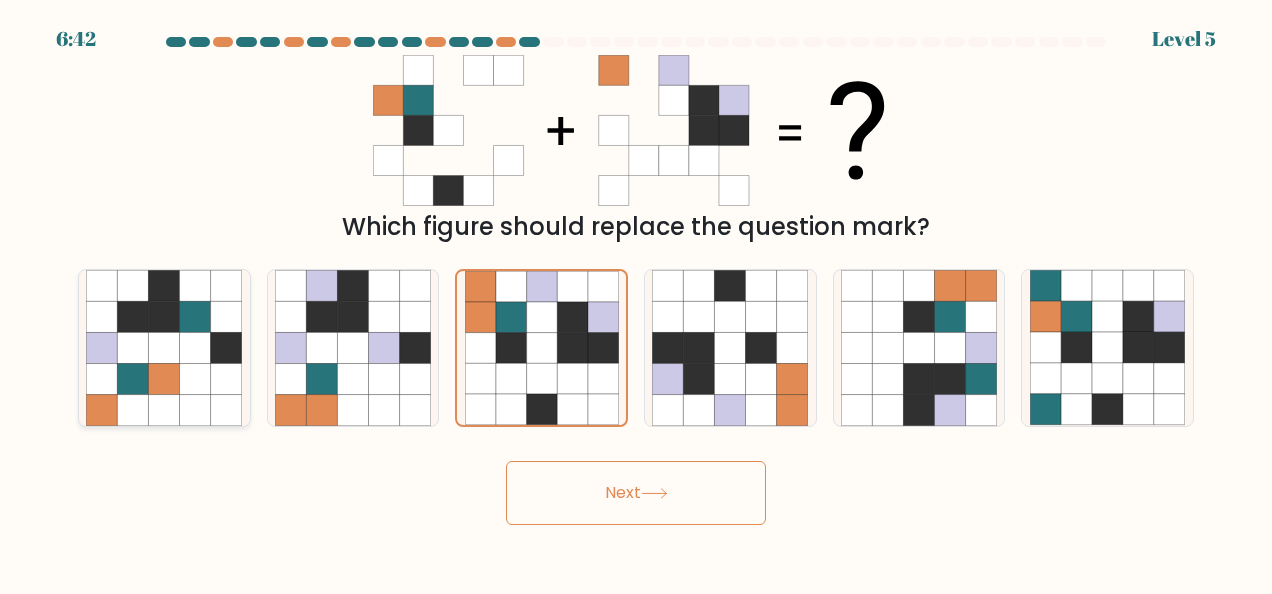 click 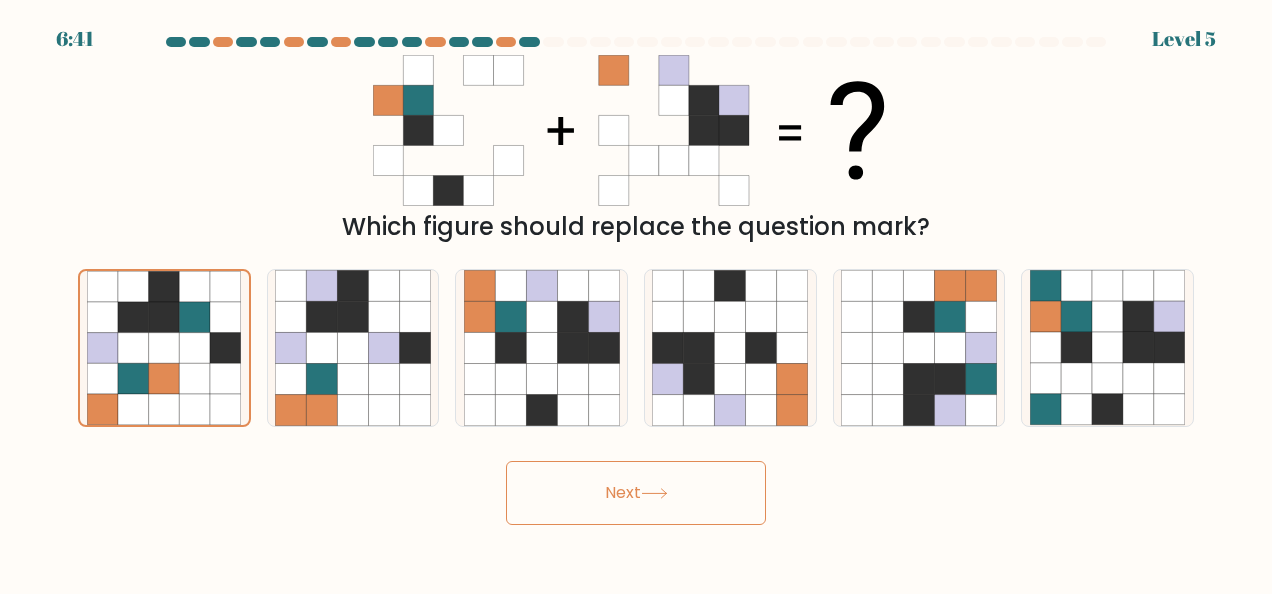 click on "Next" at bounding box center [636, 493] 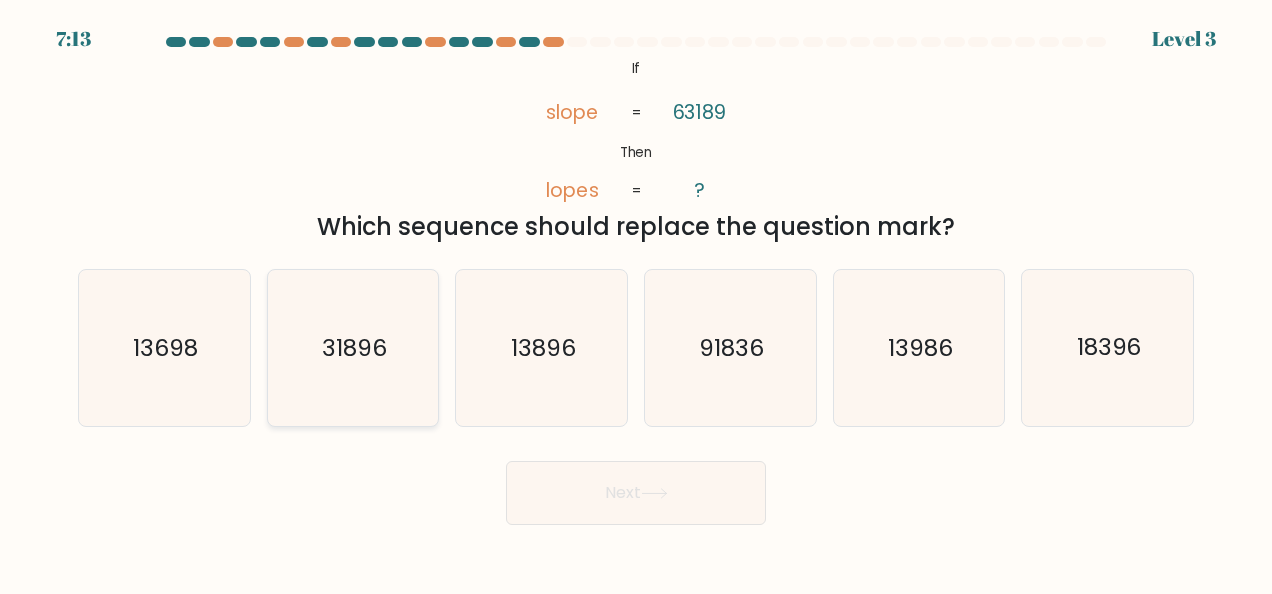 click on "31896" 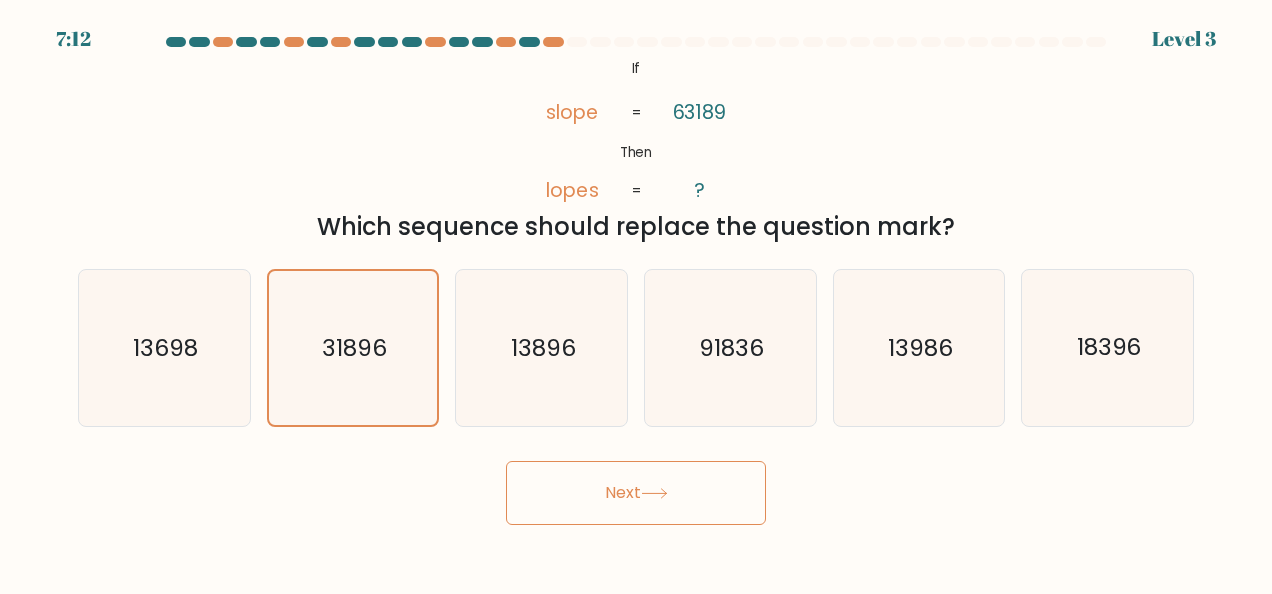 click on "Next" at bounding box center (636, 493) 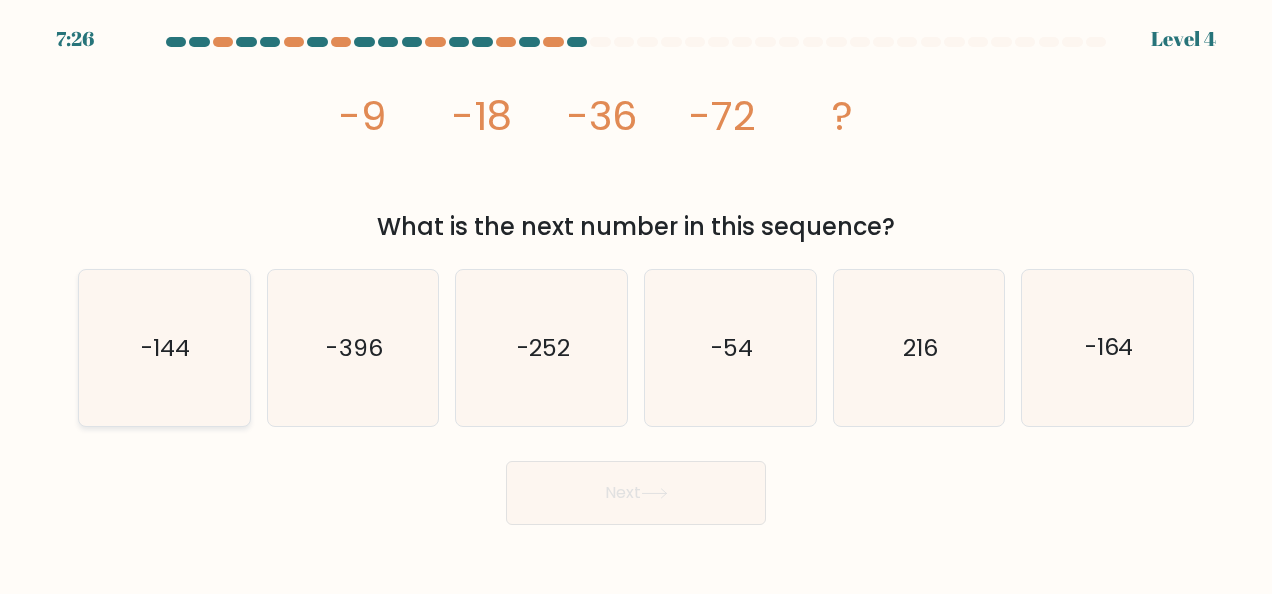 click on "-144" 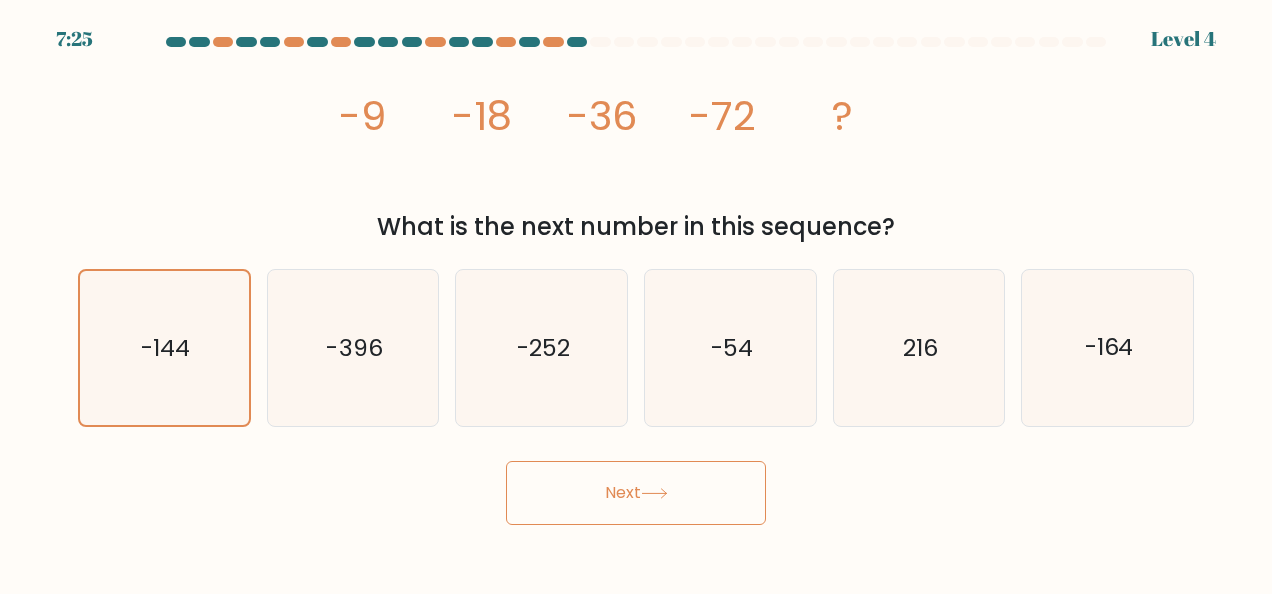 click on "Next" at bounding box center [636, 493] 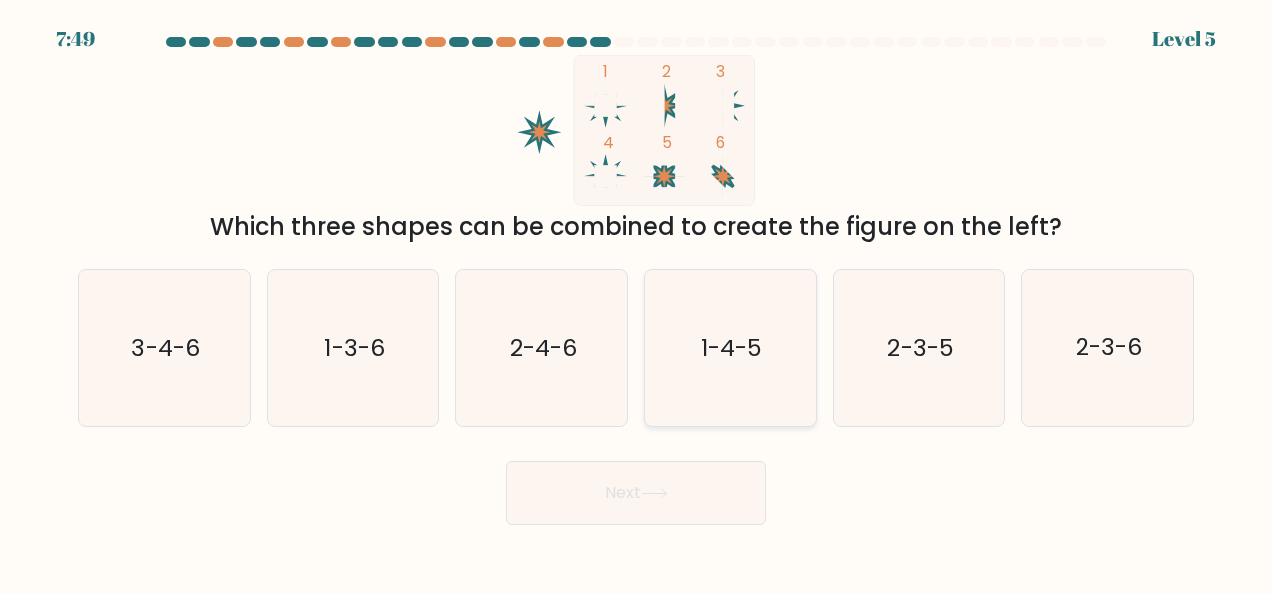 click on "1-4-5" 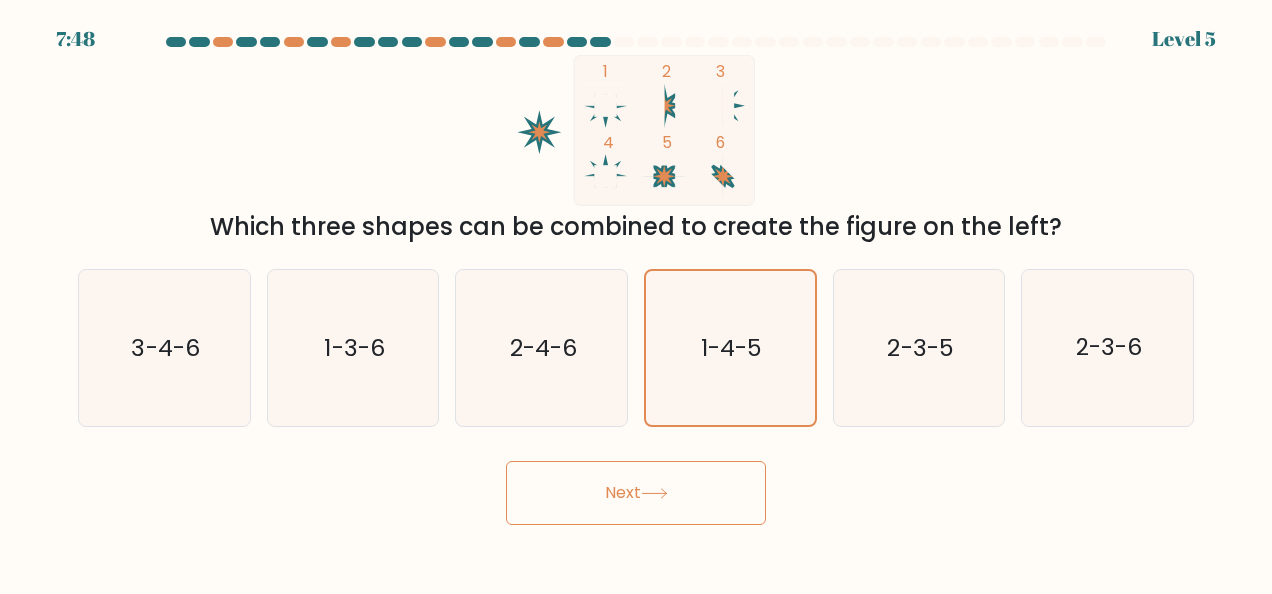click on "Next" at bounding box center [636, 493] 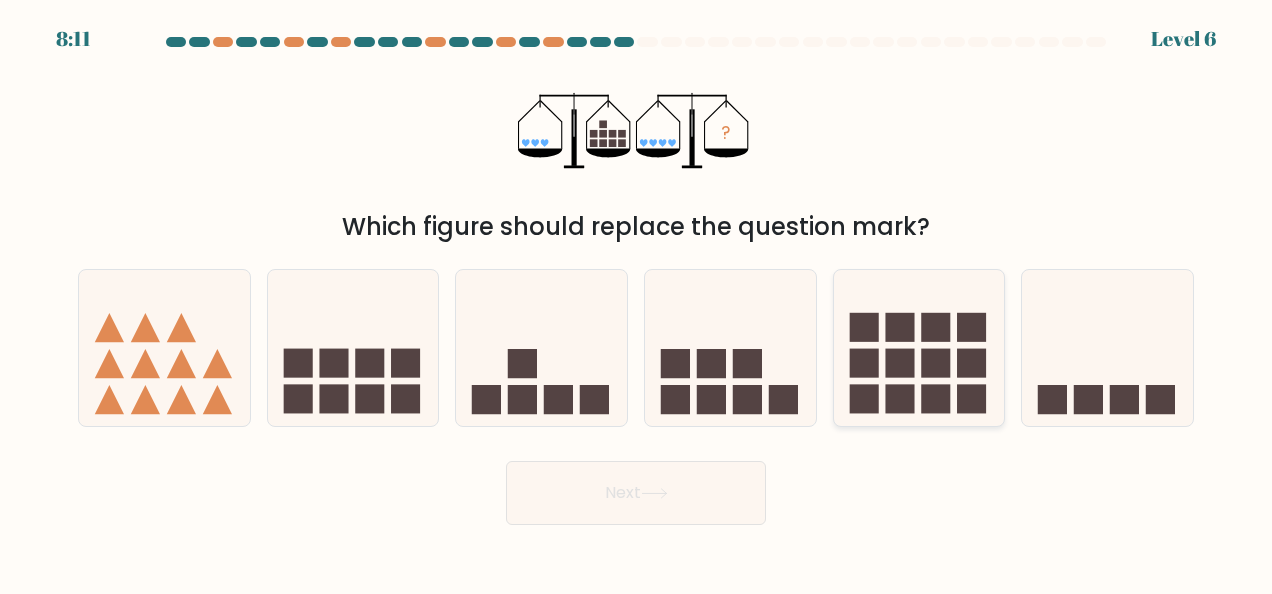 click 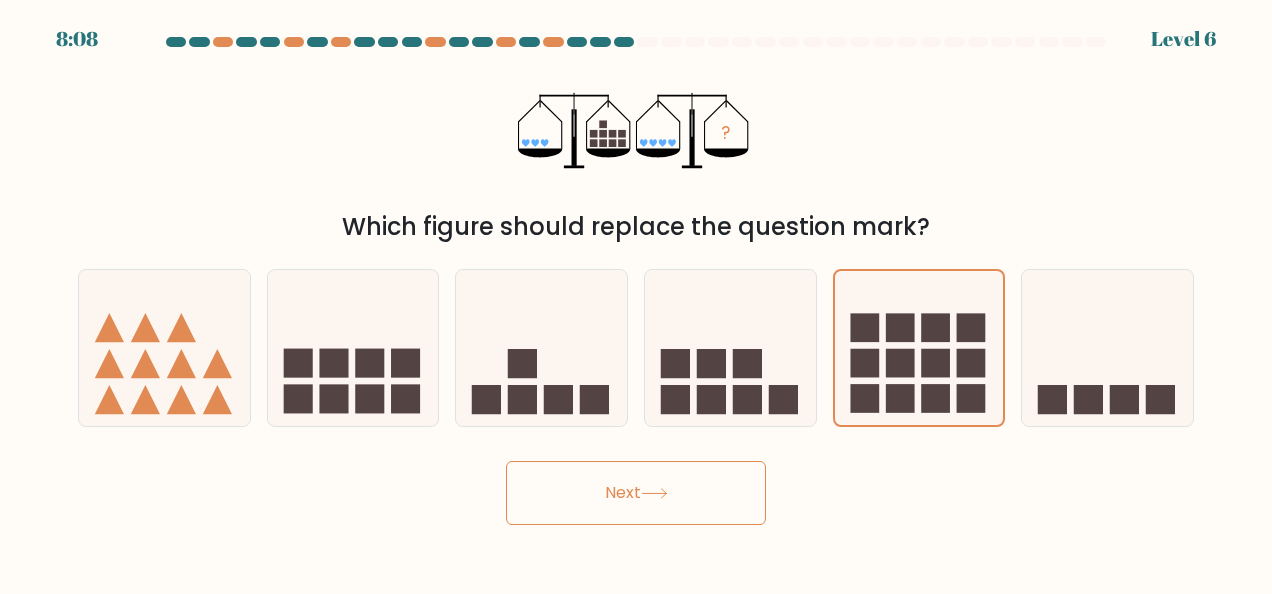 click on "Next" at bounding box center [636, 493] 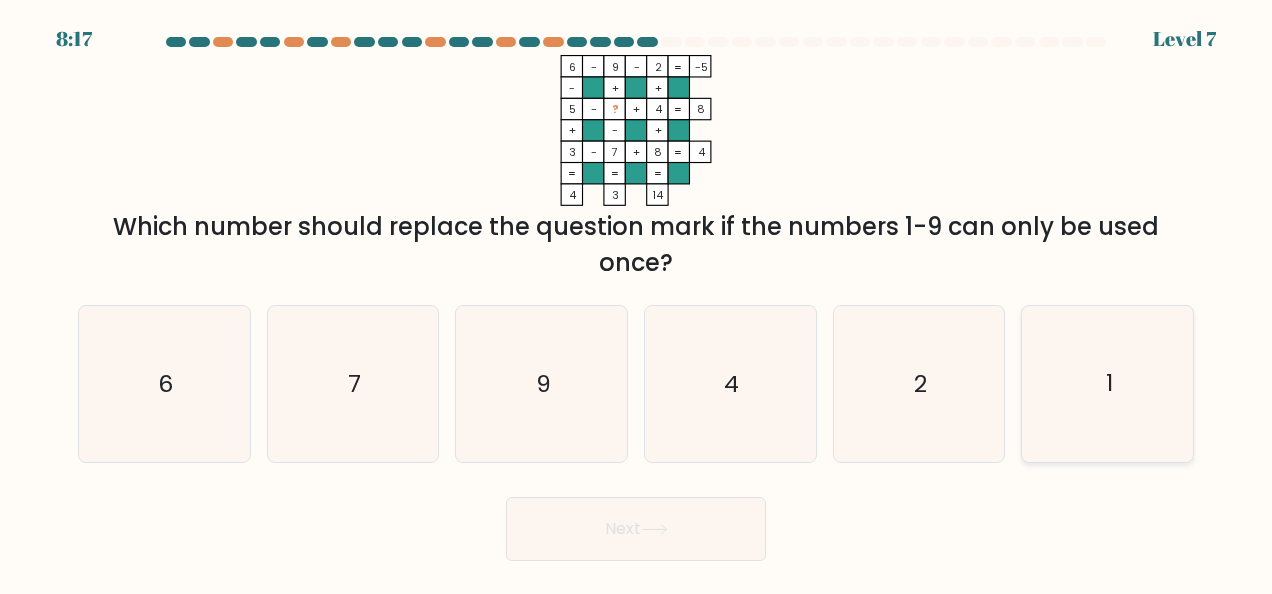 click on "1" 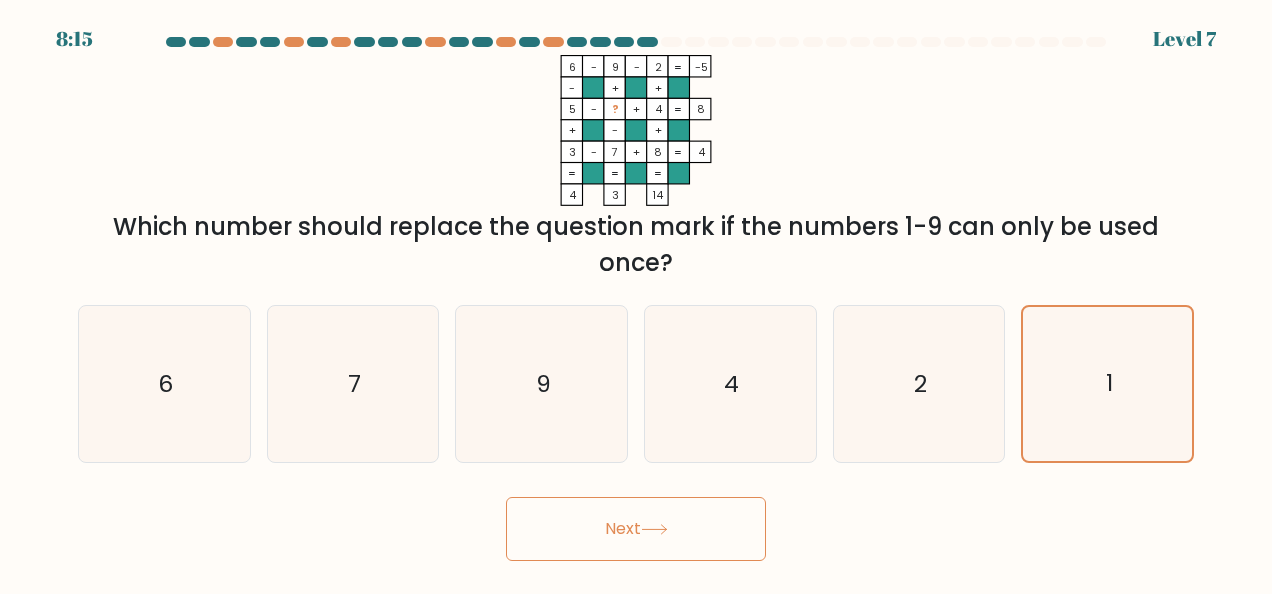 click on "Next" at bounding box center (636, 529) 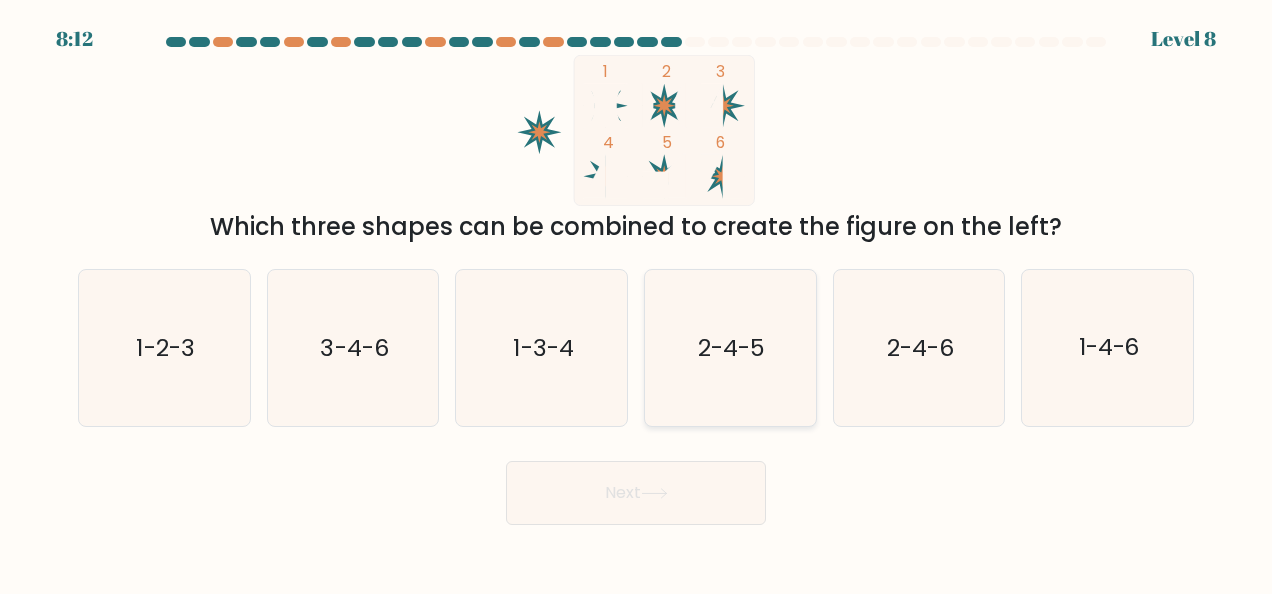 click on "2-4-5" 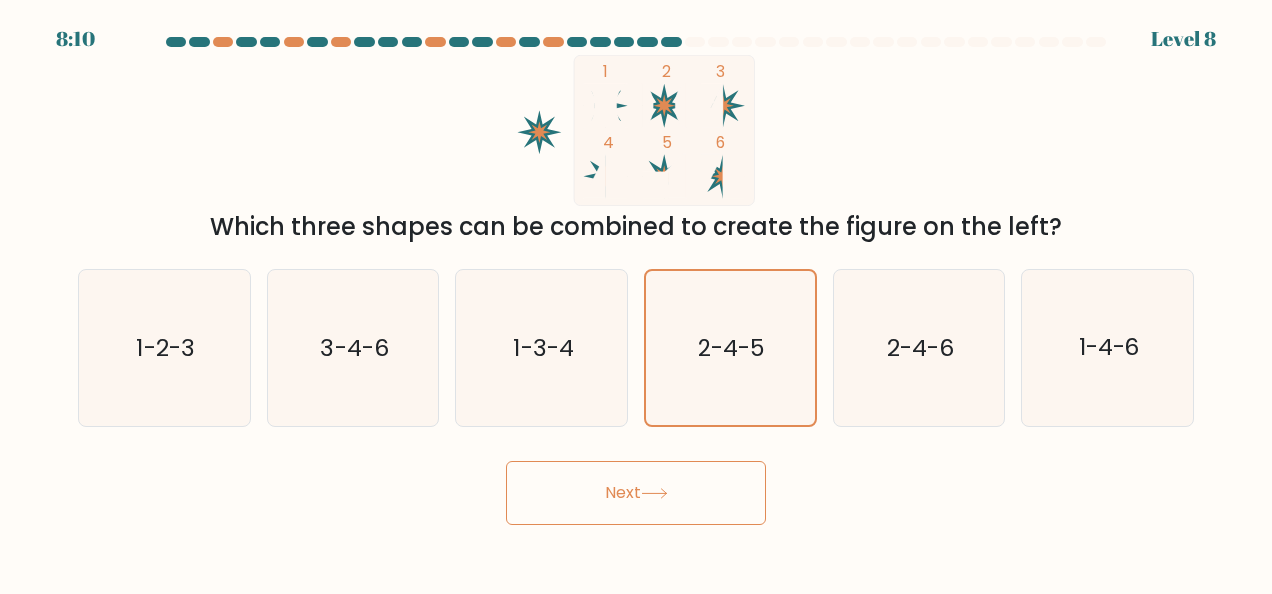 click on "Next" at bounding box center (636, 493) 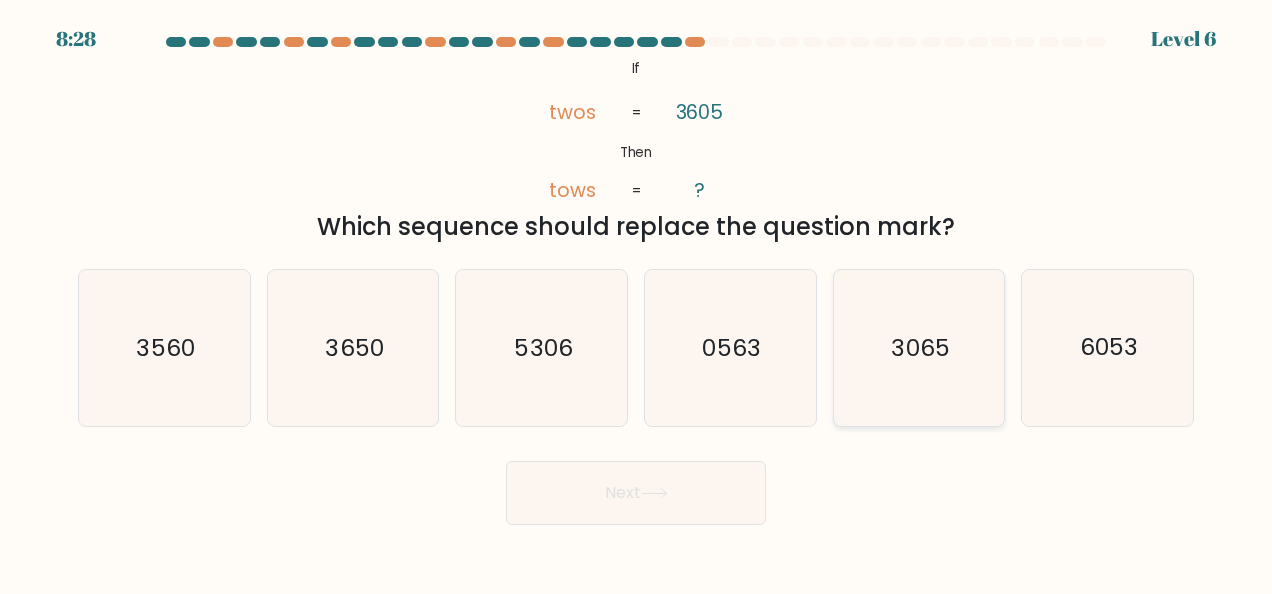 click on "3065" 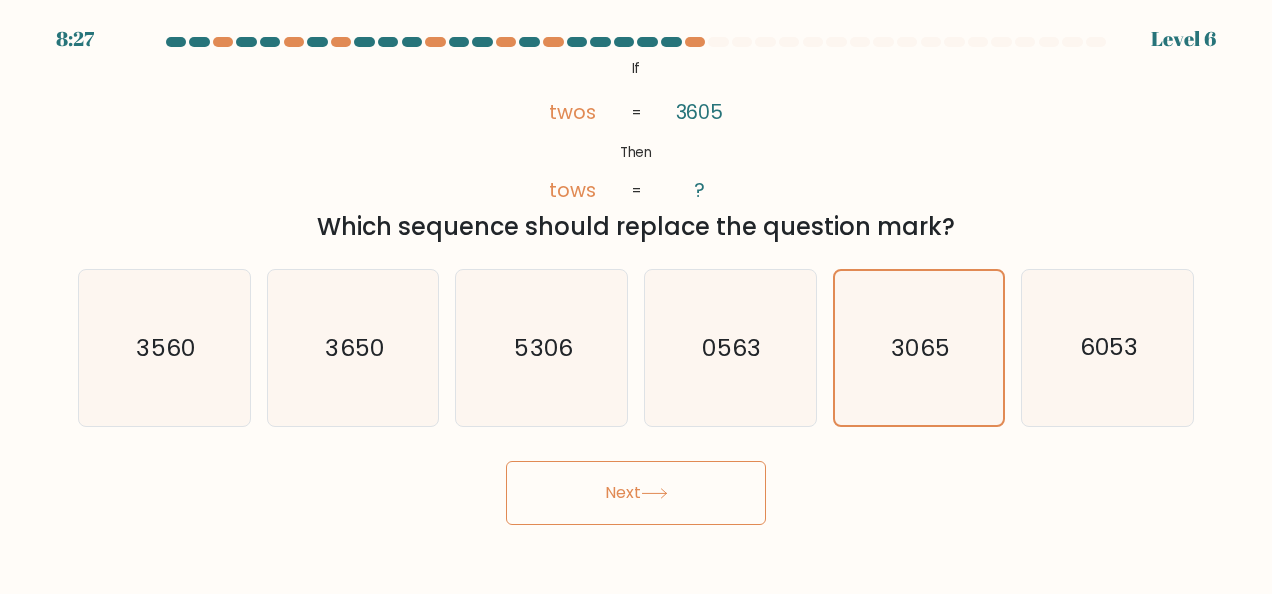 click on "Next" at bounding box center [636, 493] 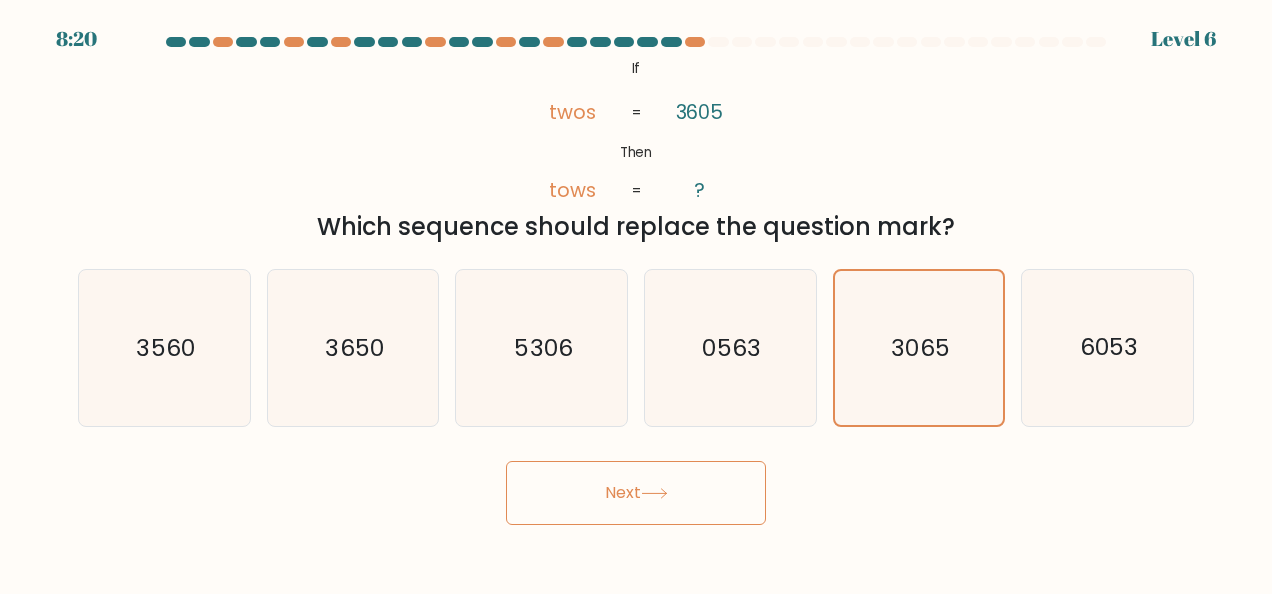 click on "Next" at bounding box center (636, 493) 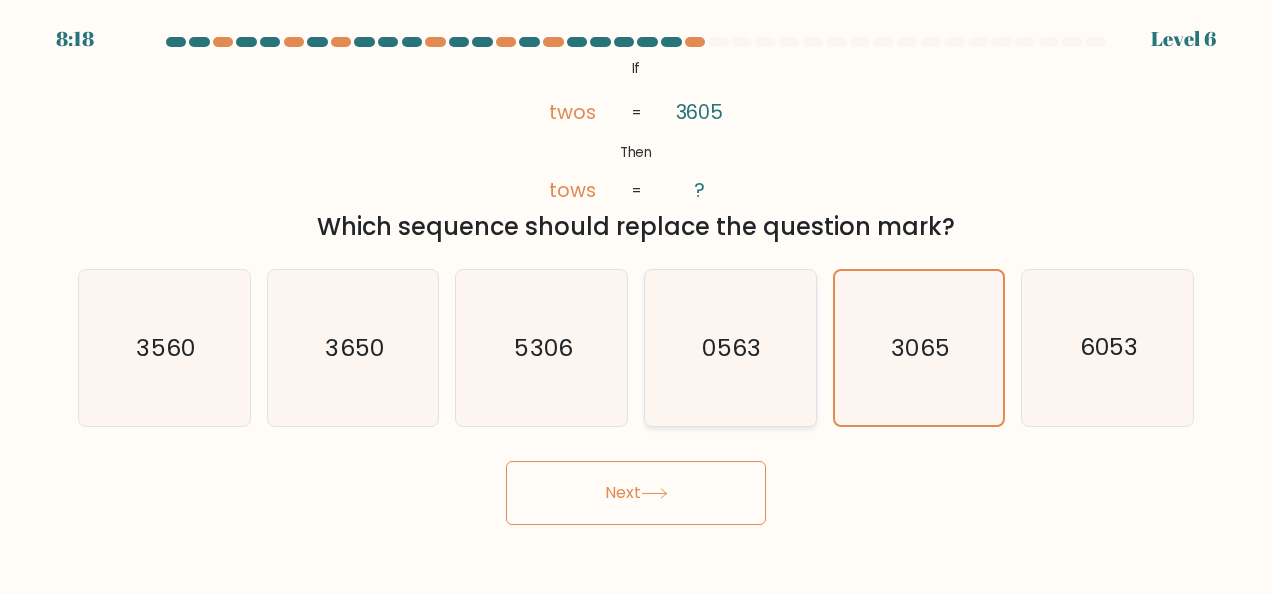 click on "0563" 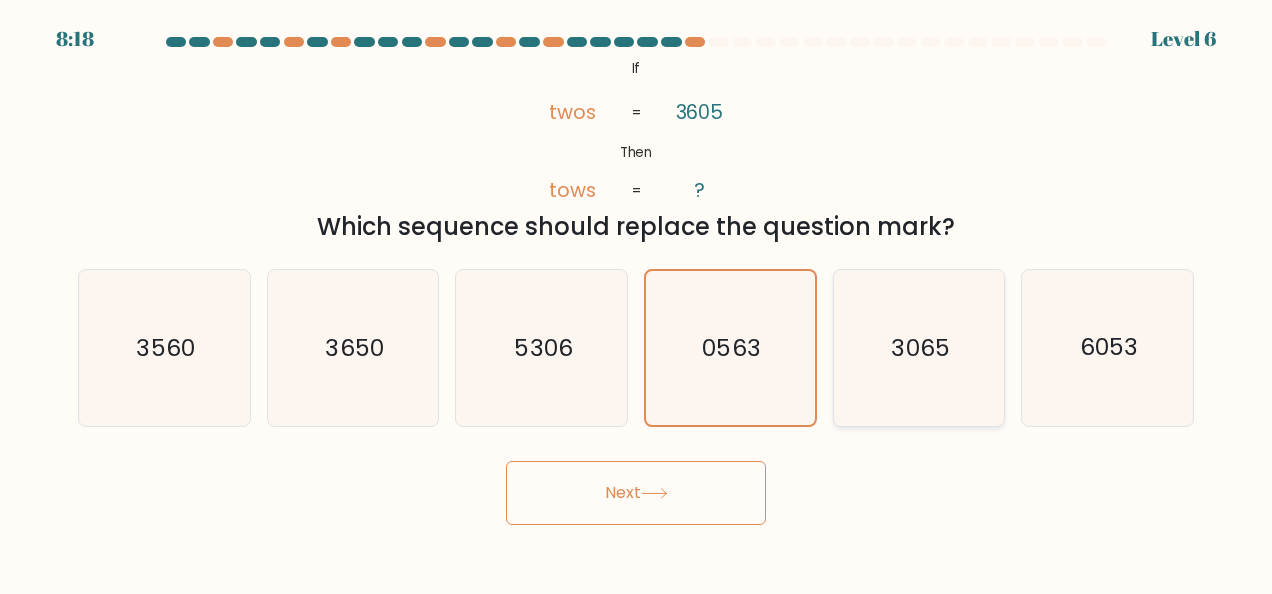 click on "3065" 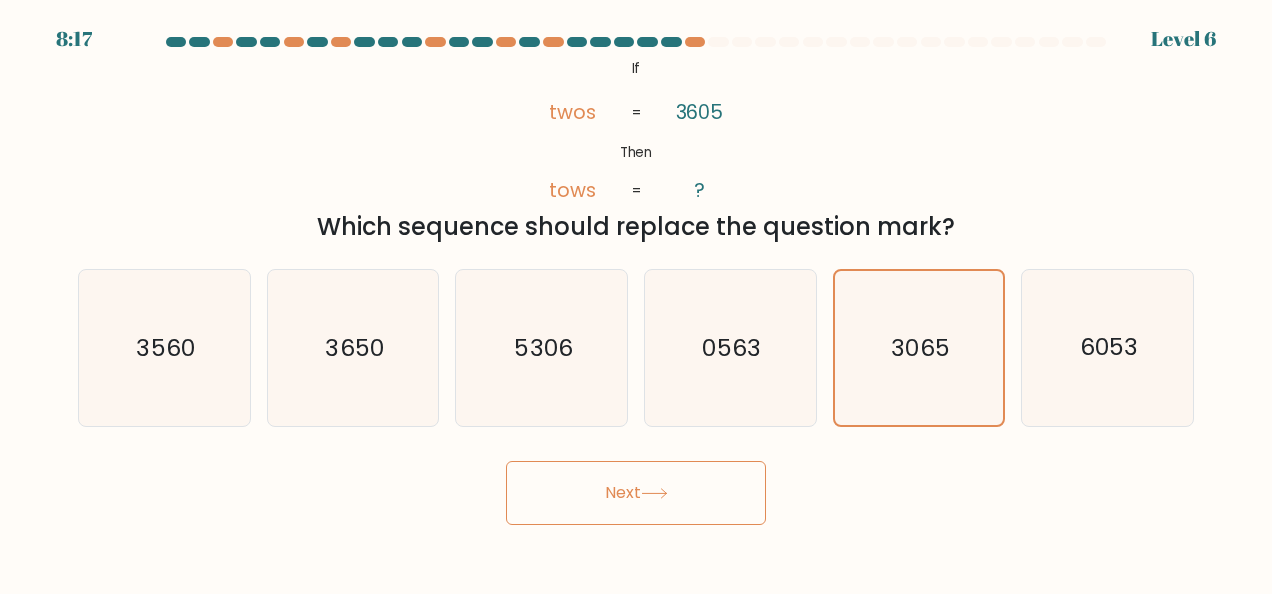 click on "Next" at bounding box center (636, 493) 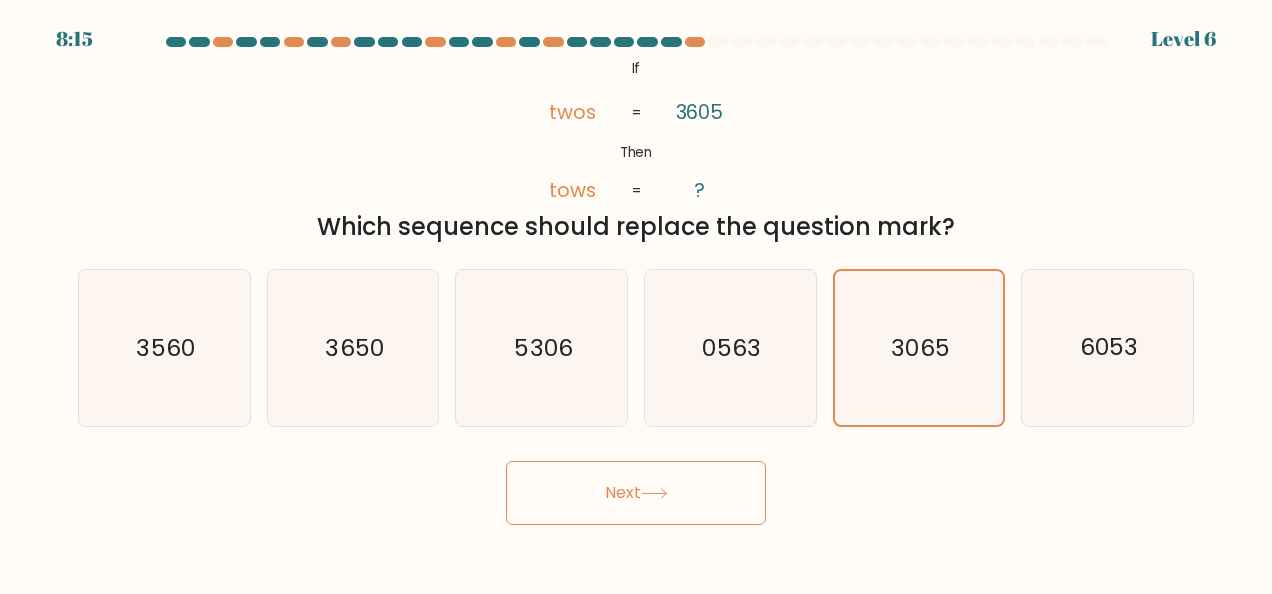 click on "Next" at bounding box center [636, 493] 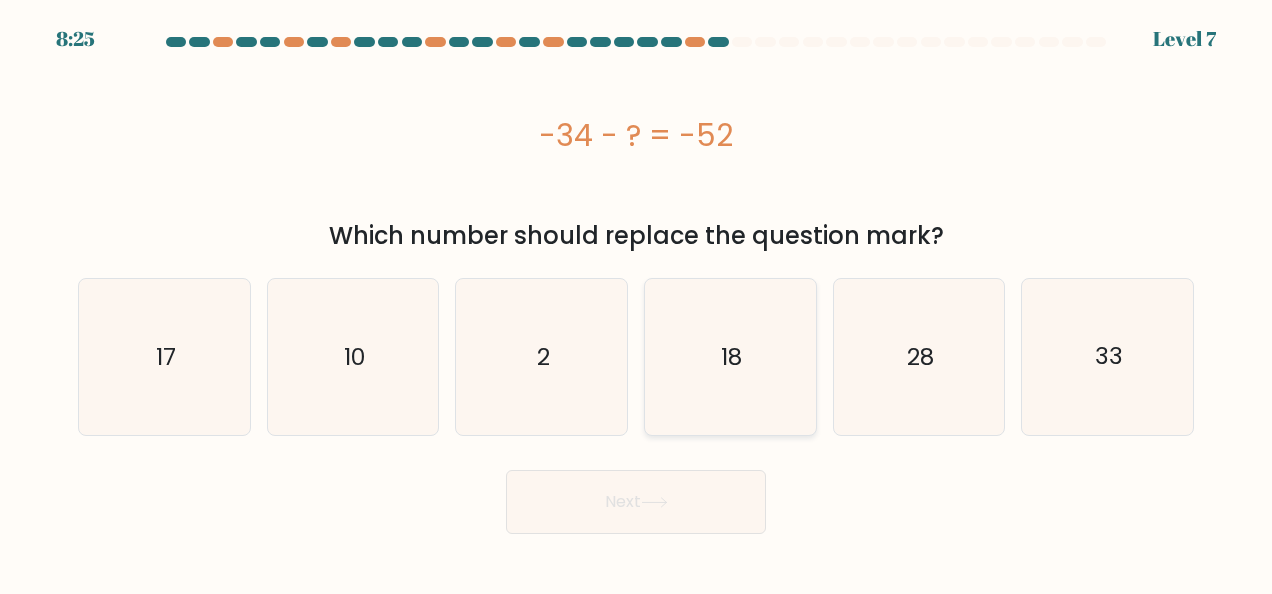 click on "18" 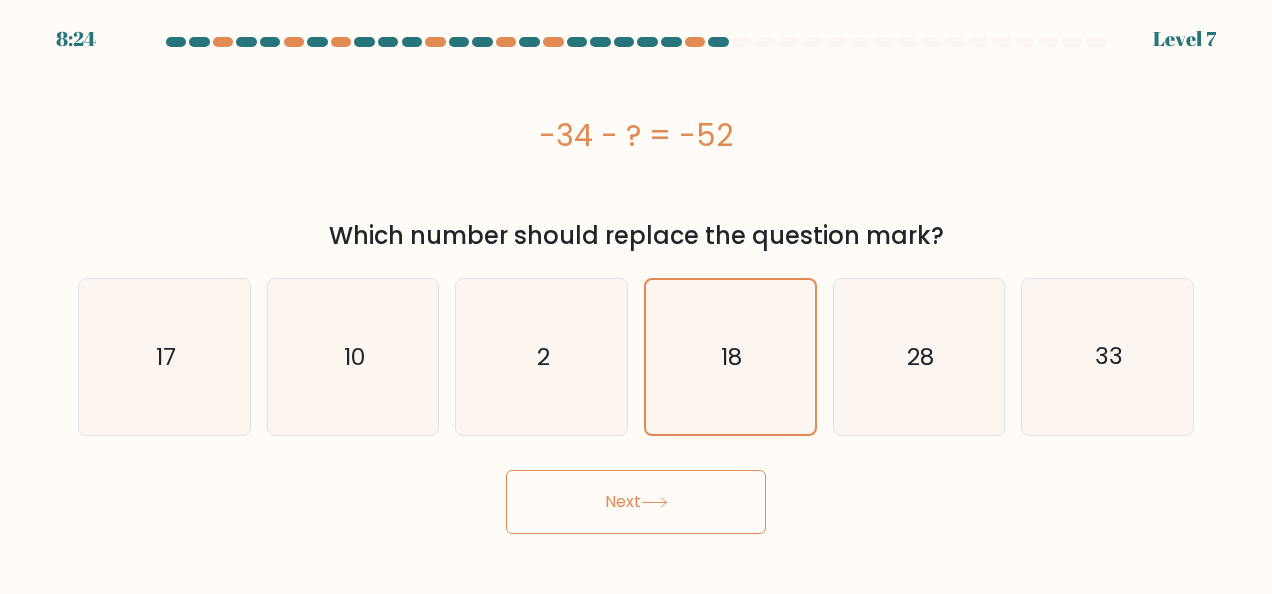 click on "Next" at bounding box center [636, 502] 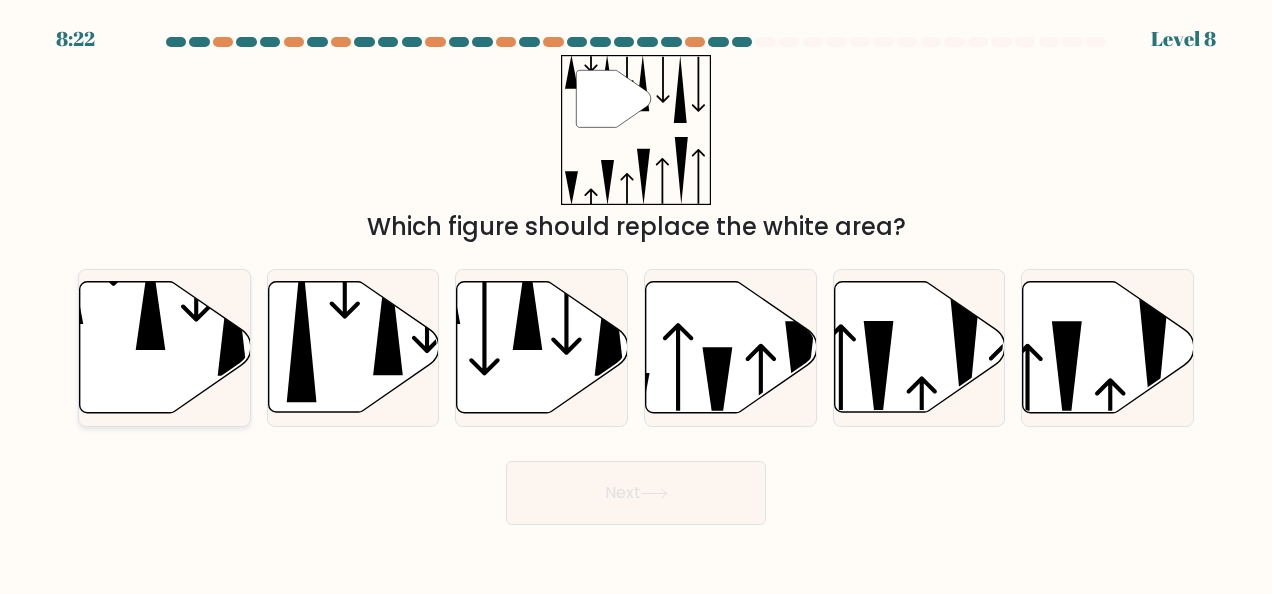 click 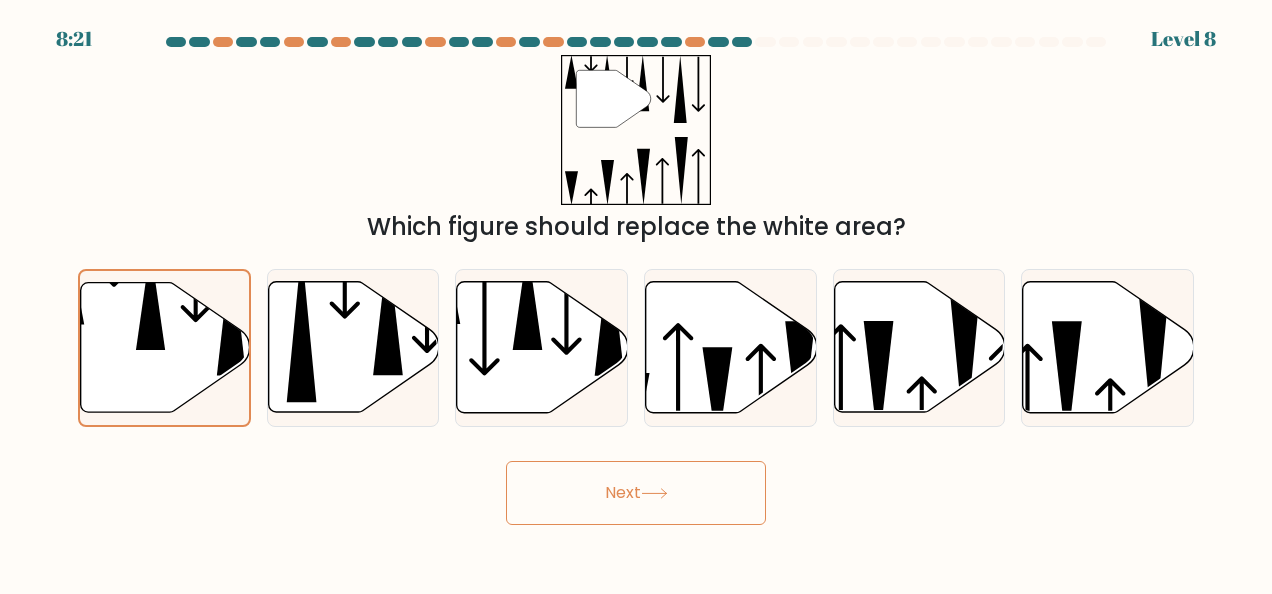 click on "Next" at bounding box center (636, 493) 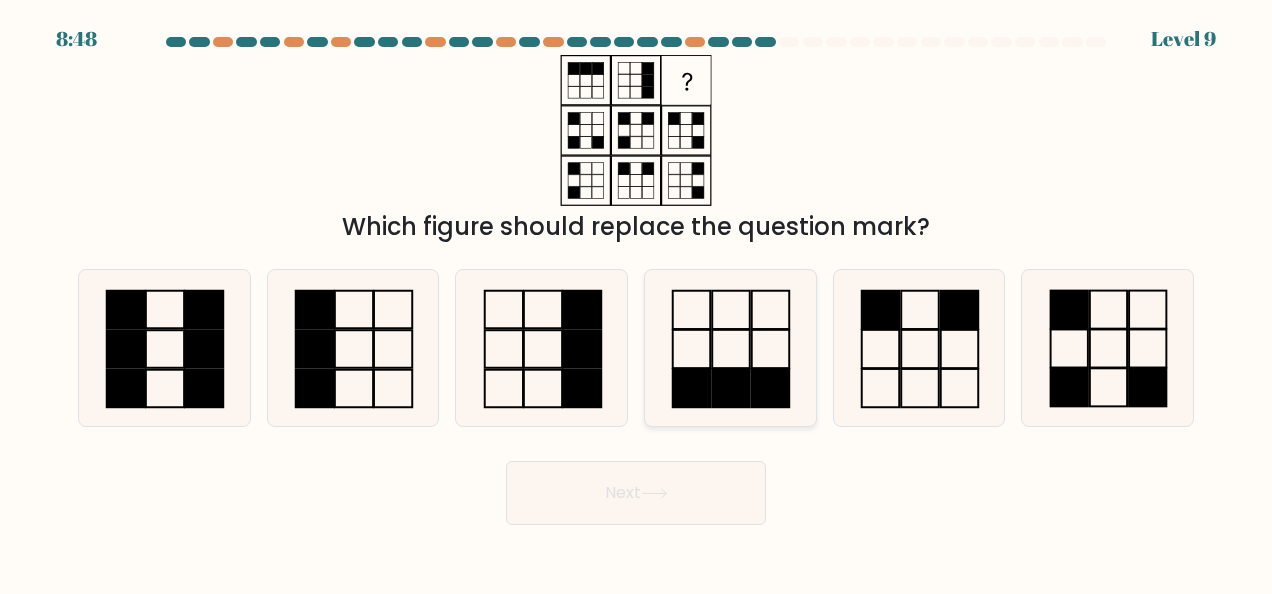 click 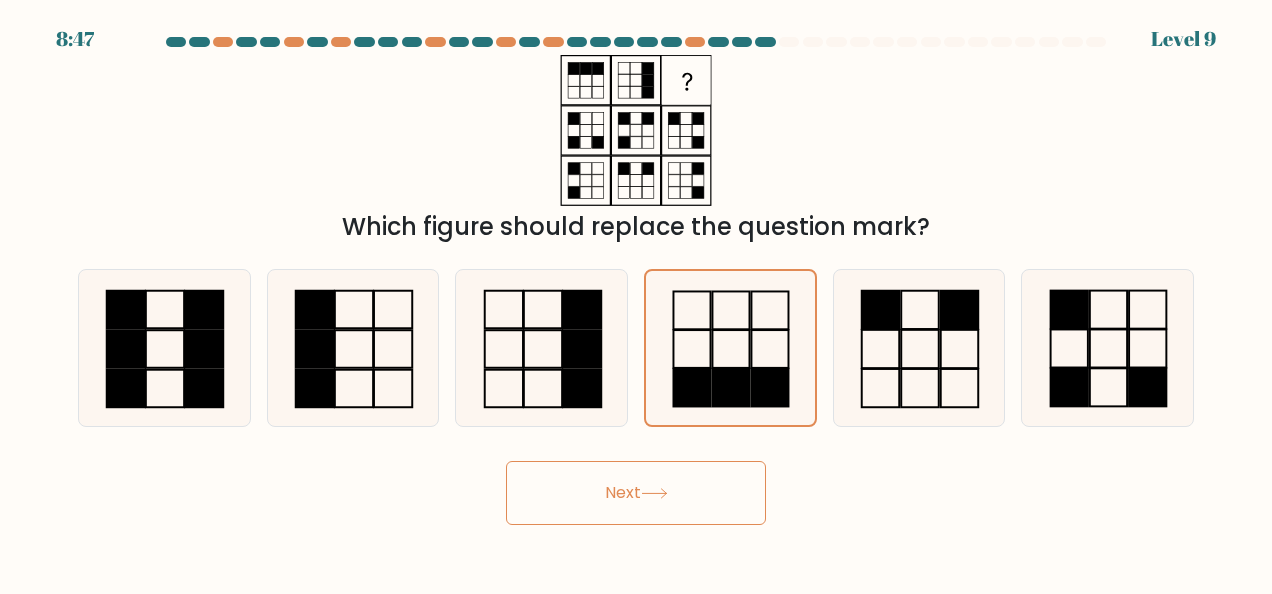 click on "Next" at bounding box center (636, 493) 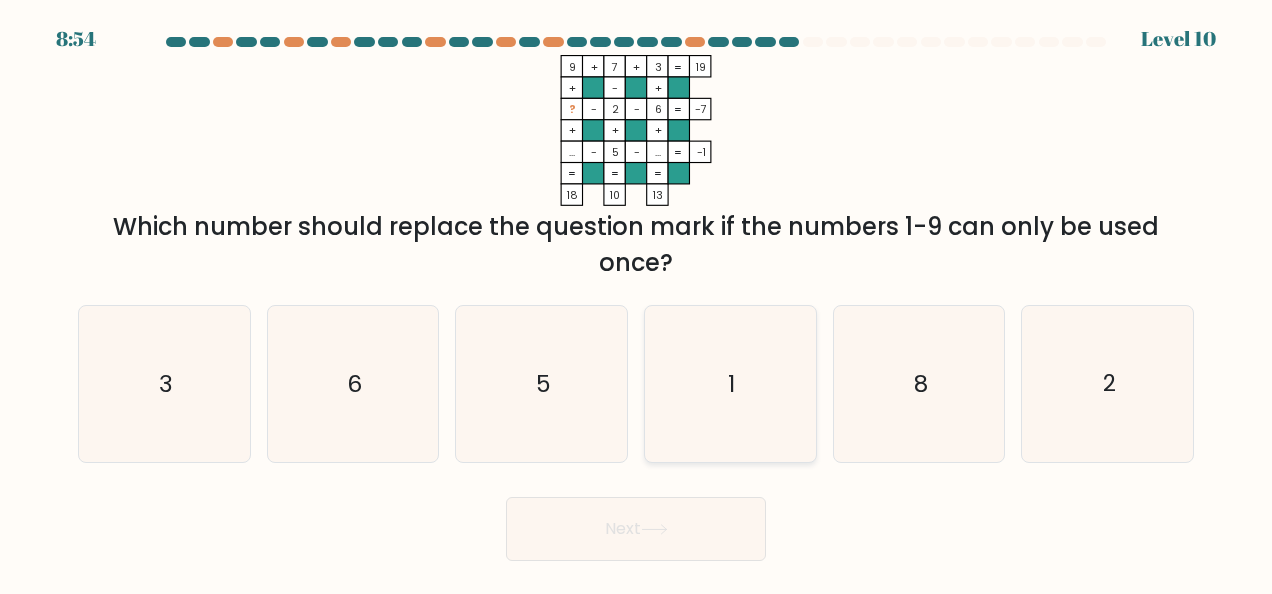 click on "1" 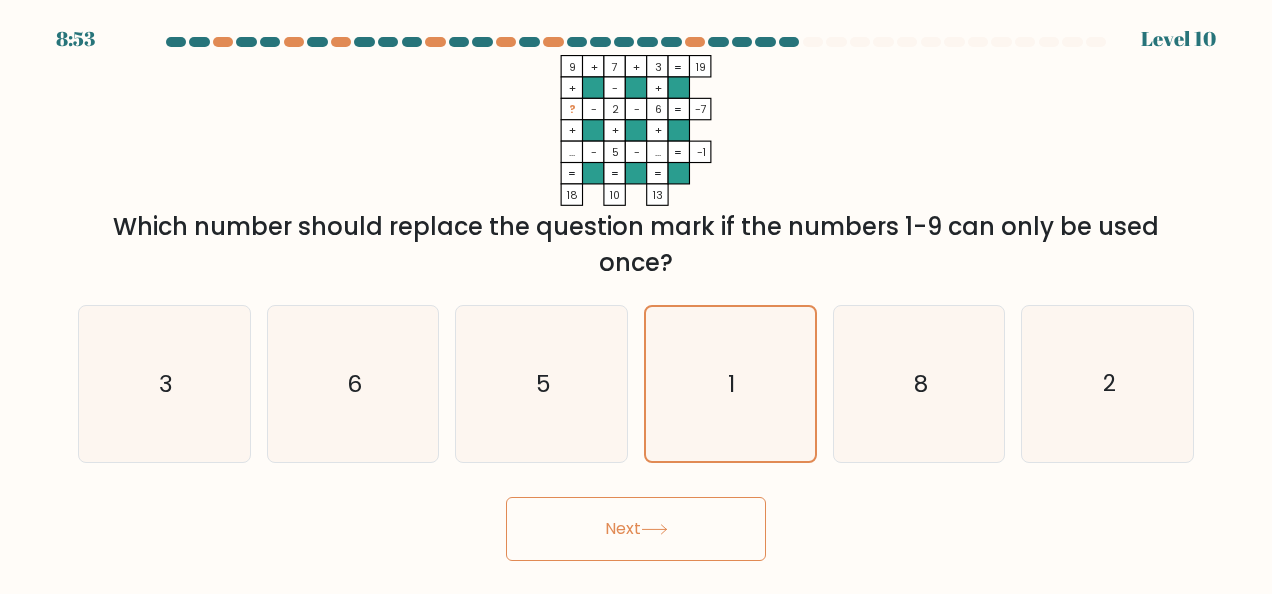click on "Next" at bounding box center [636, 529] 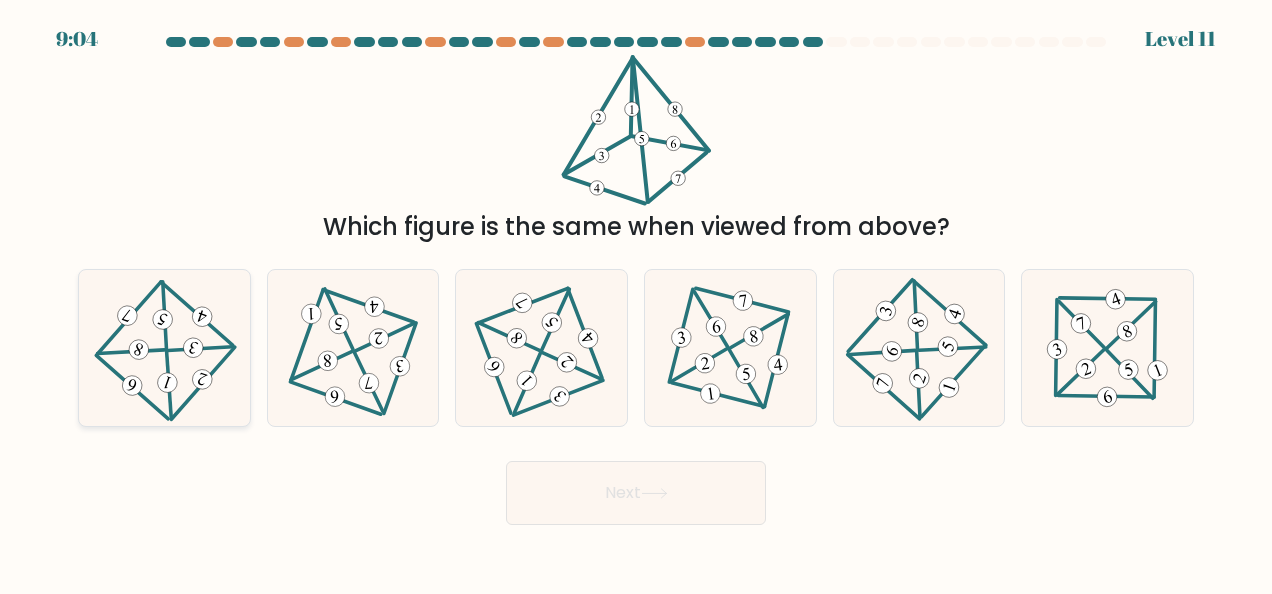 click 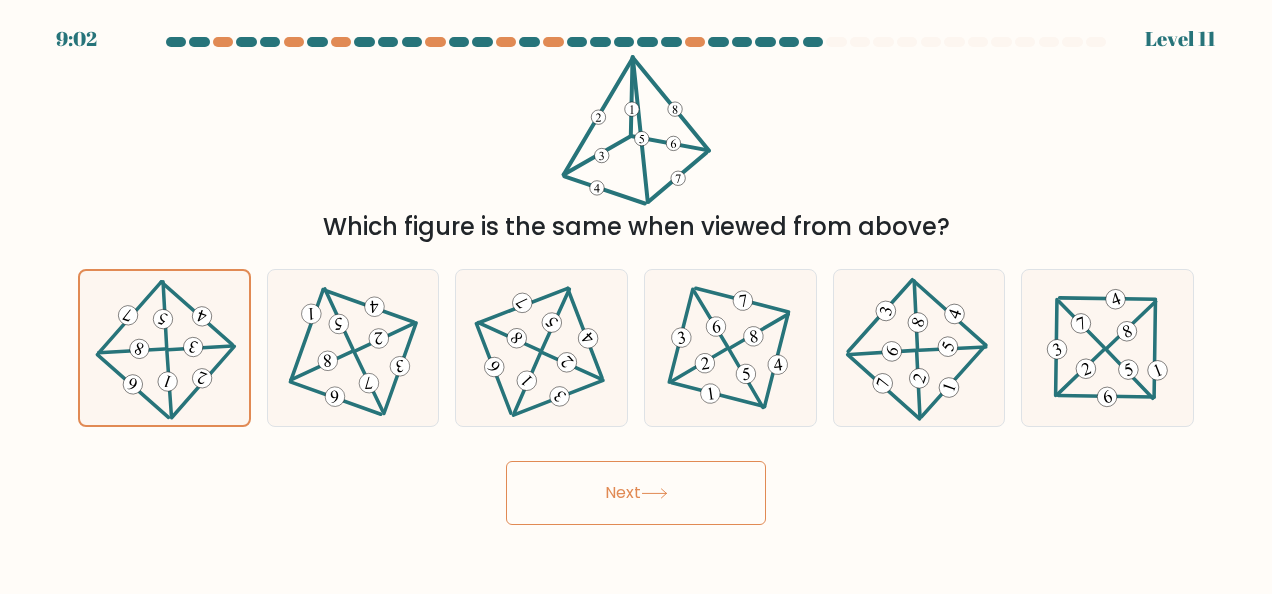 click on "Next" at bounding box center (636, 493) 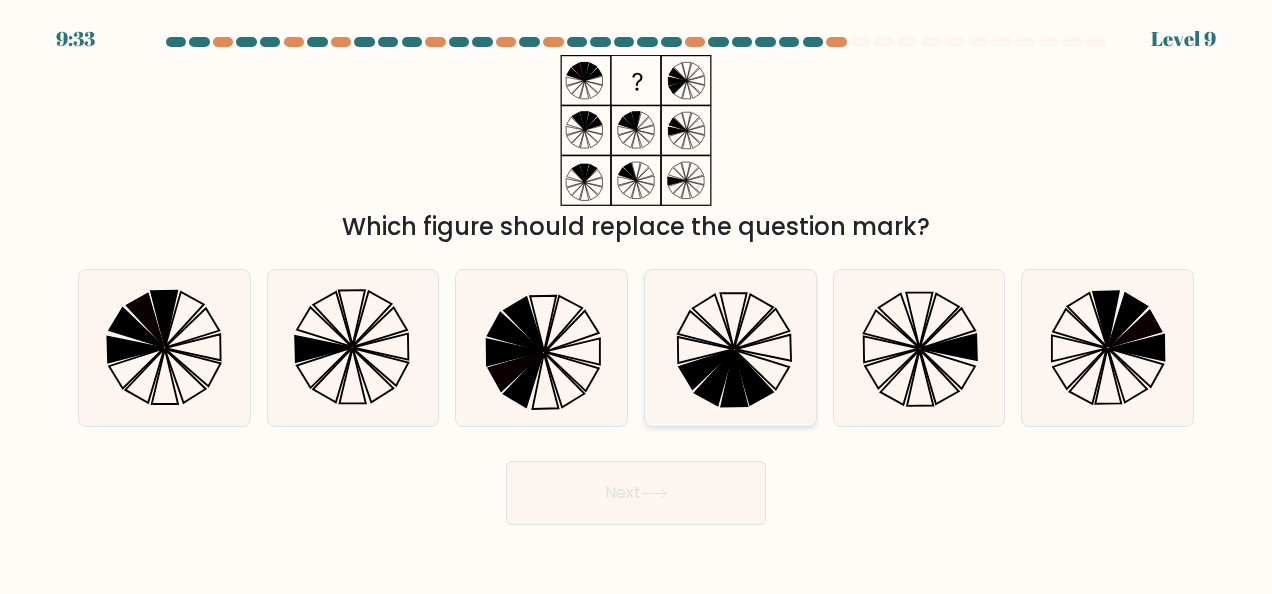 click 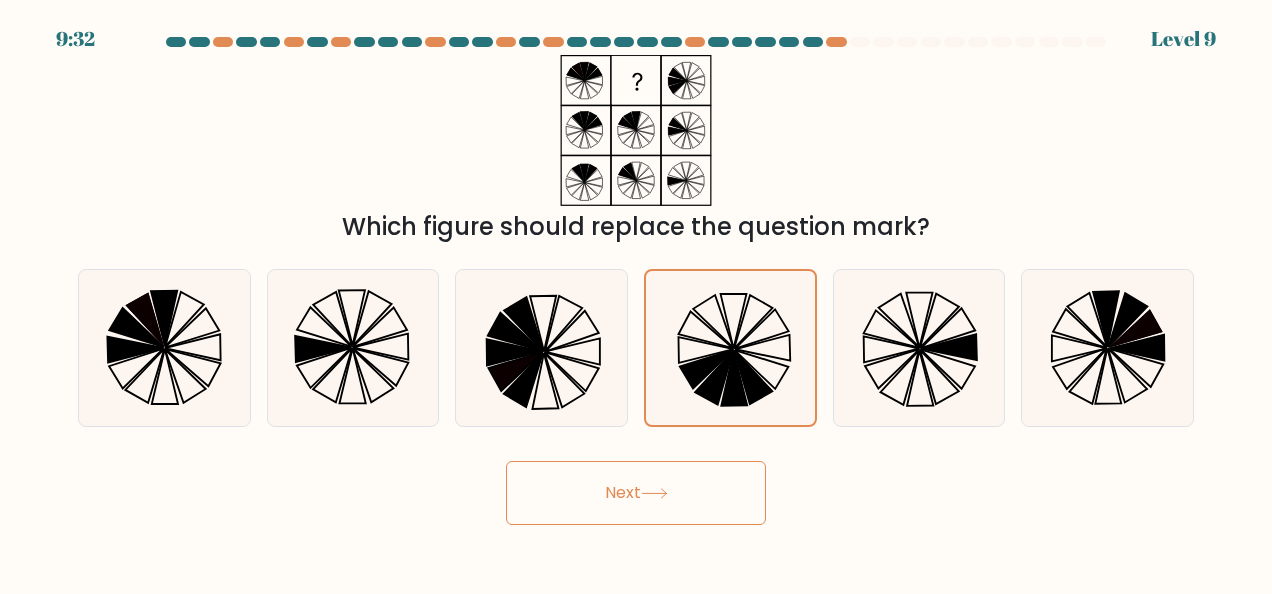 click on "Next" at bounding box center [636, 493] 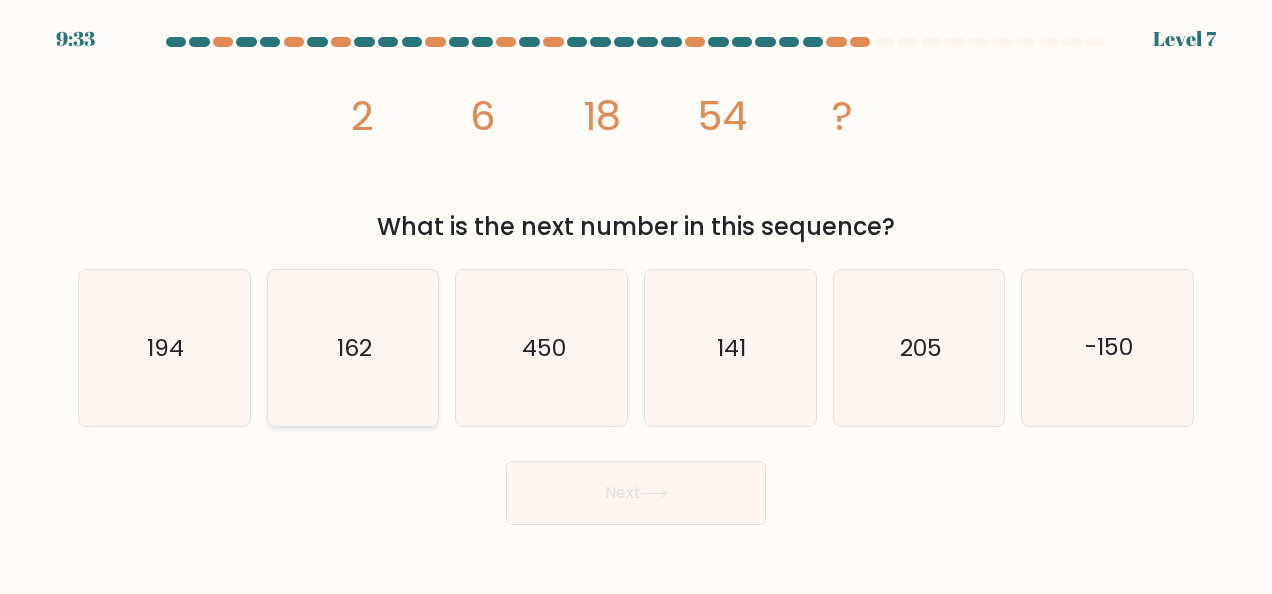 click on "162" 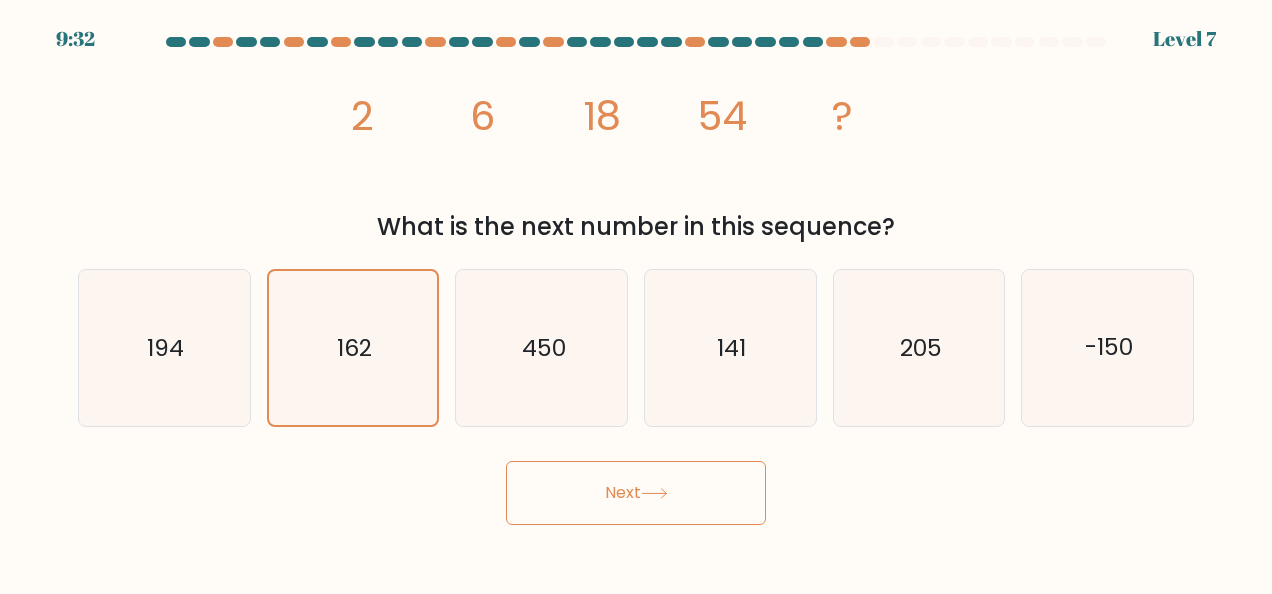 click on "Next" at bounding box center [636, 493] 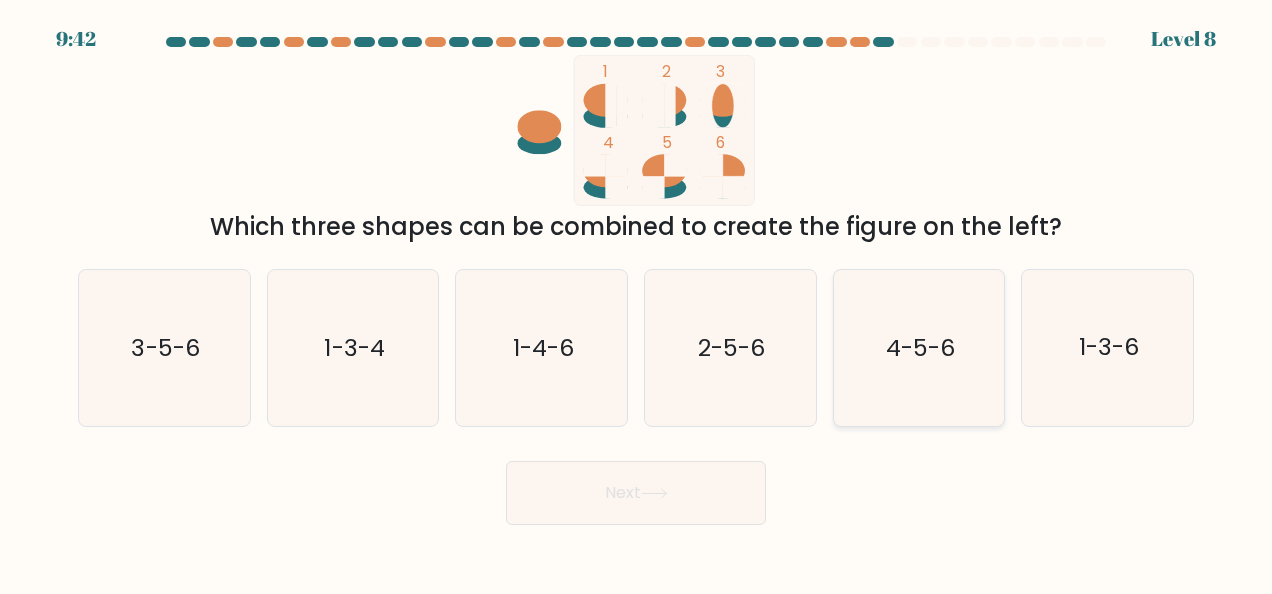 click on "4-5-6" 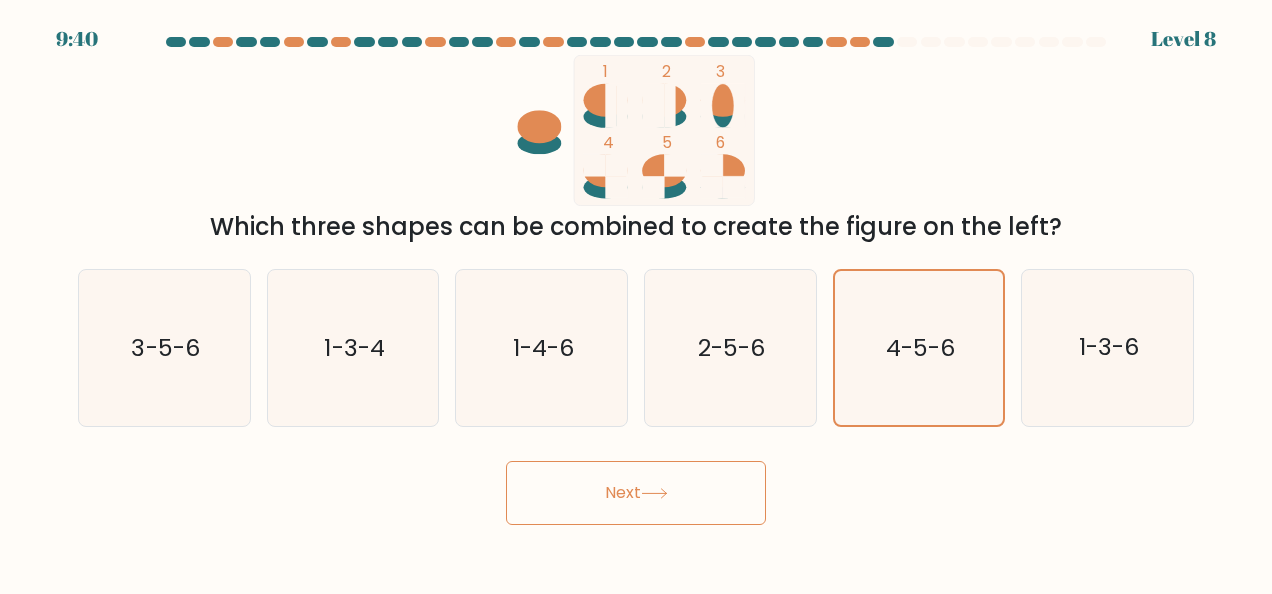 click on "Next" at bounding box center [636, 493] 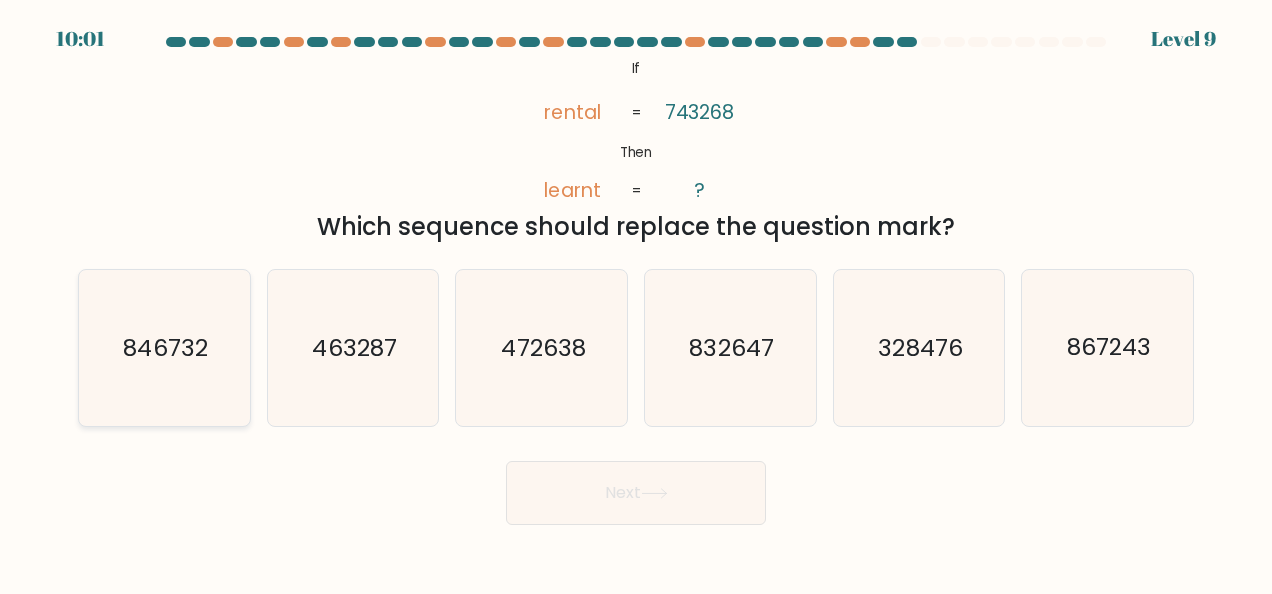 click on "846732" 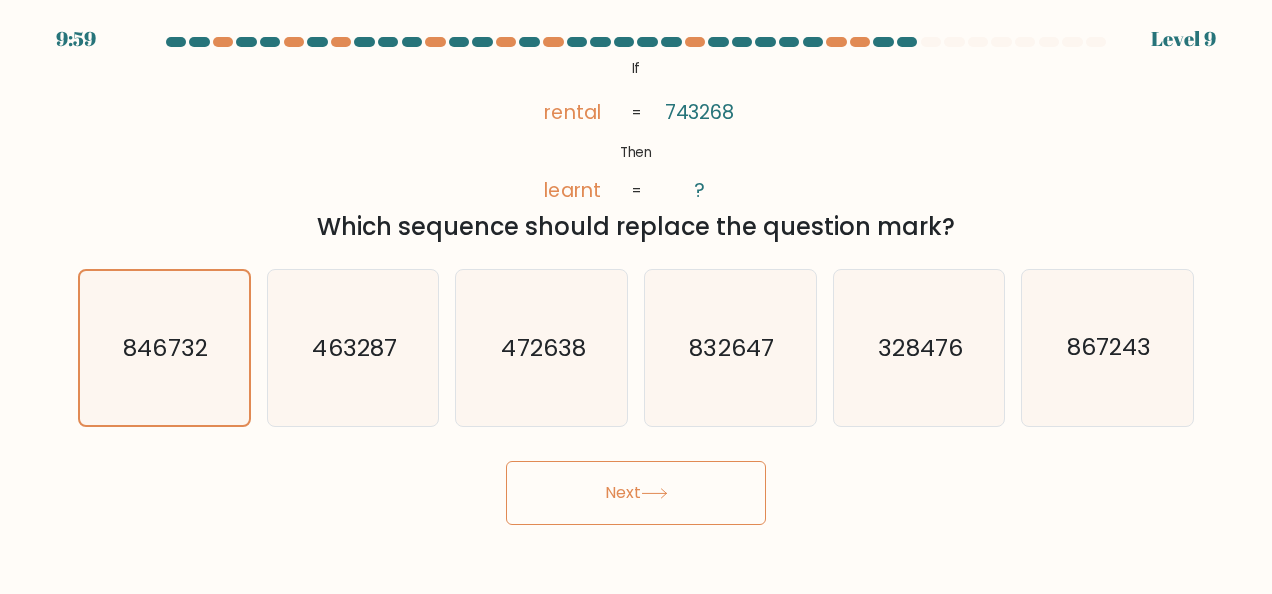click on "Next" at bounding box center (636, 493) 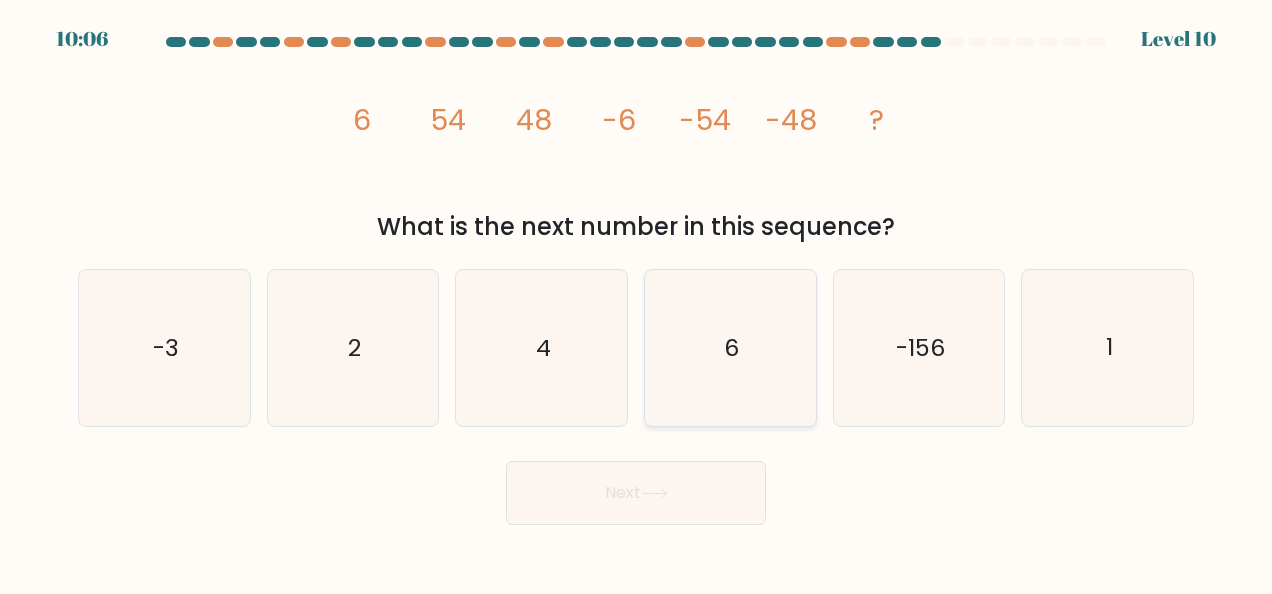 click on "6" 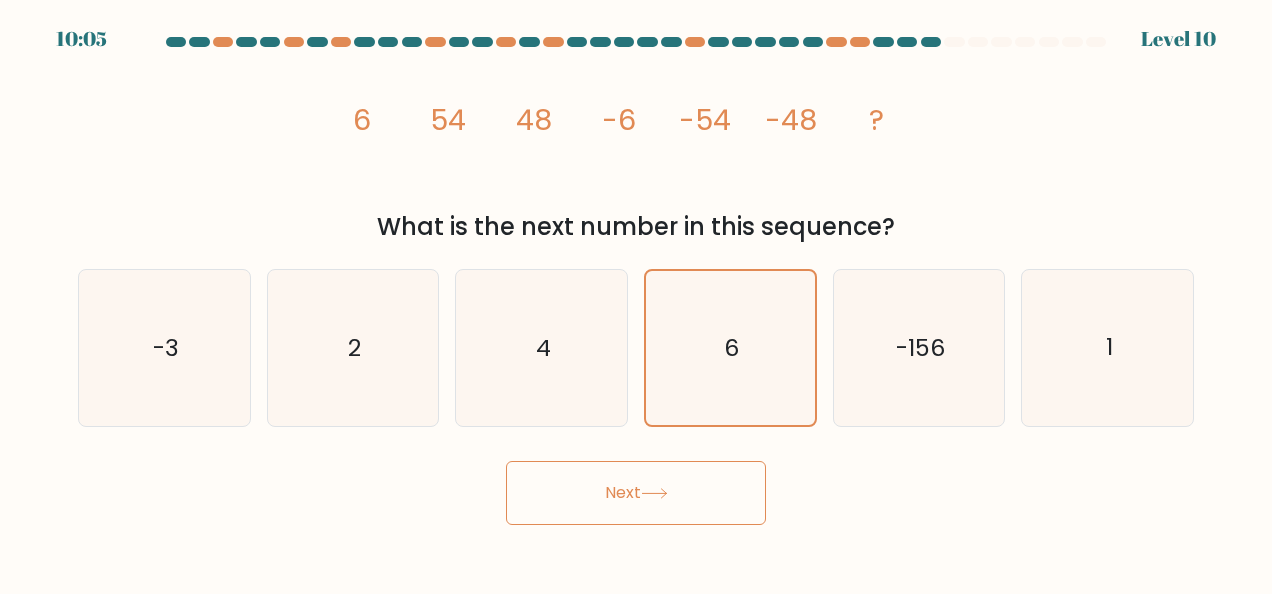 click on "Next" at bounding box center (636, 493) 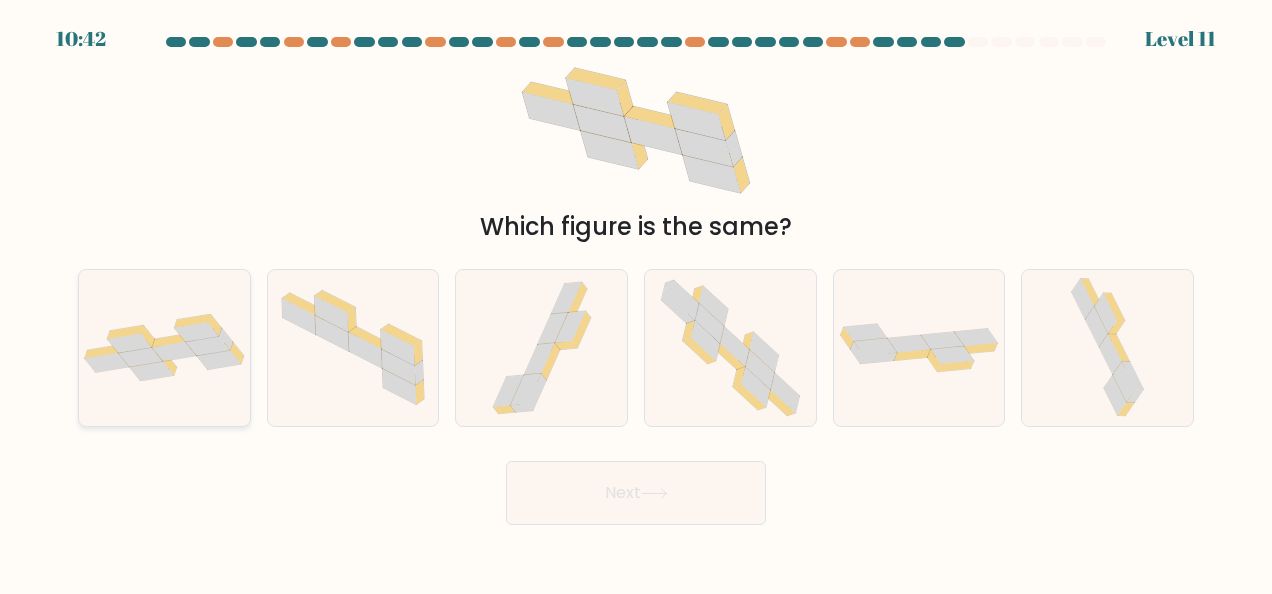 click 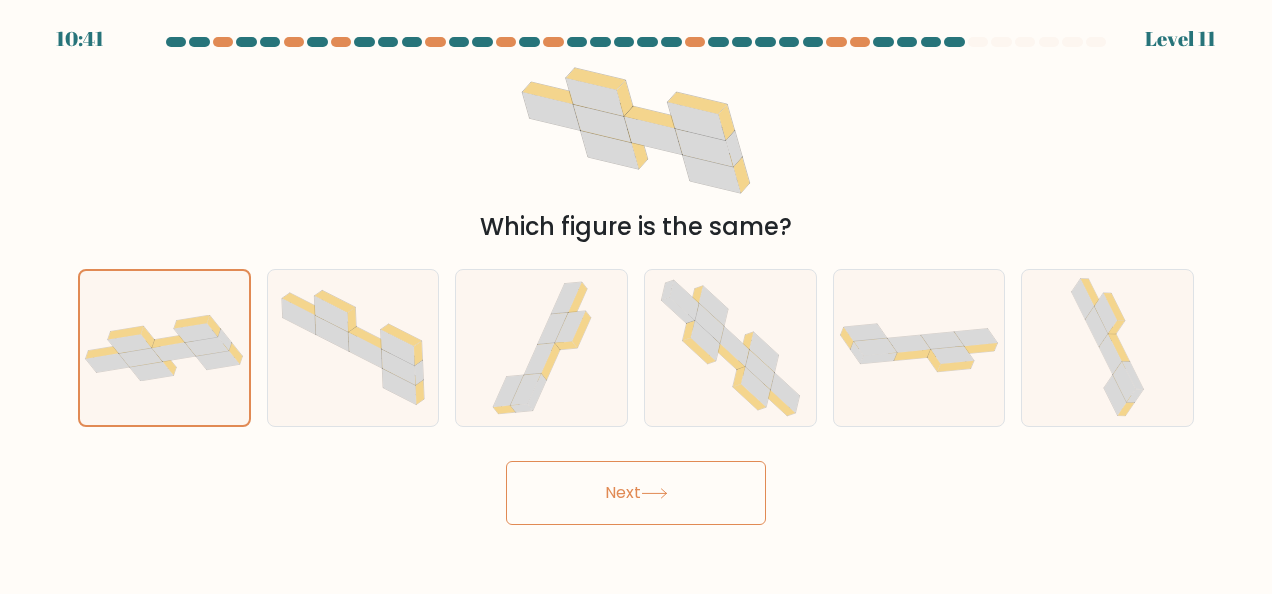 click on "Next" at bounding box center (636, 493) 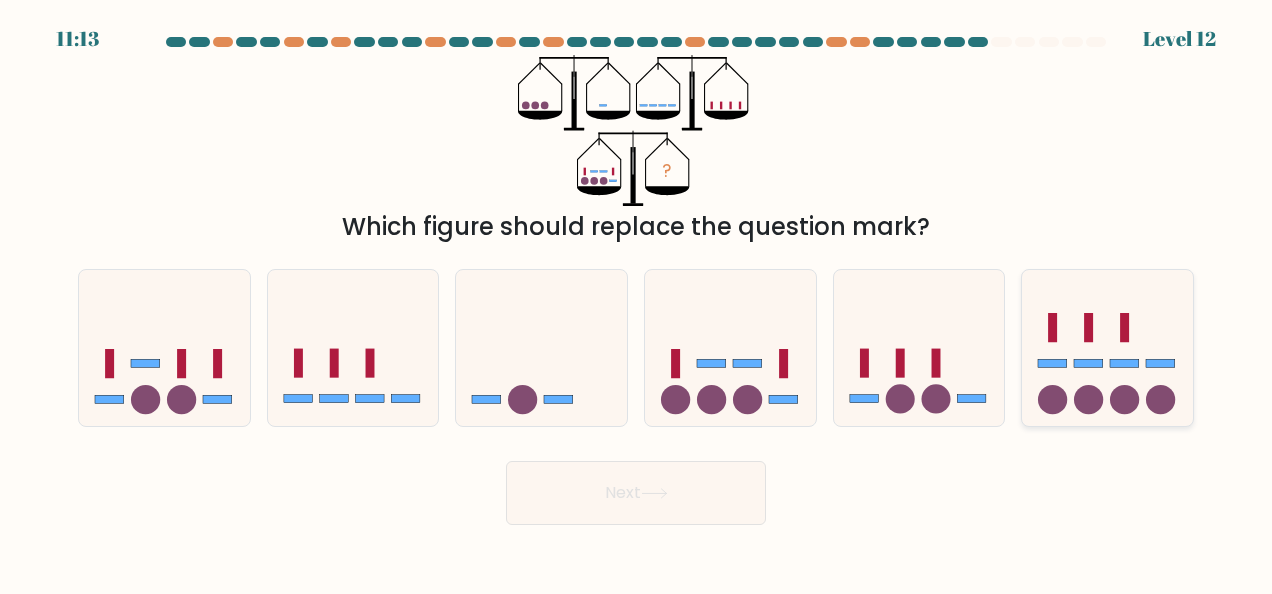 click 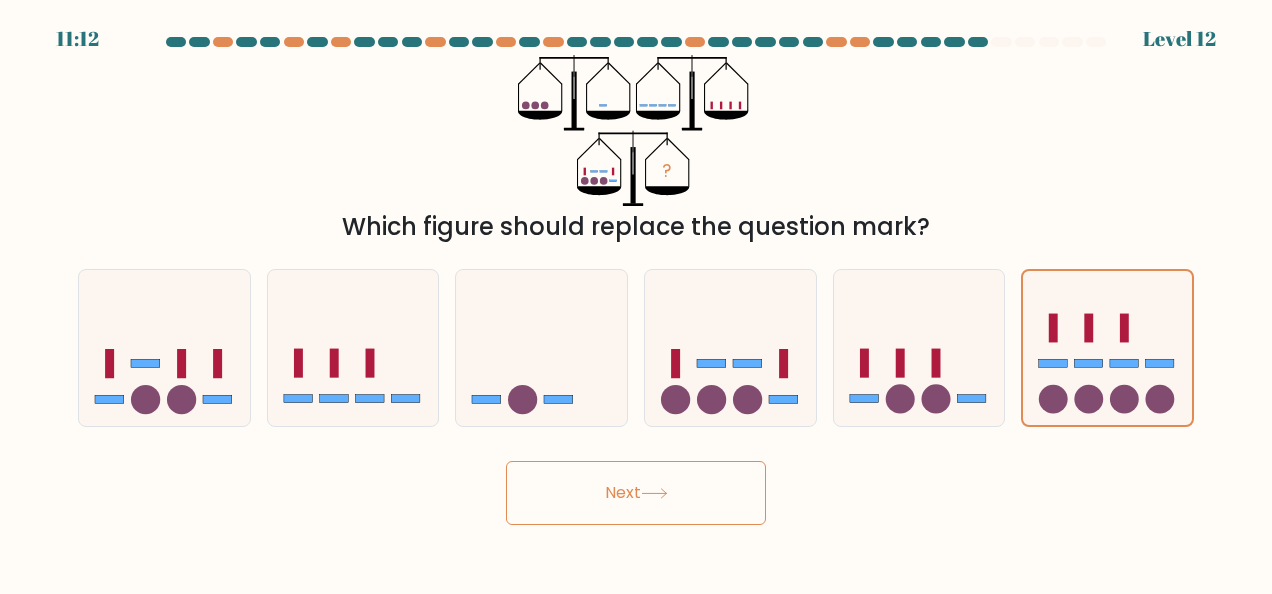 click on "Next" at bounding box center (636, 493) 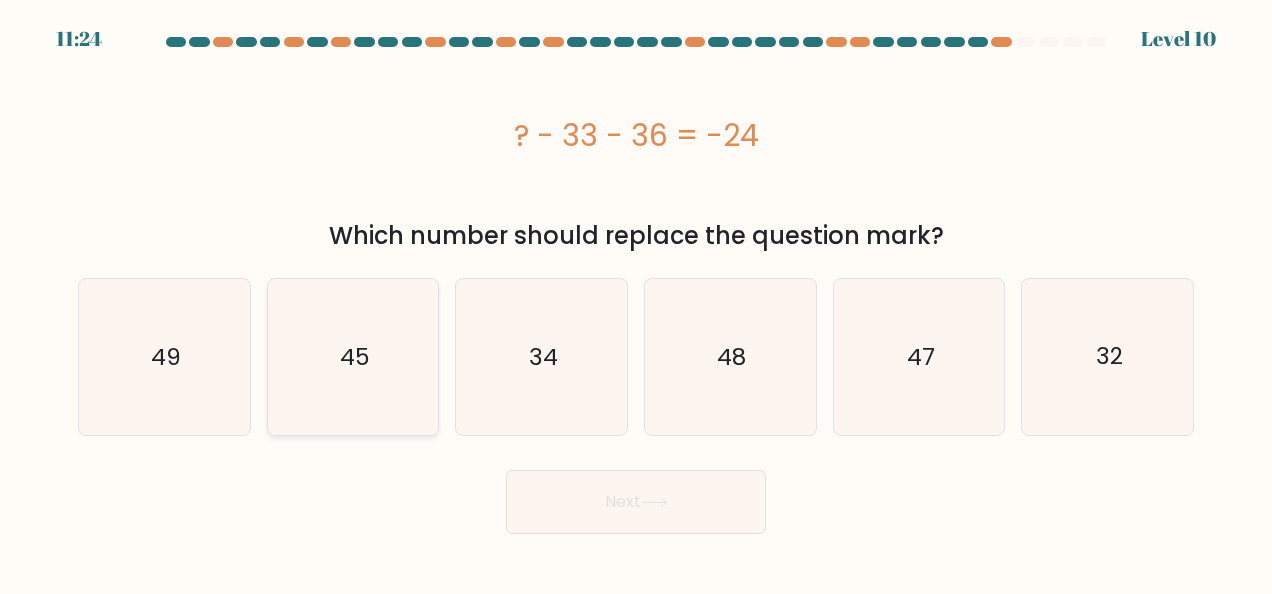 click on "45" 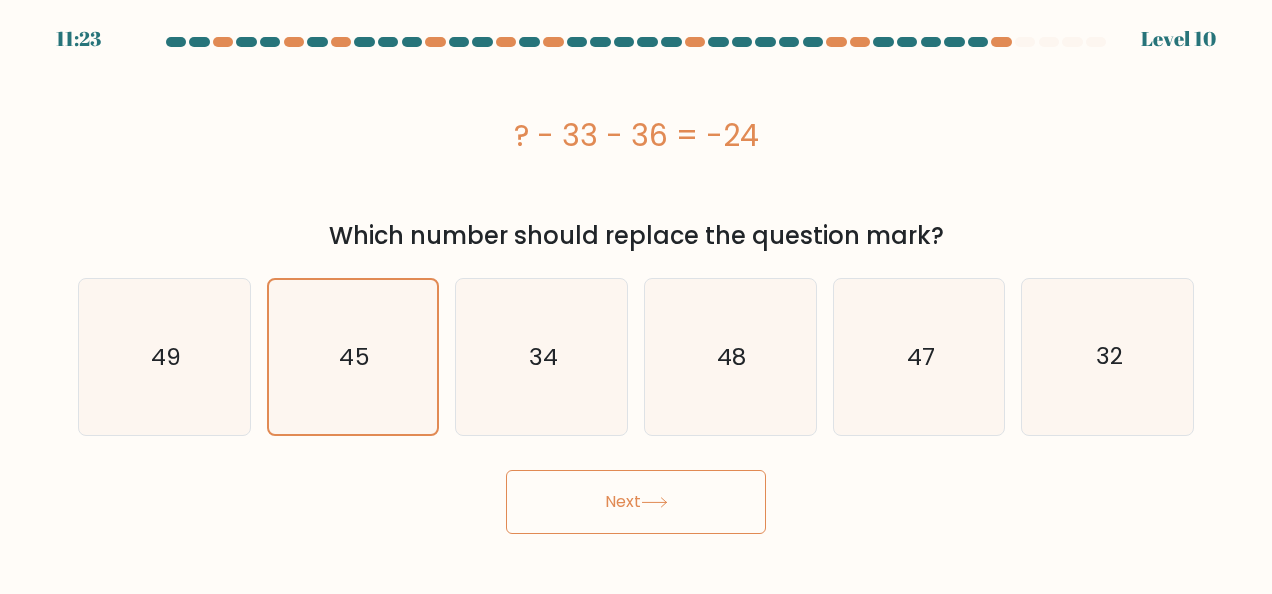 click on "Next" at bounding box center (636, 502) 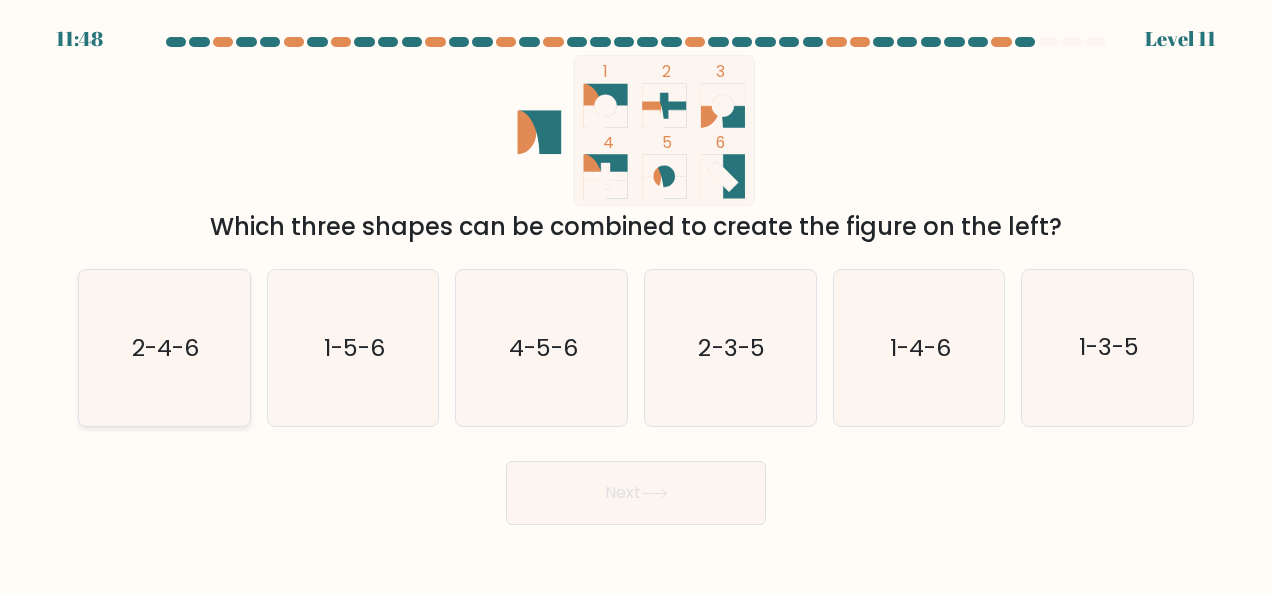 click on "2-4-6" 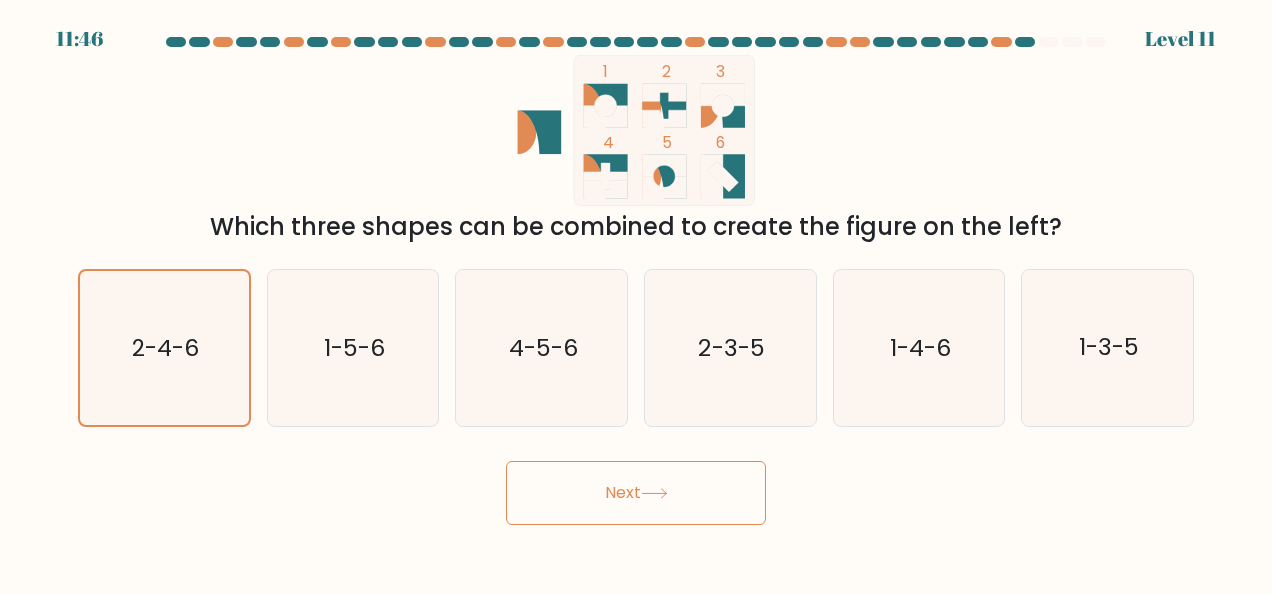 click on "Next" at bounding box center [636, 493] 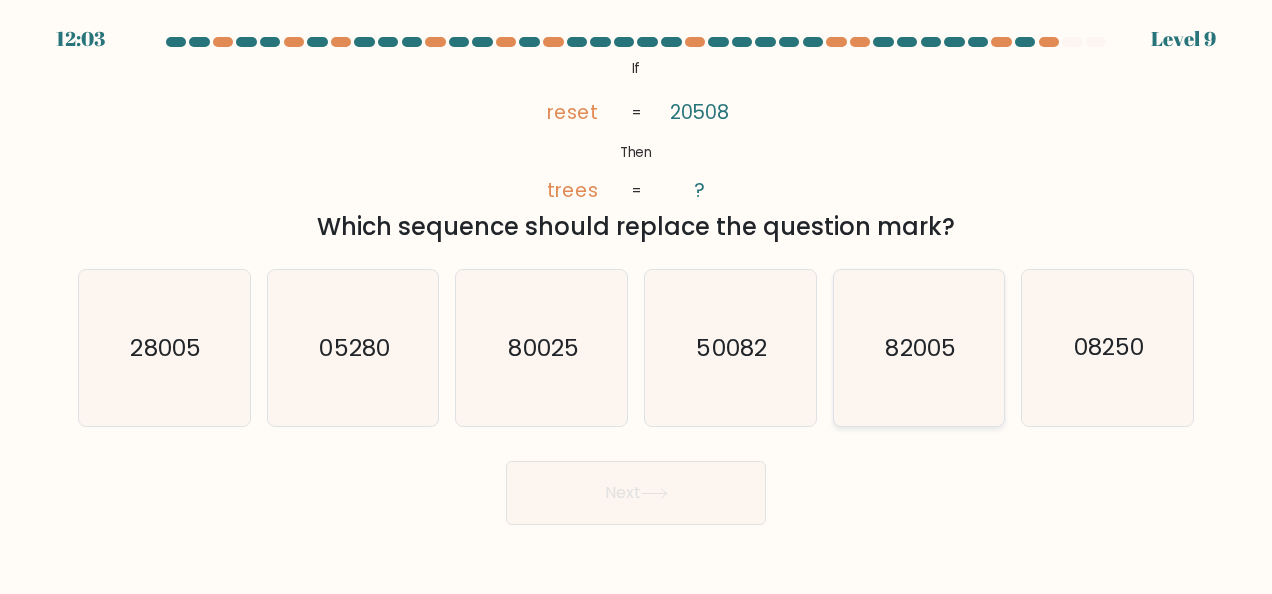 click on "82005" 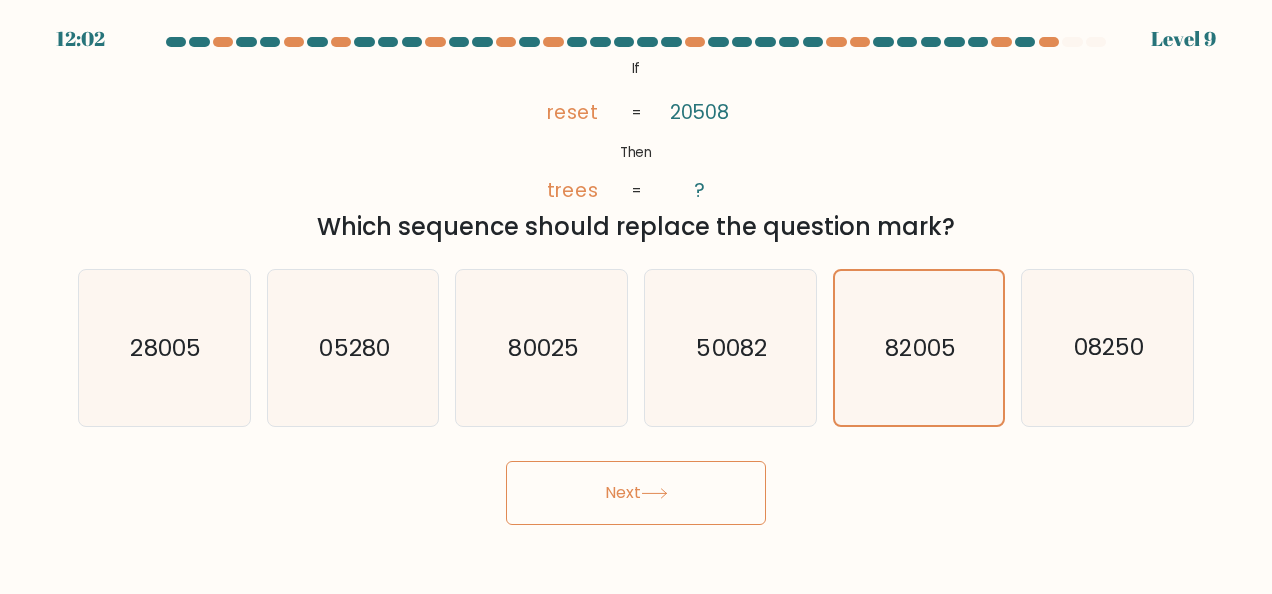 click on "Next" at bounding box center (636, 493) 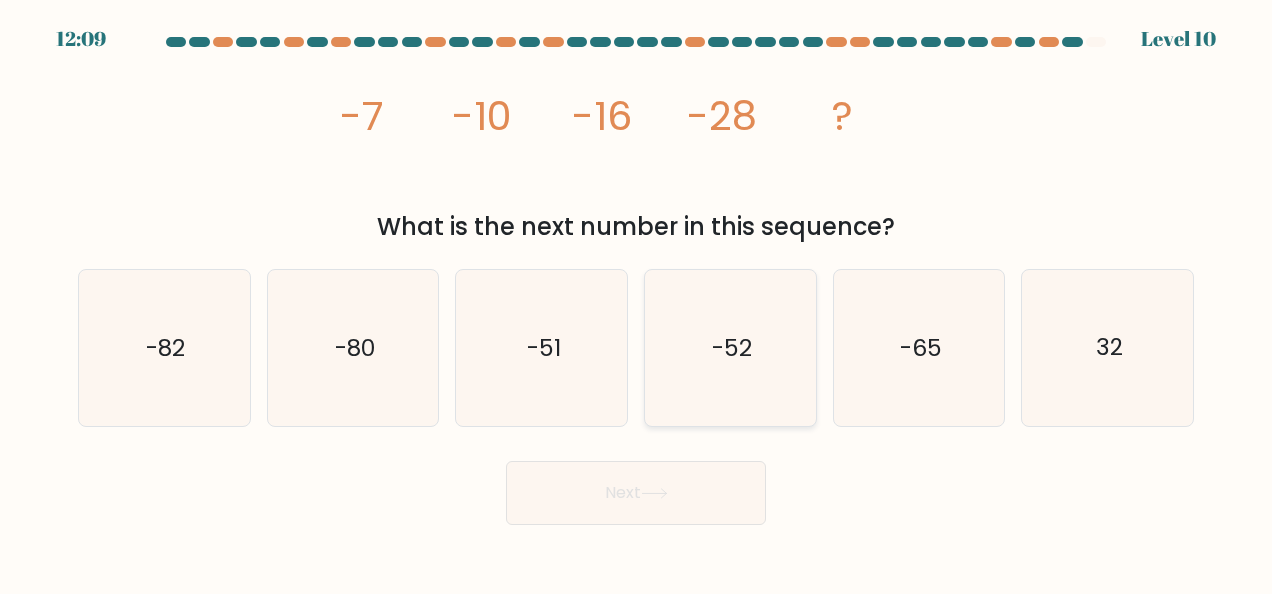 click on "-52" 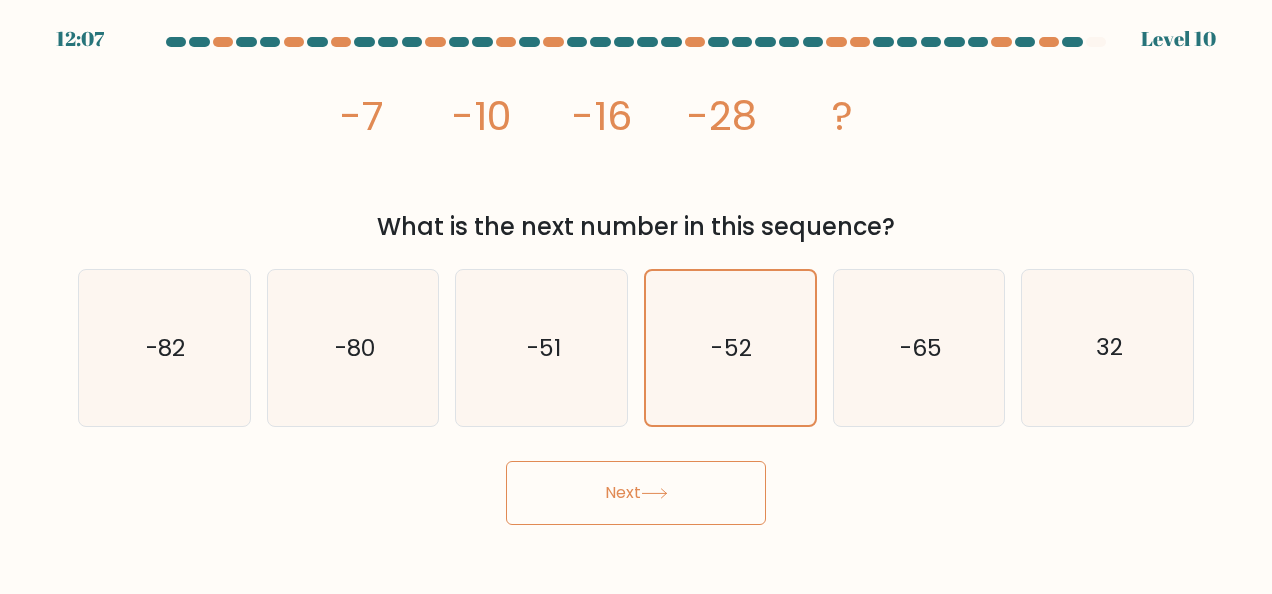click on "Next" at bounding box center [636, 493] 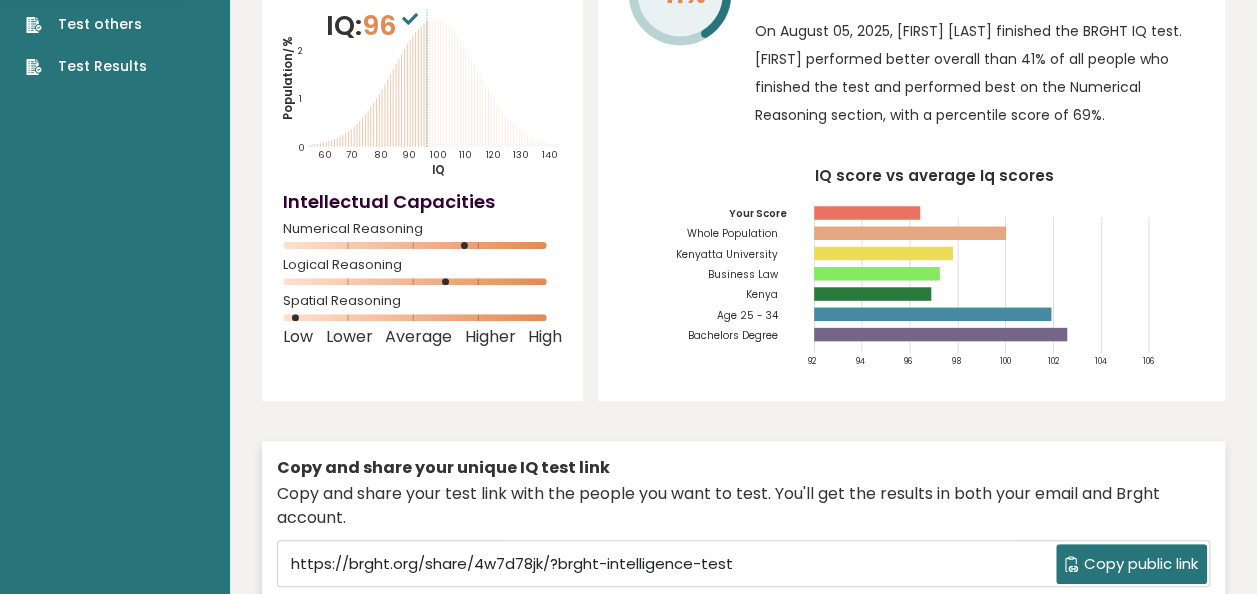 scroll, scrollTop: 0, scrollLeft: 0, axis: both 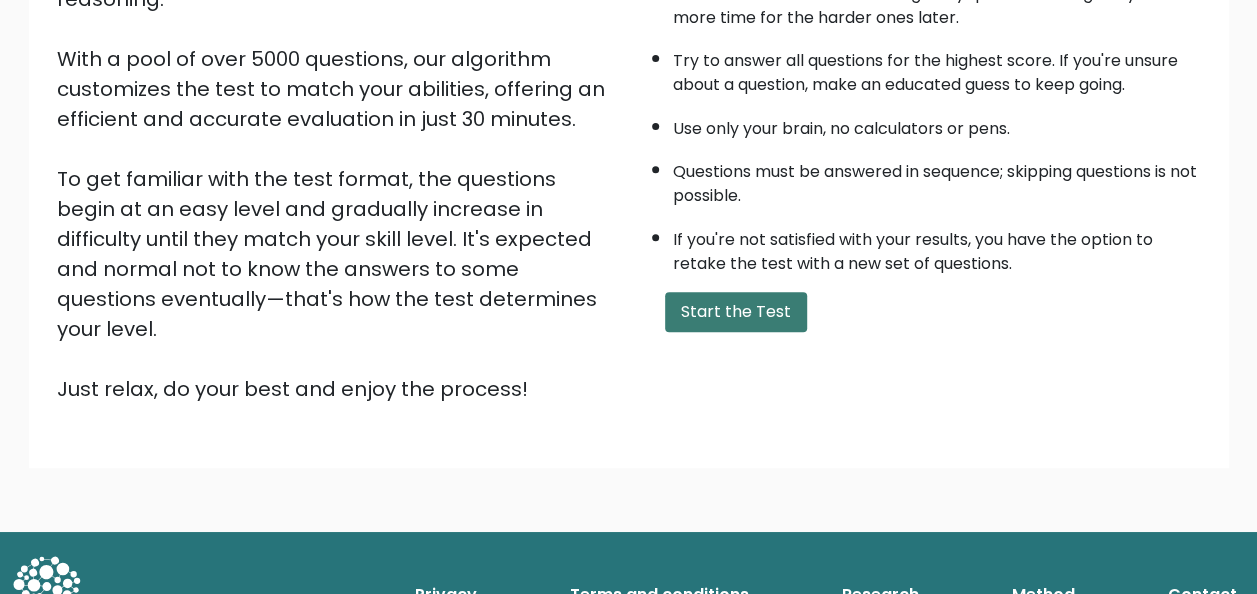 click on "Start the Test" at bounding box center [736, 312] 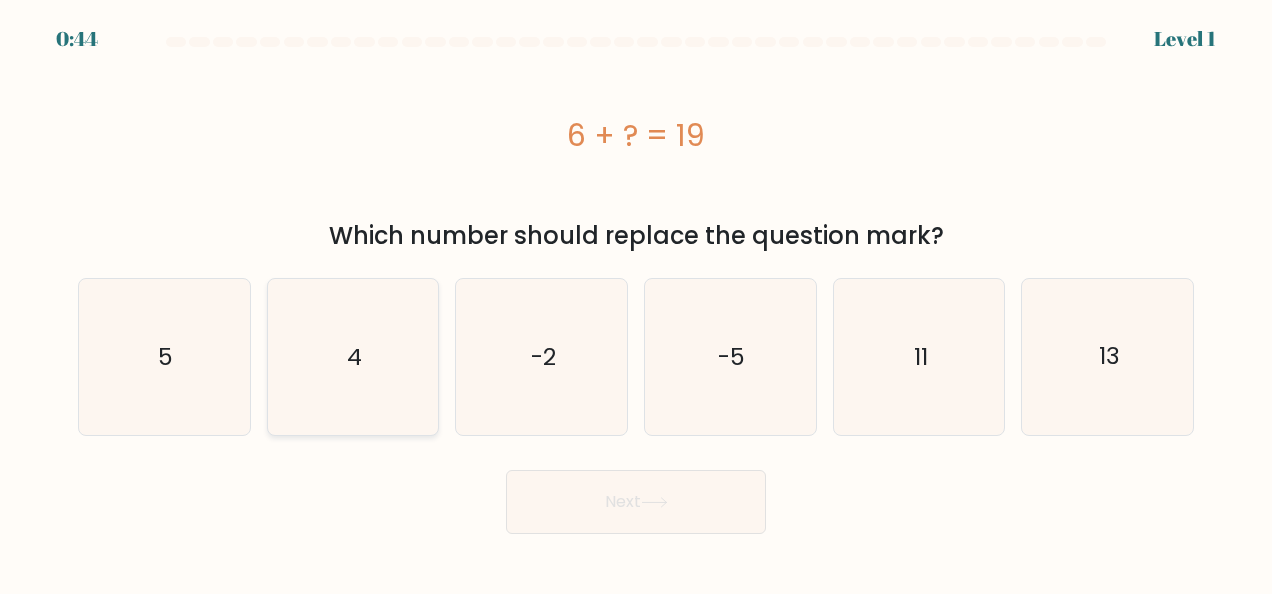 scroll, scrollTop: 0, scrollLeft: 0, axis: both 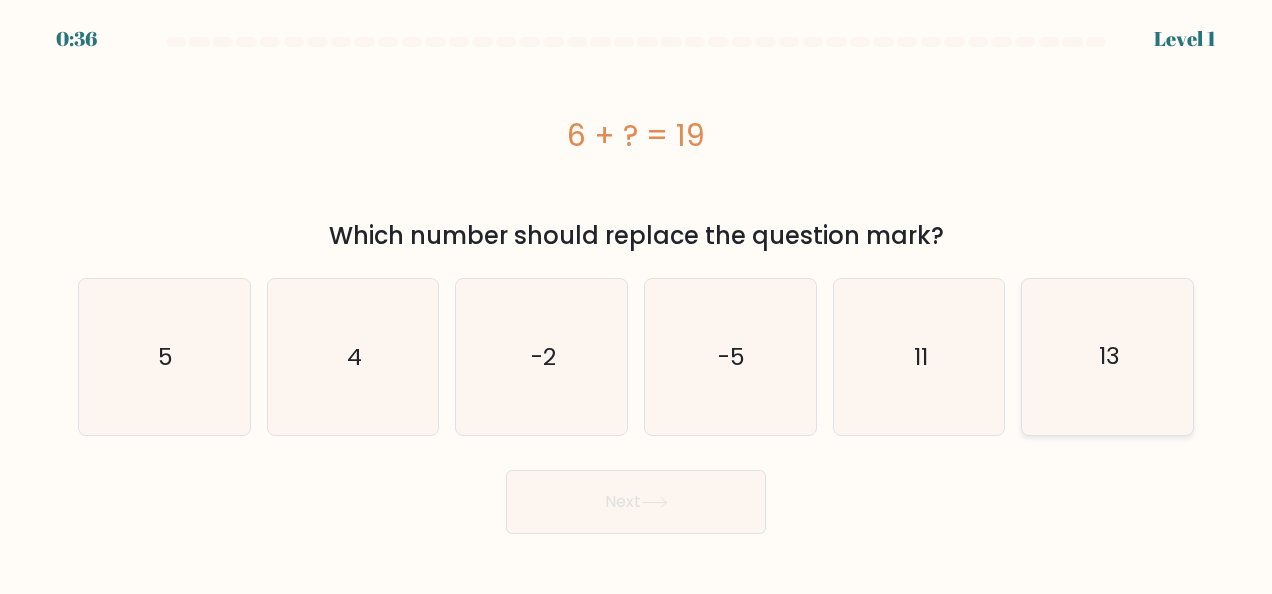 click on "13" 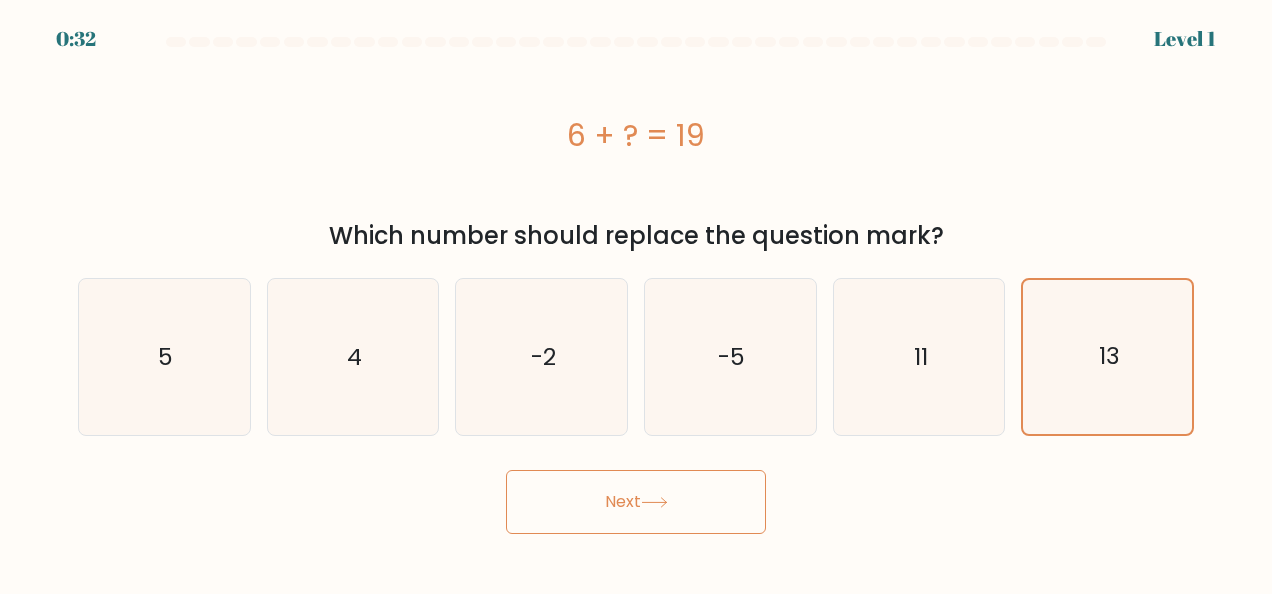 click on "Next" at bounding box center (636, 502) 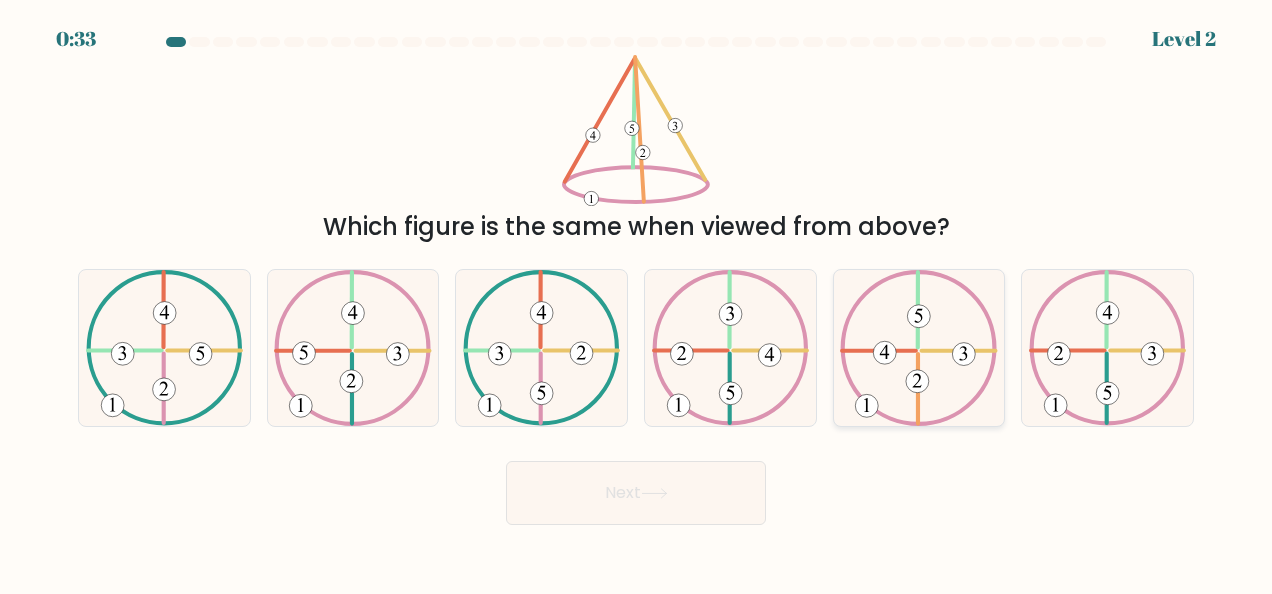 click 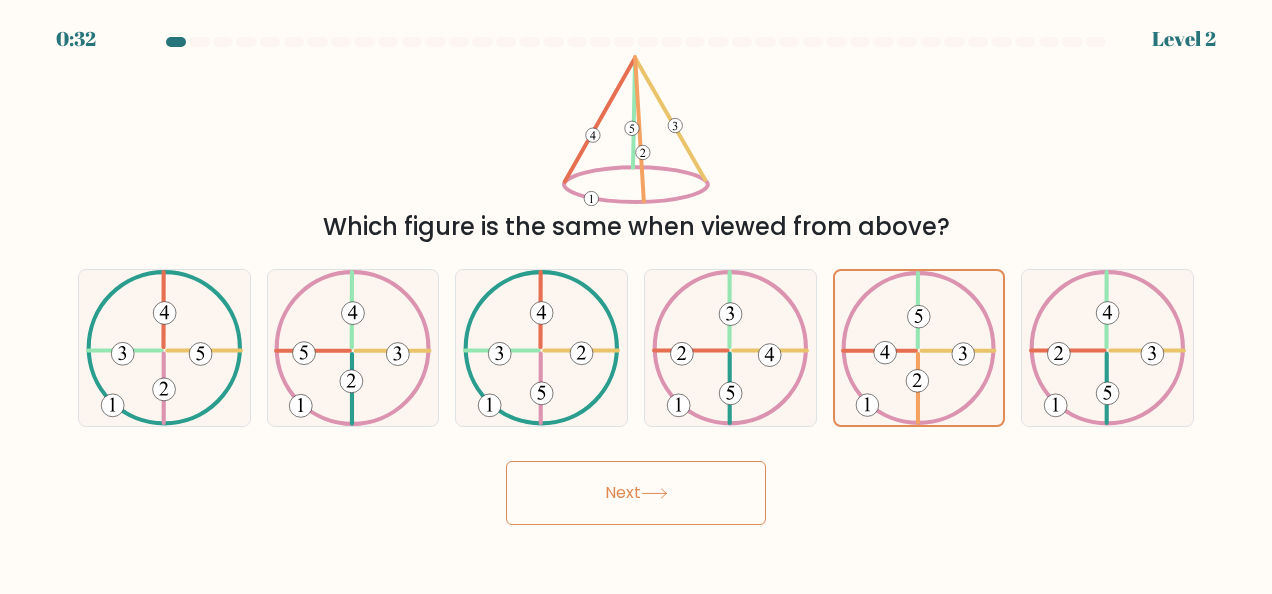 click on "Next" at bounding box center [636, 493] 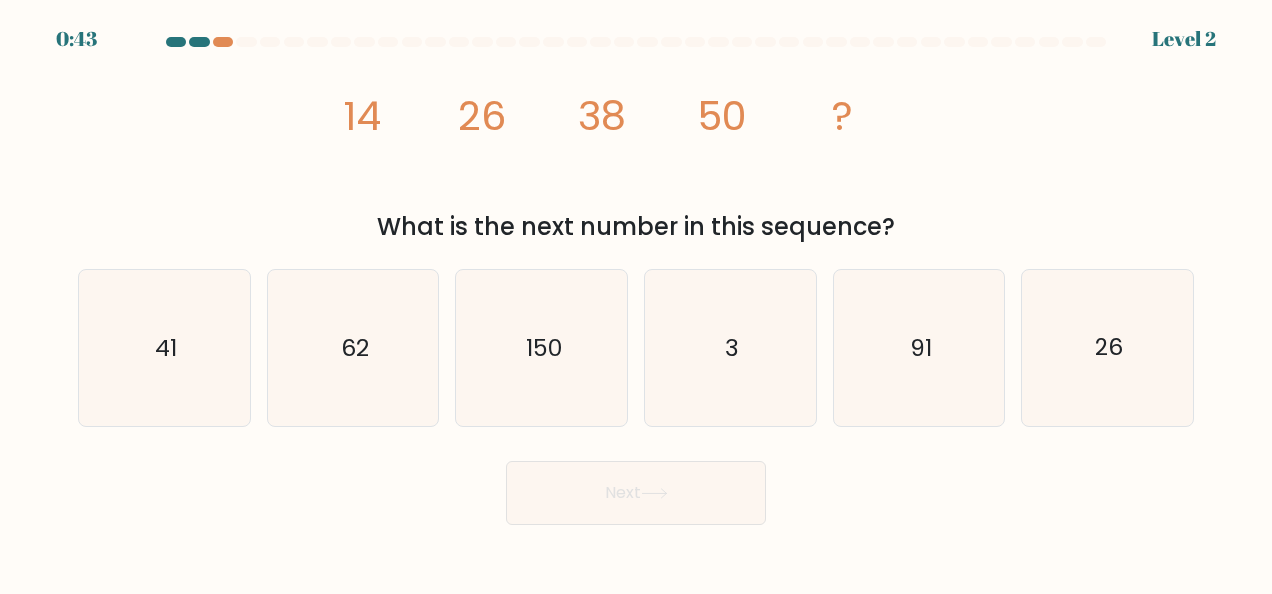 scroll, scrollTop: 0, scrollLeft: 0, axis: both 